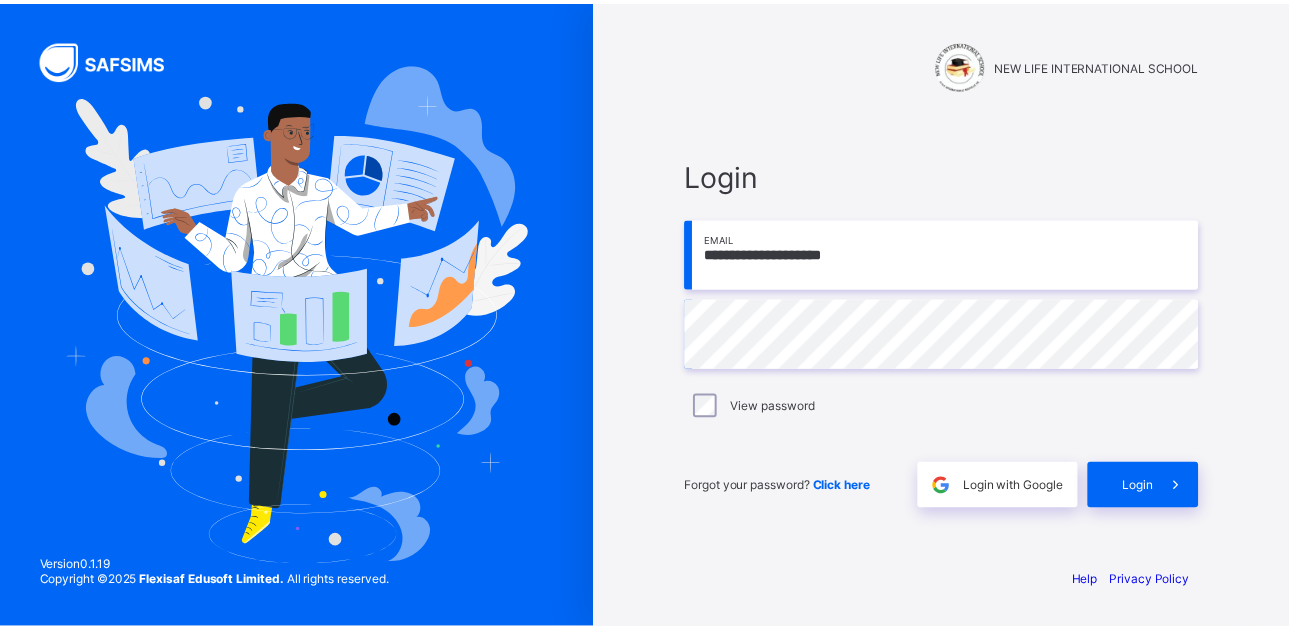 scroll, scrollTop: 0, scrollLeft: 0, axis: both 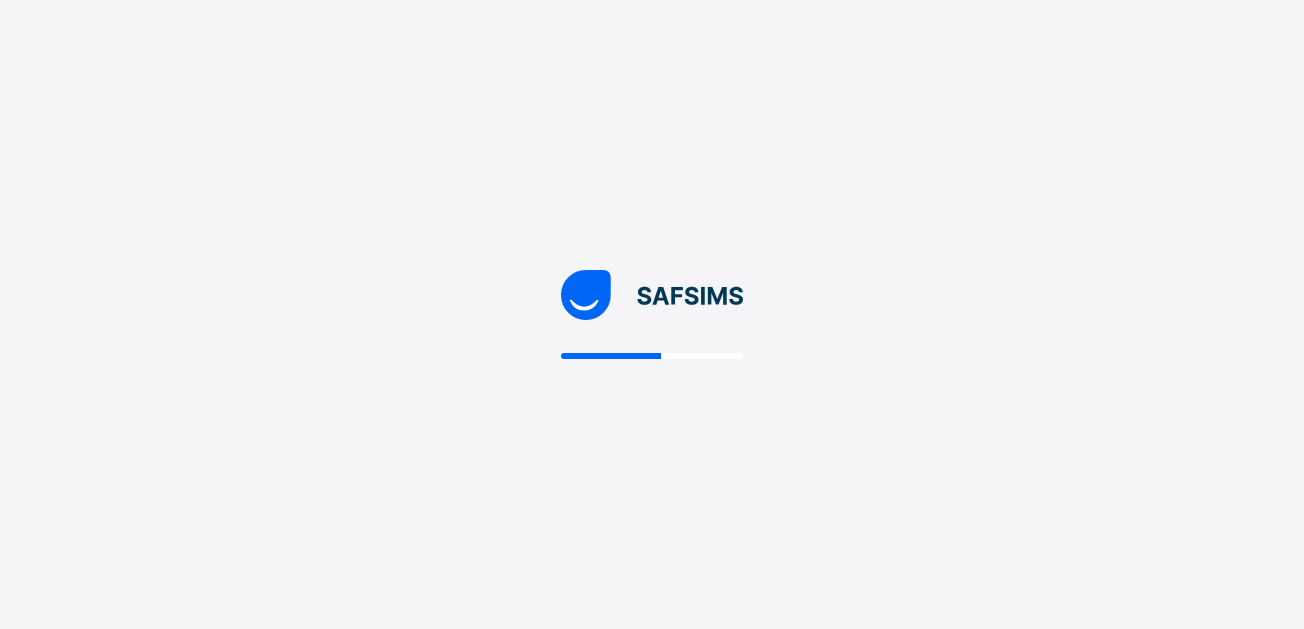 drag, startPoint x: 0, startPoint y: 0, endPoint x: 882, endPoint y: 335, distance: 943.47705 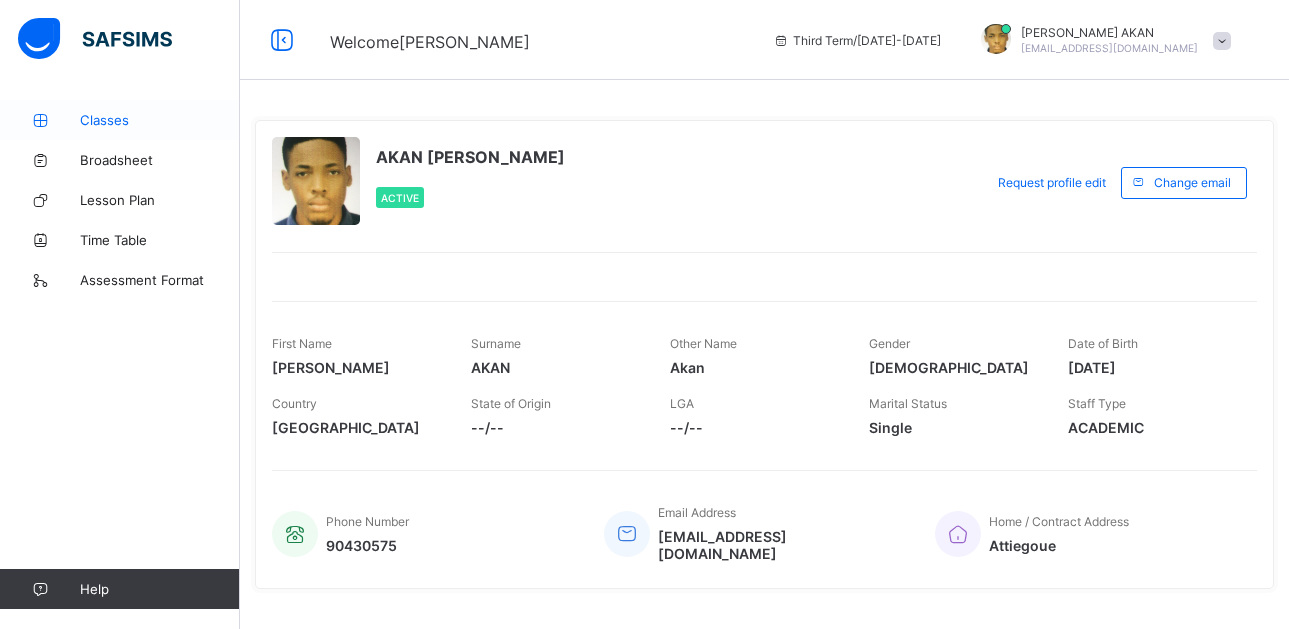 click on "Classes" at bounding box center [160, 120] 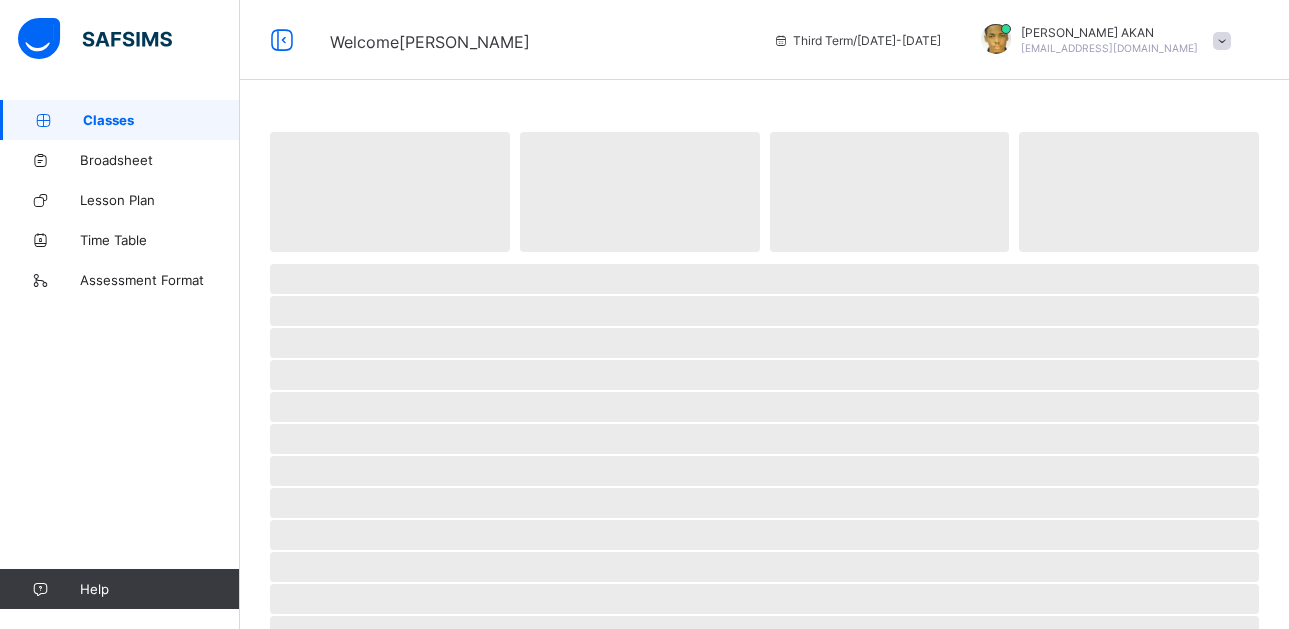 click on "Classes" at bounding box center [161, 120] 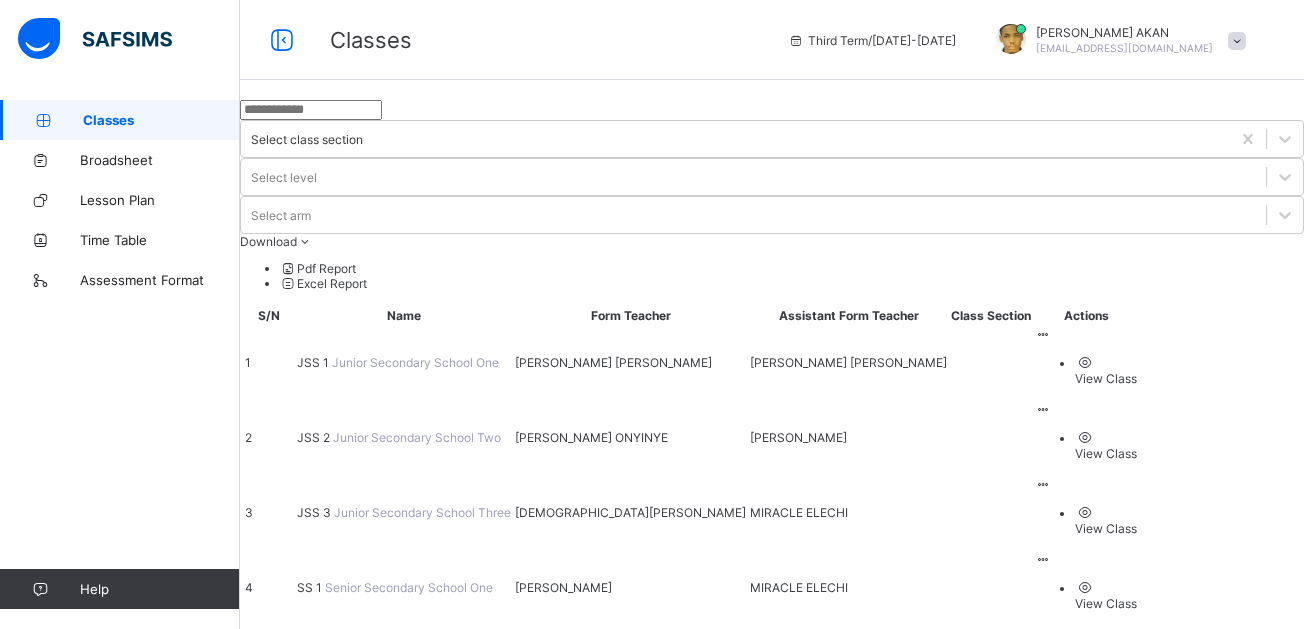 click on "View Class" at bounding box center [1106, 378] 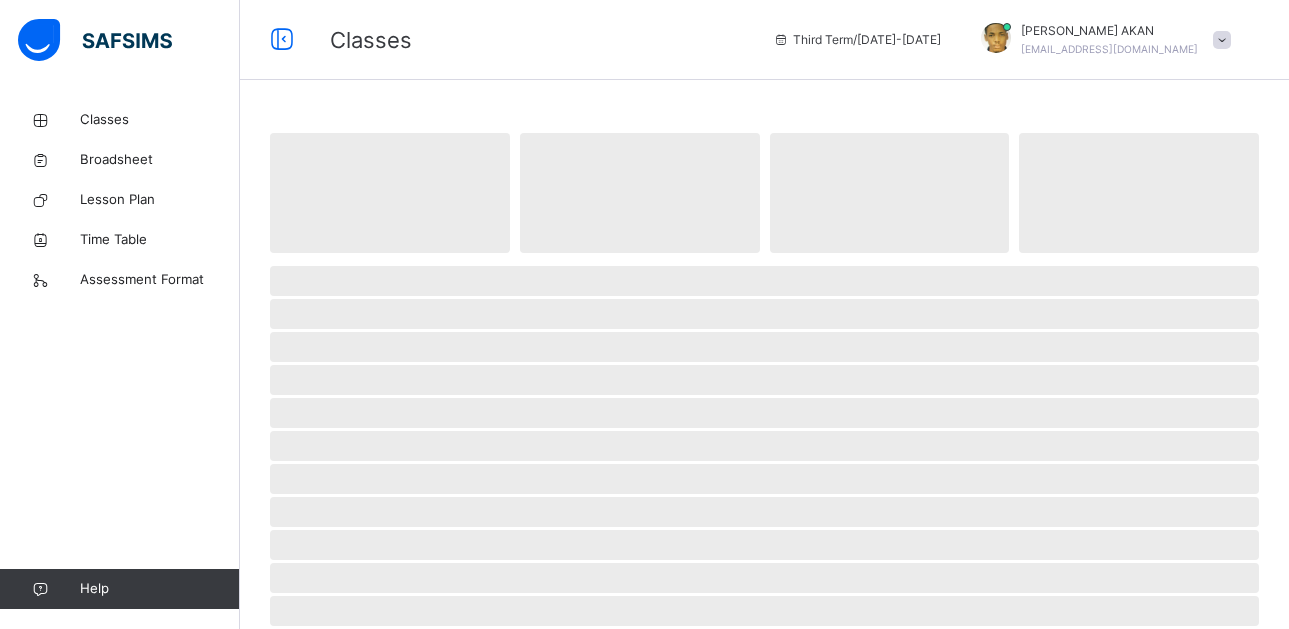 click on "‌ ‌ ‌ ‌ ‌ ‌ ‌ ‌ ‌ ‌ ‌ ‌ ‌ ‌ ‌ ‌ ‌ ‌ ‌ ‌ ‌ ‌ ‌ ‌ ‌" at bounding box center (764, 667) 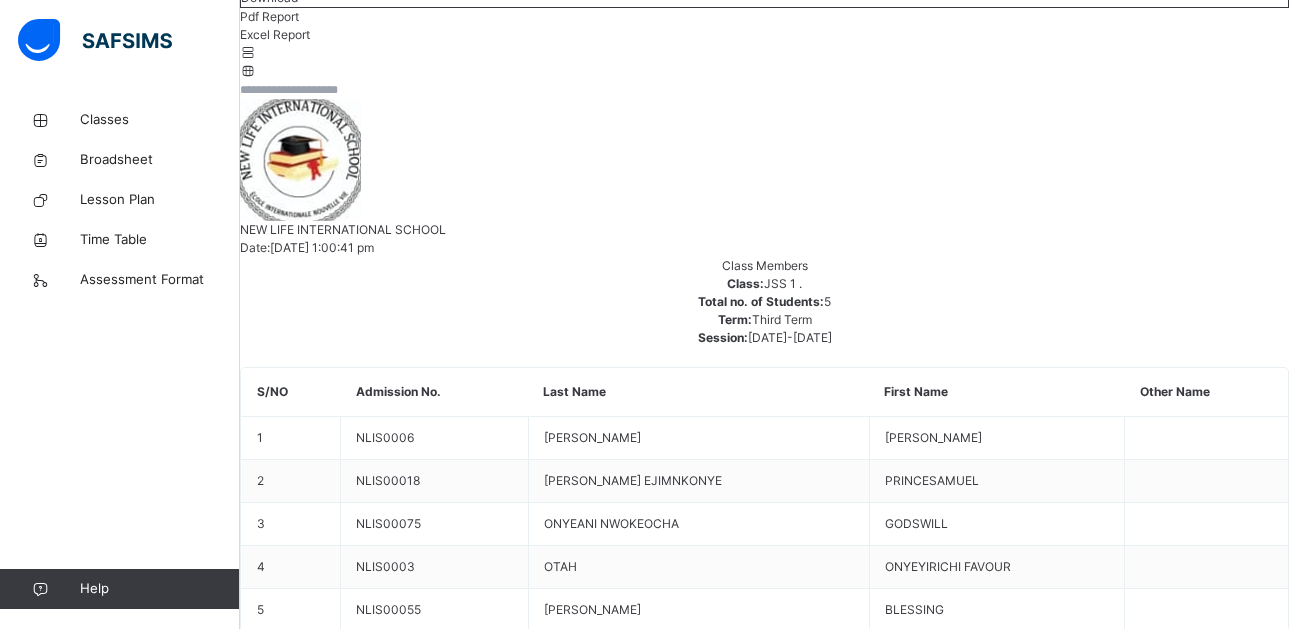 scroll, scrollTop: 313, scrollLeft: 0, axis: vertical 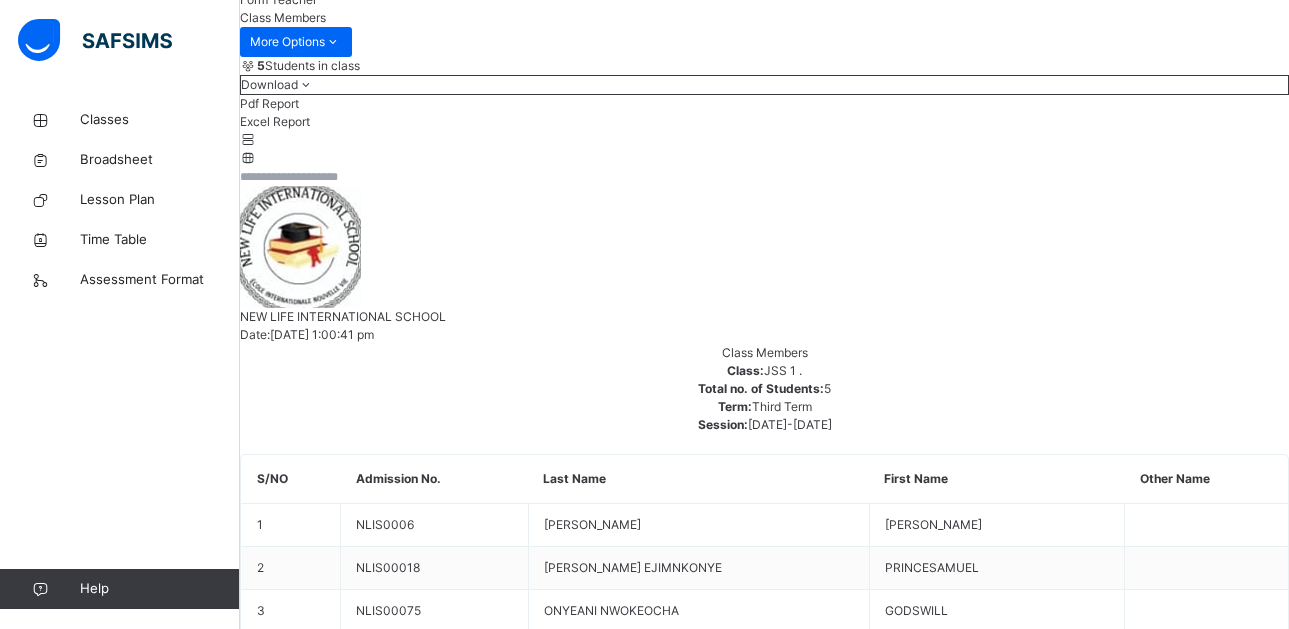 click on "Subjects" at bounding box center (264, -55) 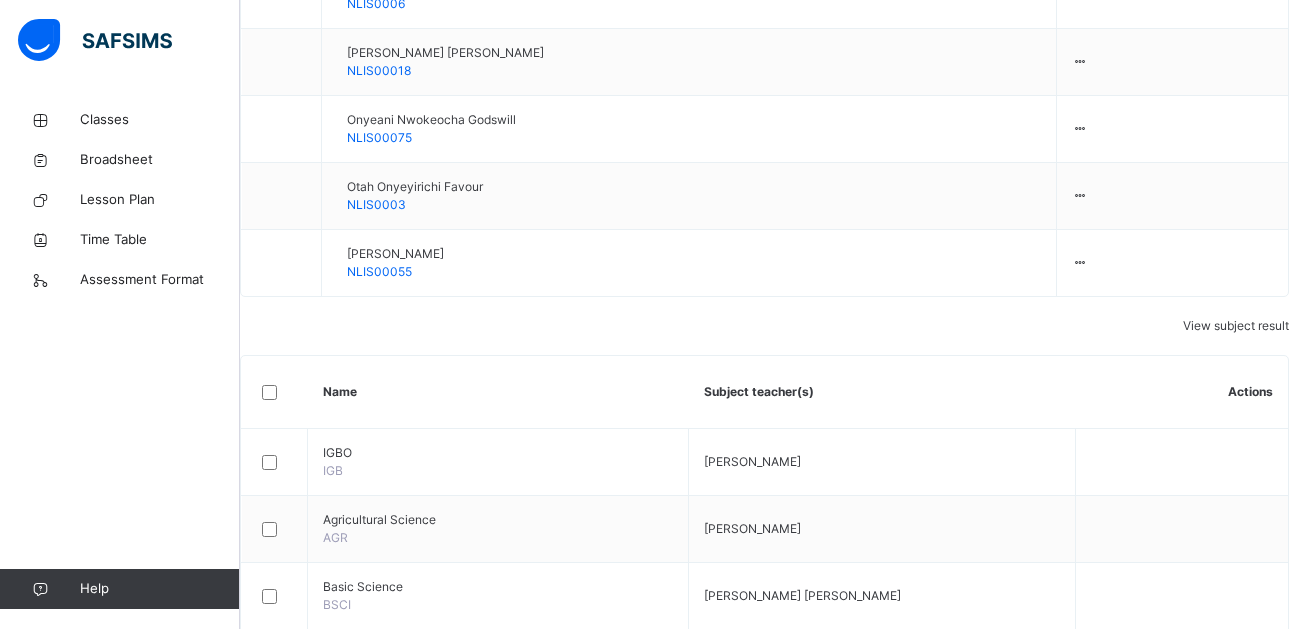 scroll, scrollTop: 1071, scrollLeft: 0, axis: vertical 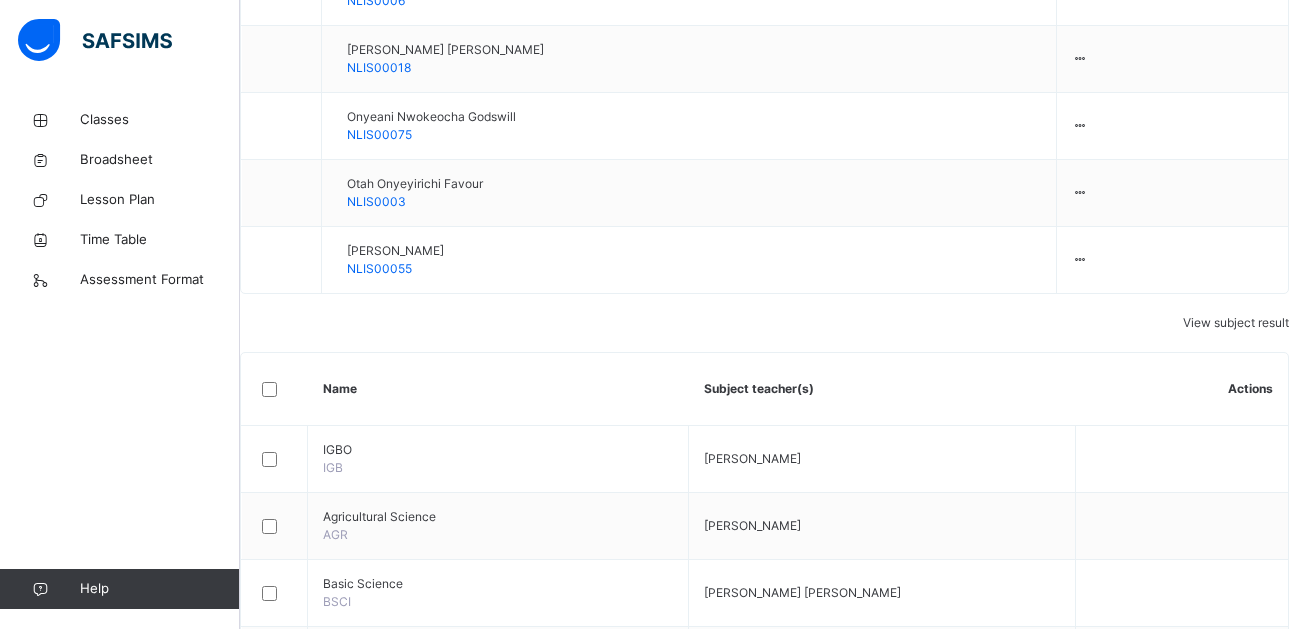 click on "Assess Students" at bounding box center [1227, 1321] 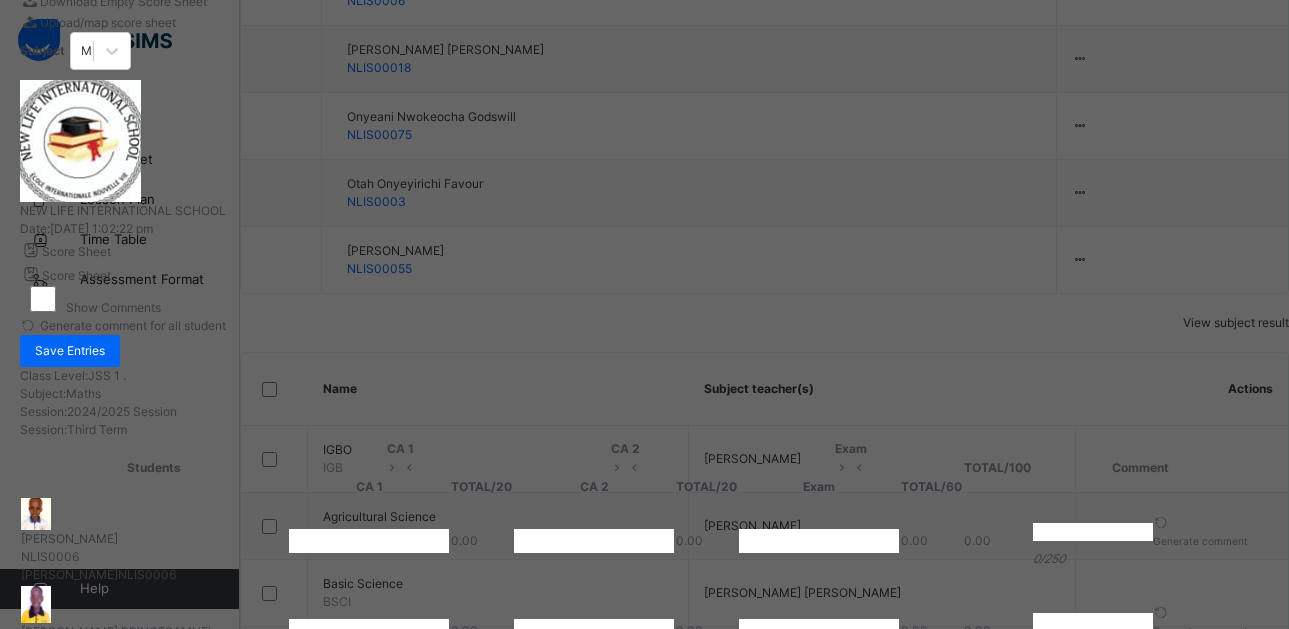 scroll, scrollTop: 181, scrollLeft: 0, axis: vertical 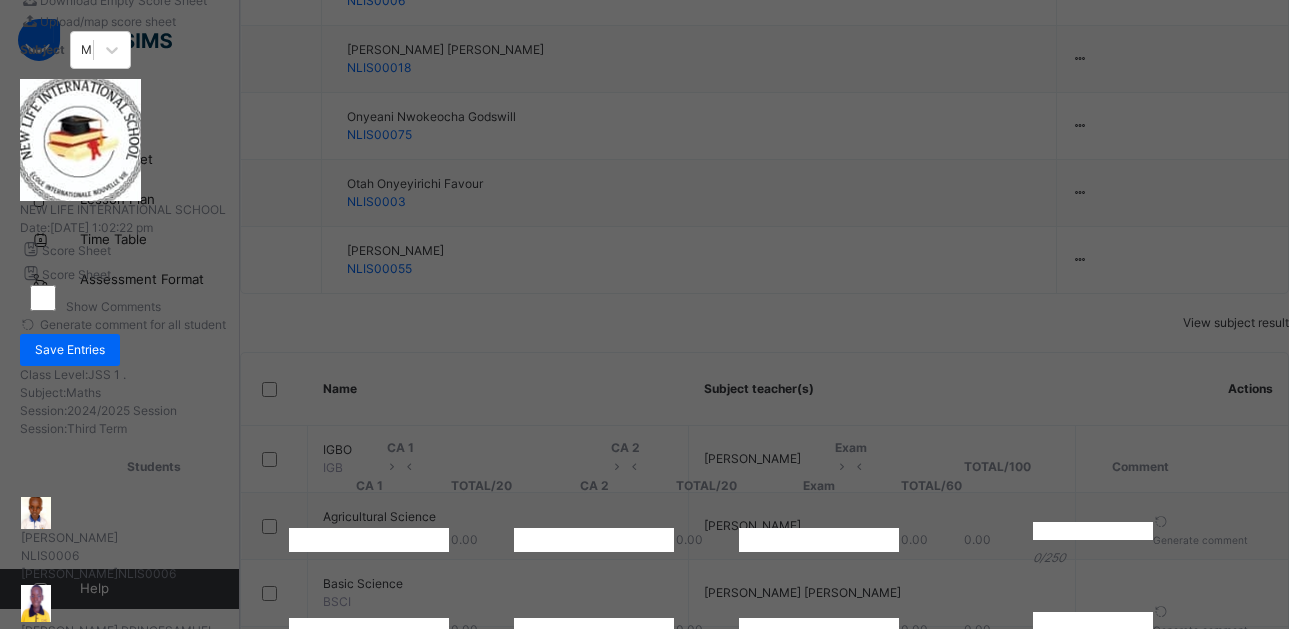 click at bounding box center [369, 540] 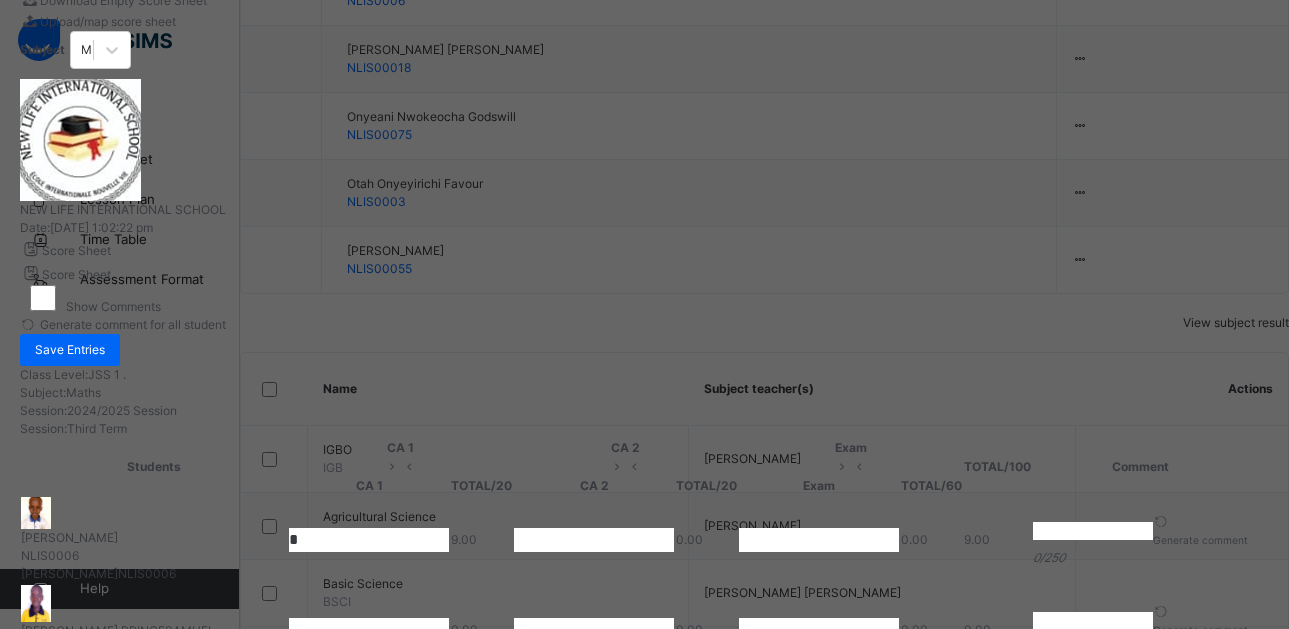 type on "*" 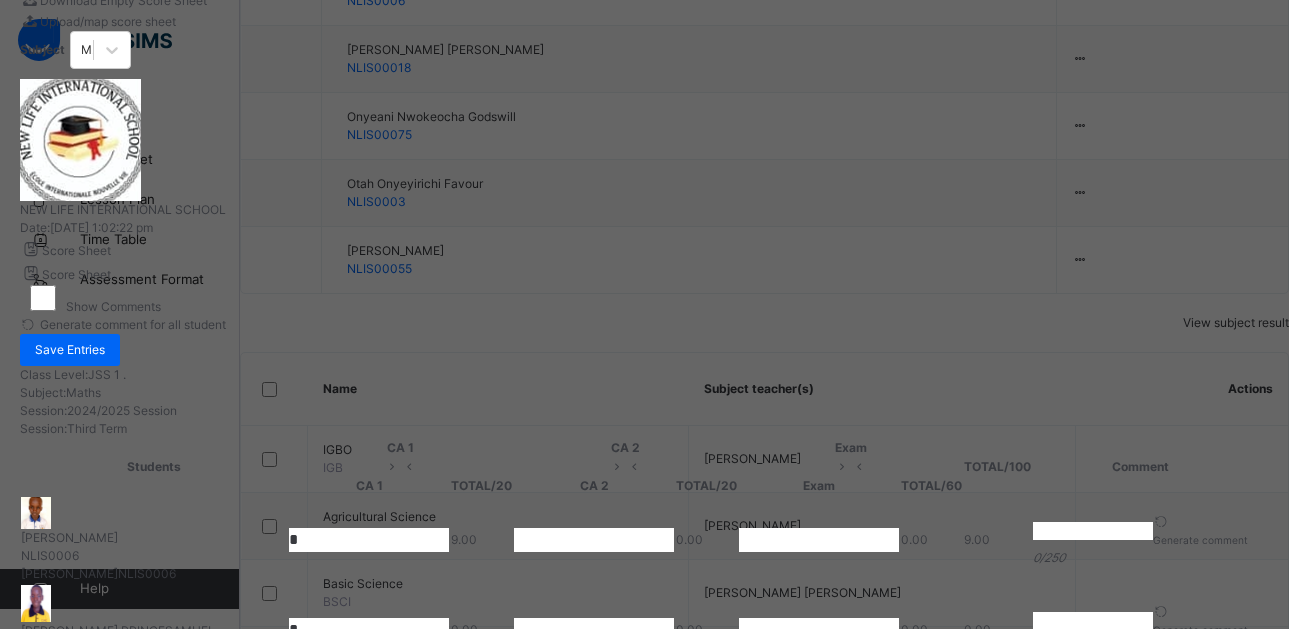 type on "*" 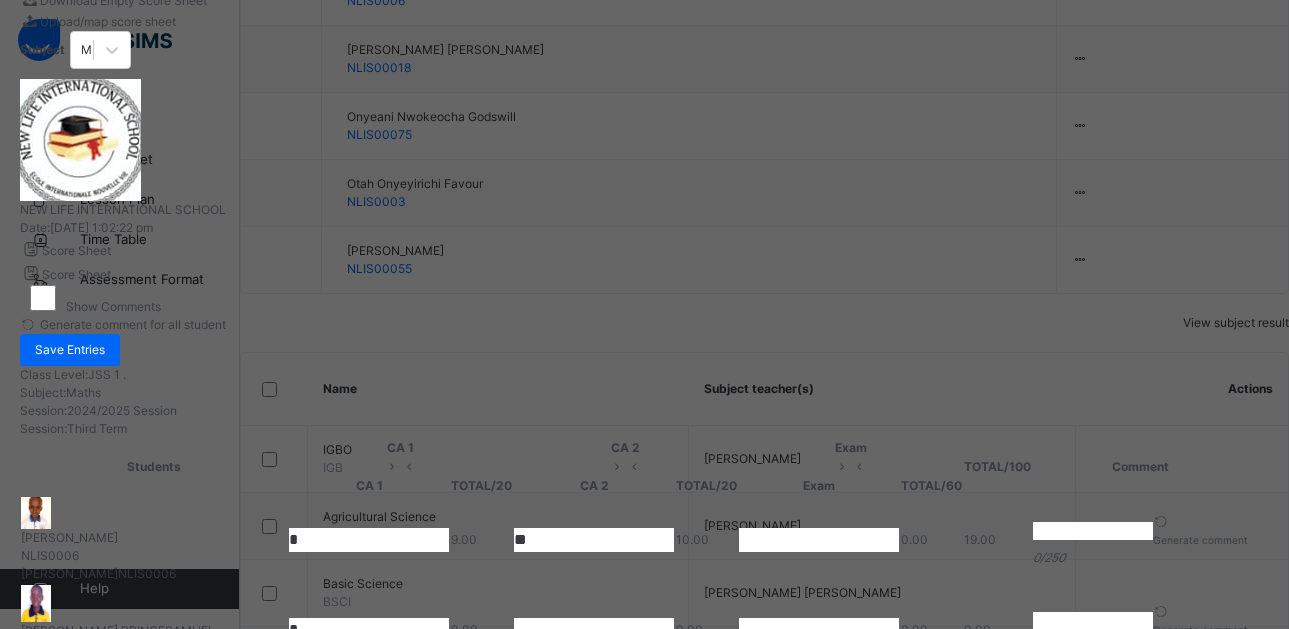 type on "**" 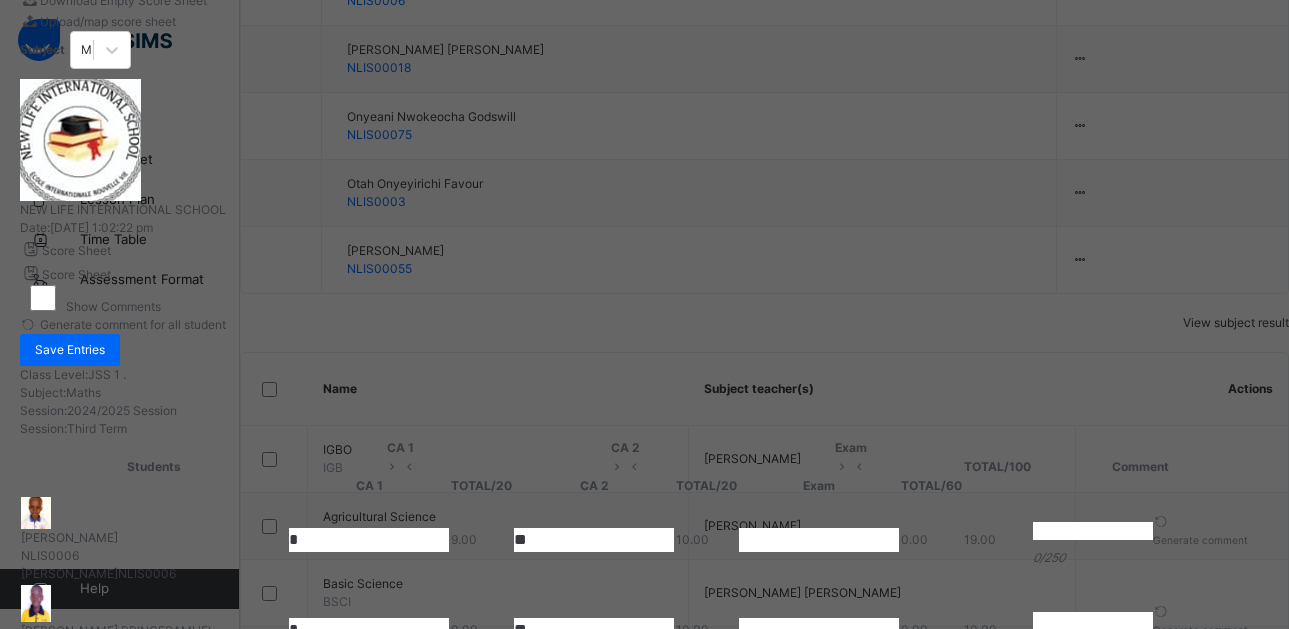type on "**" 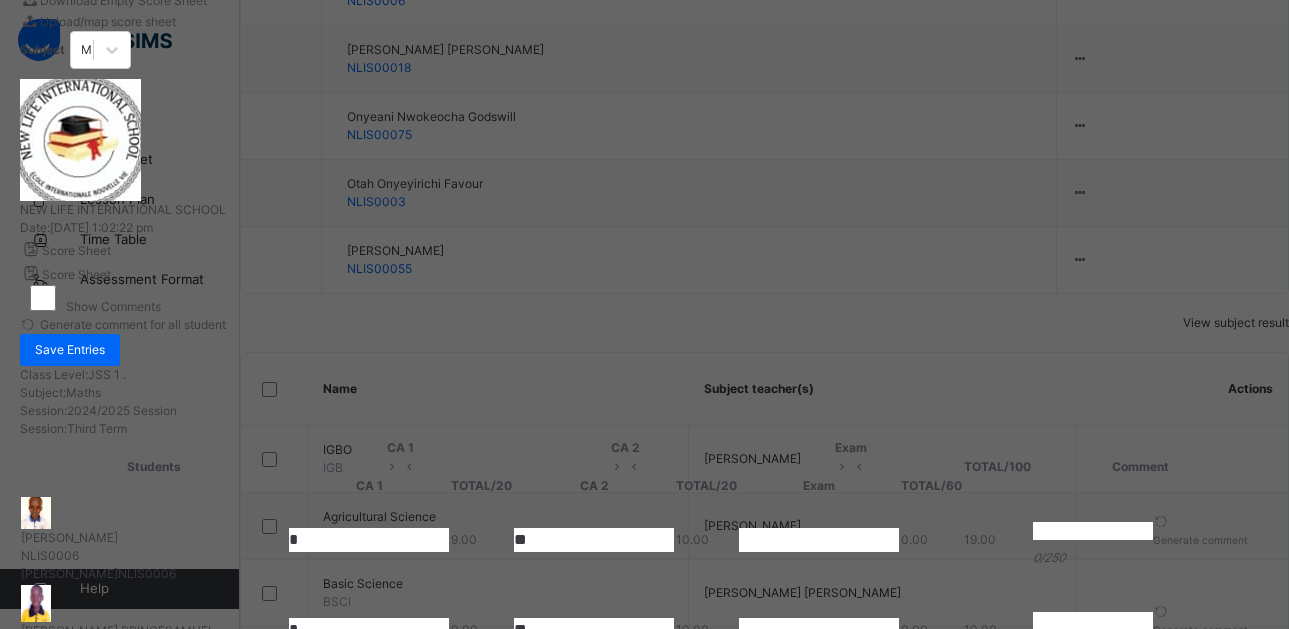 click on "**" at bounding box center (594, 630) 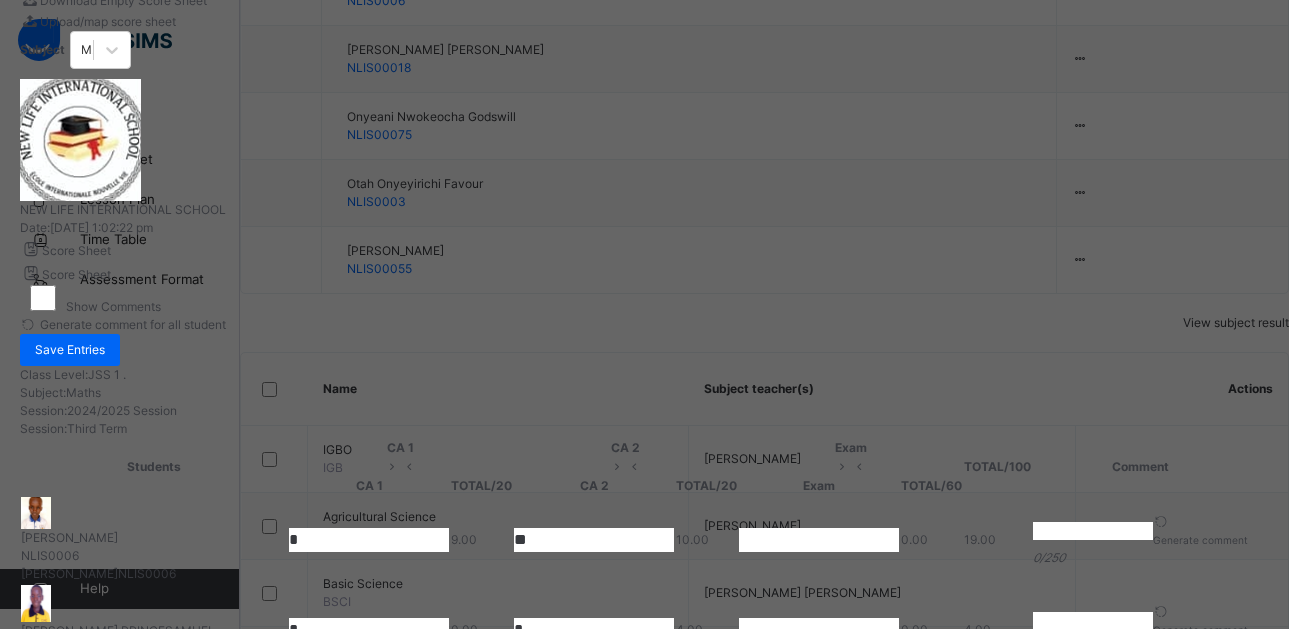 type on "*" 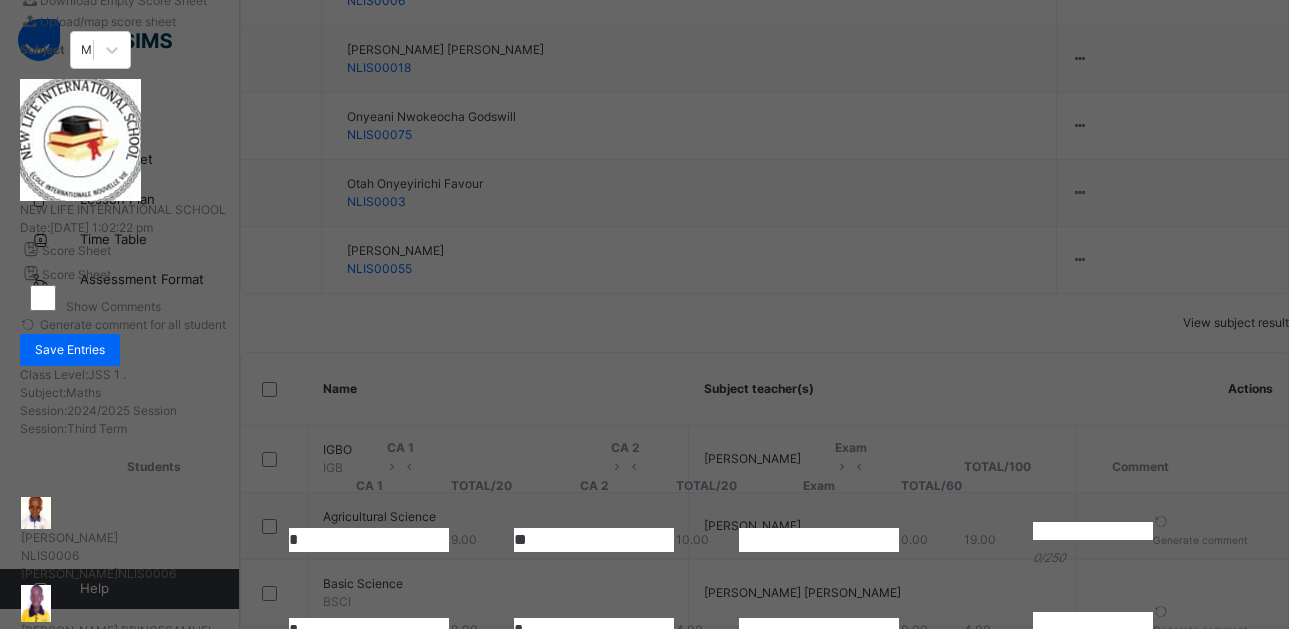 type on "*" 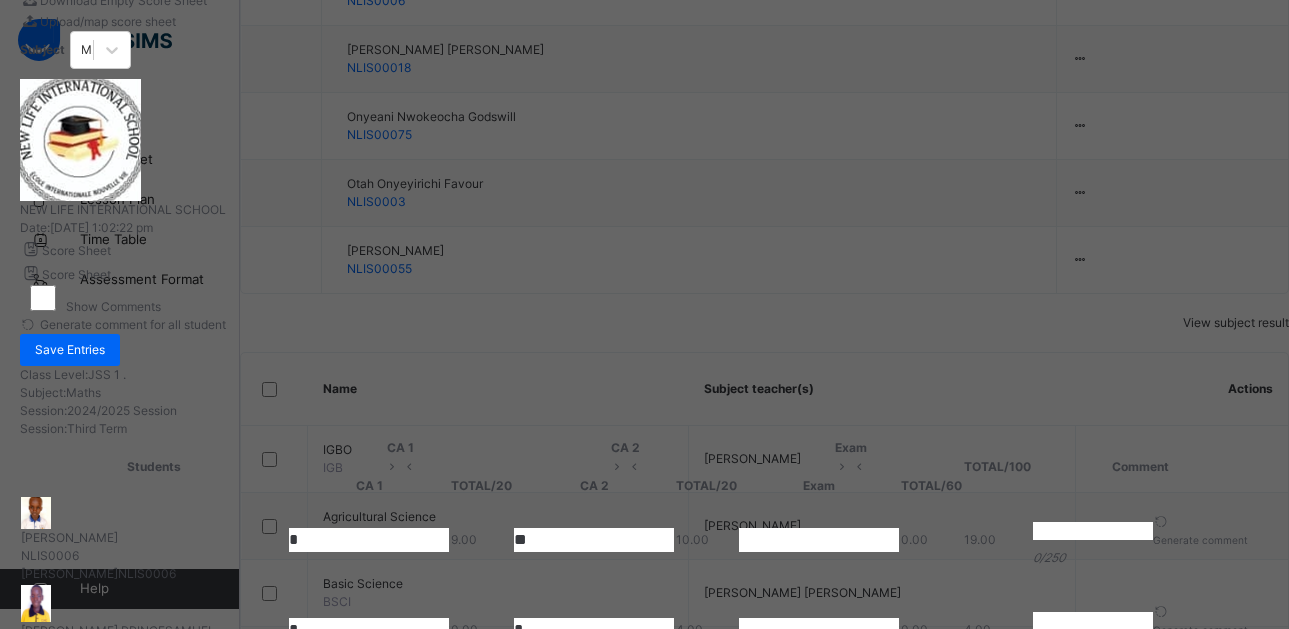 type on "*" 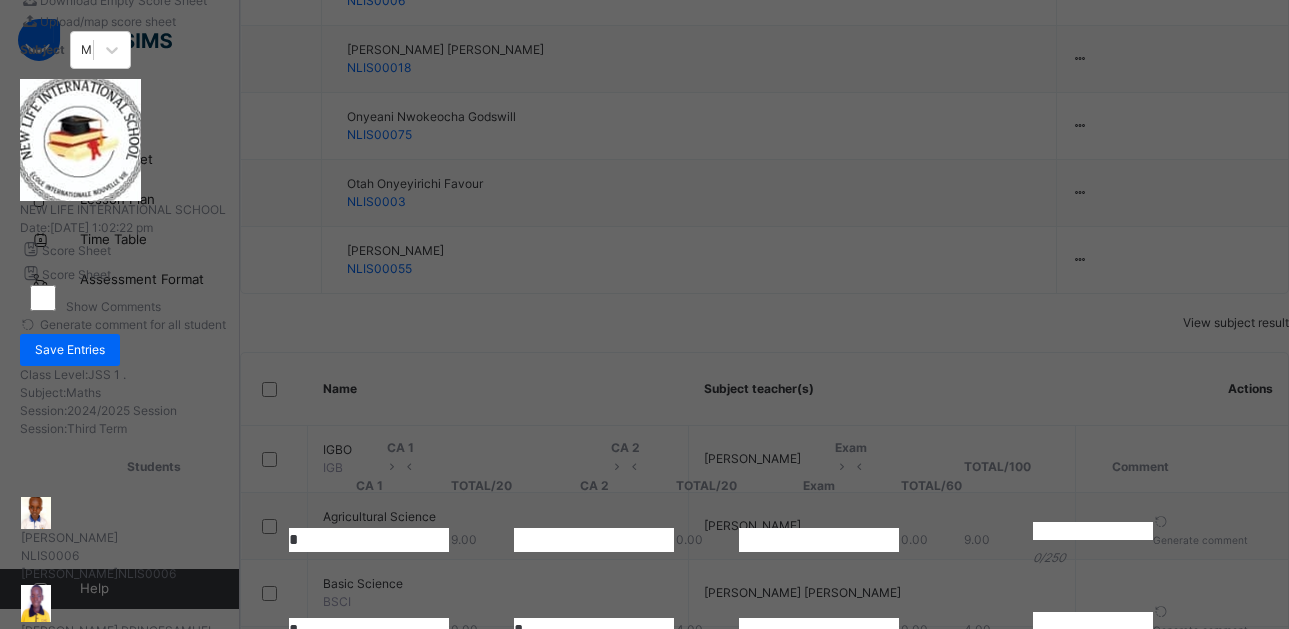 type 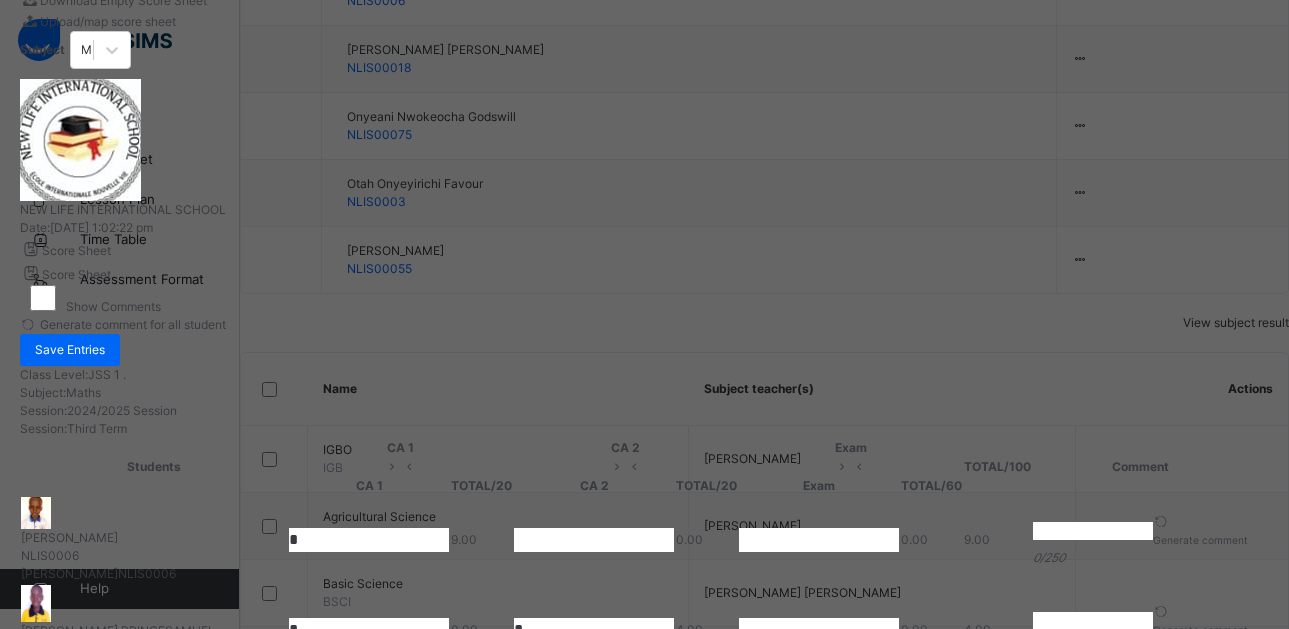 type on "*" 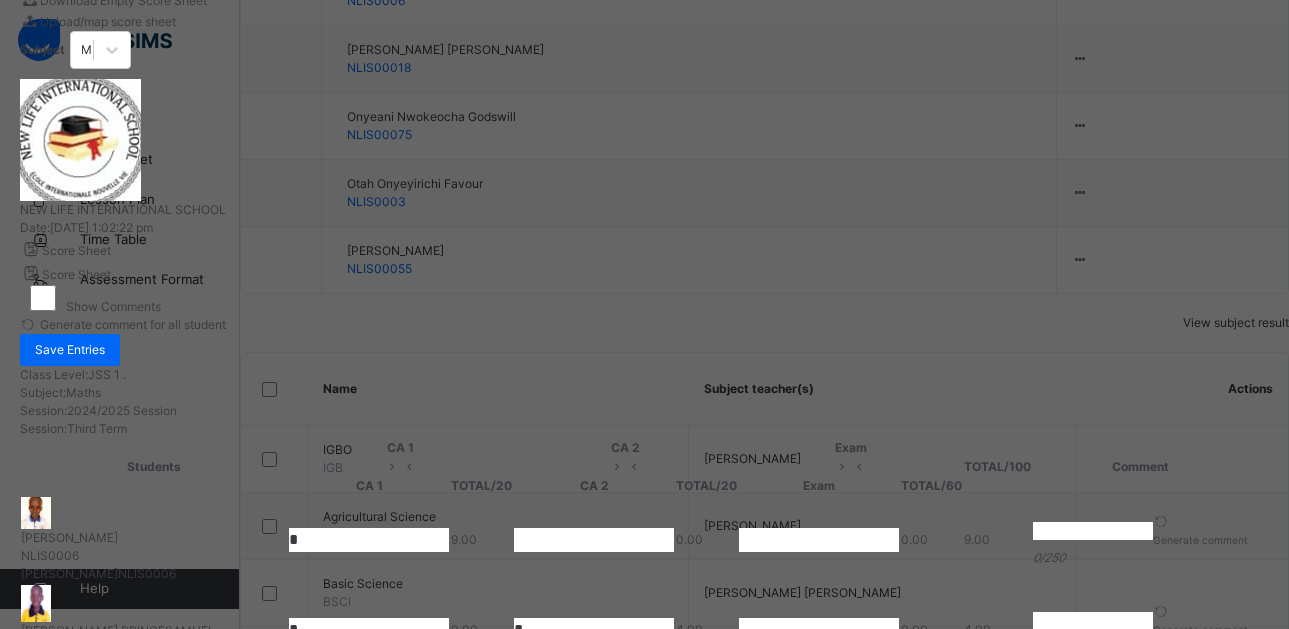 type on "*" 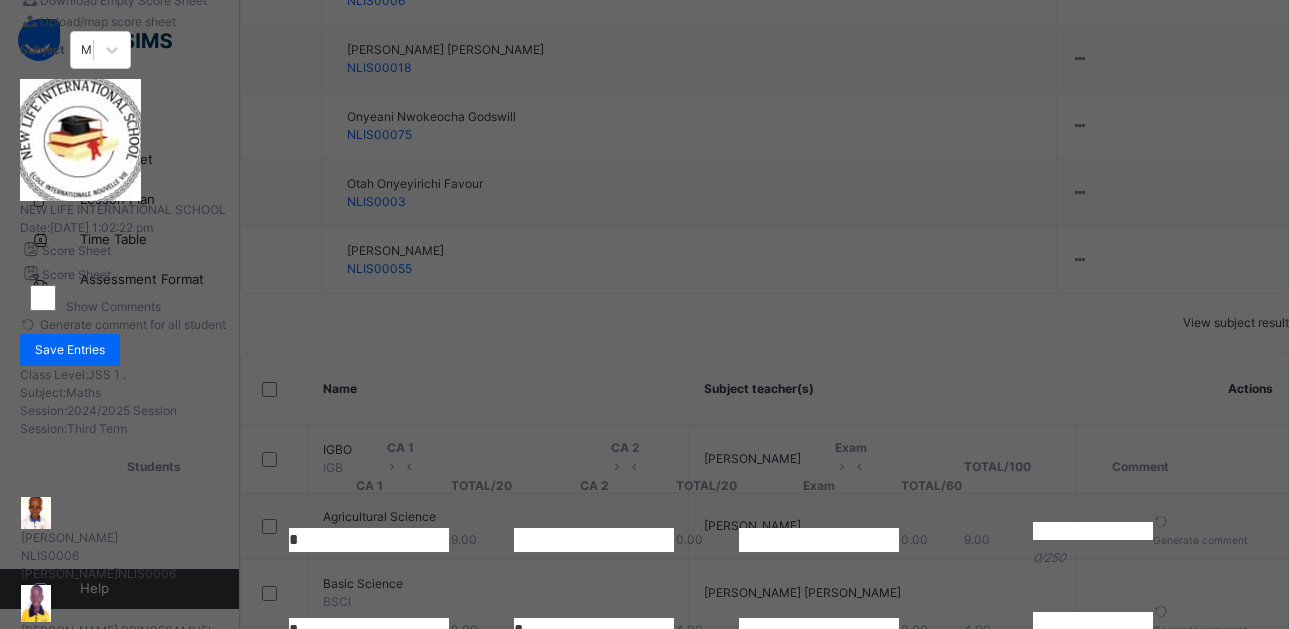 type on "**" 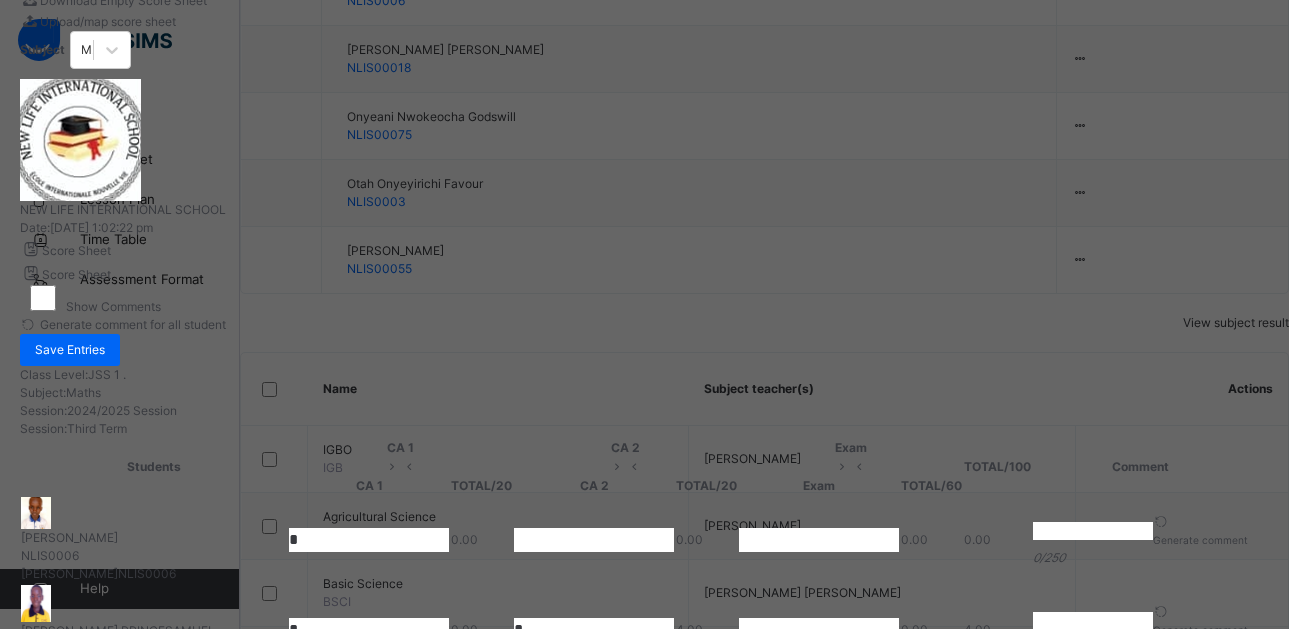 type on "*" 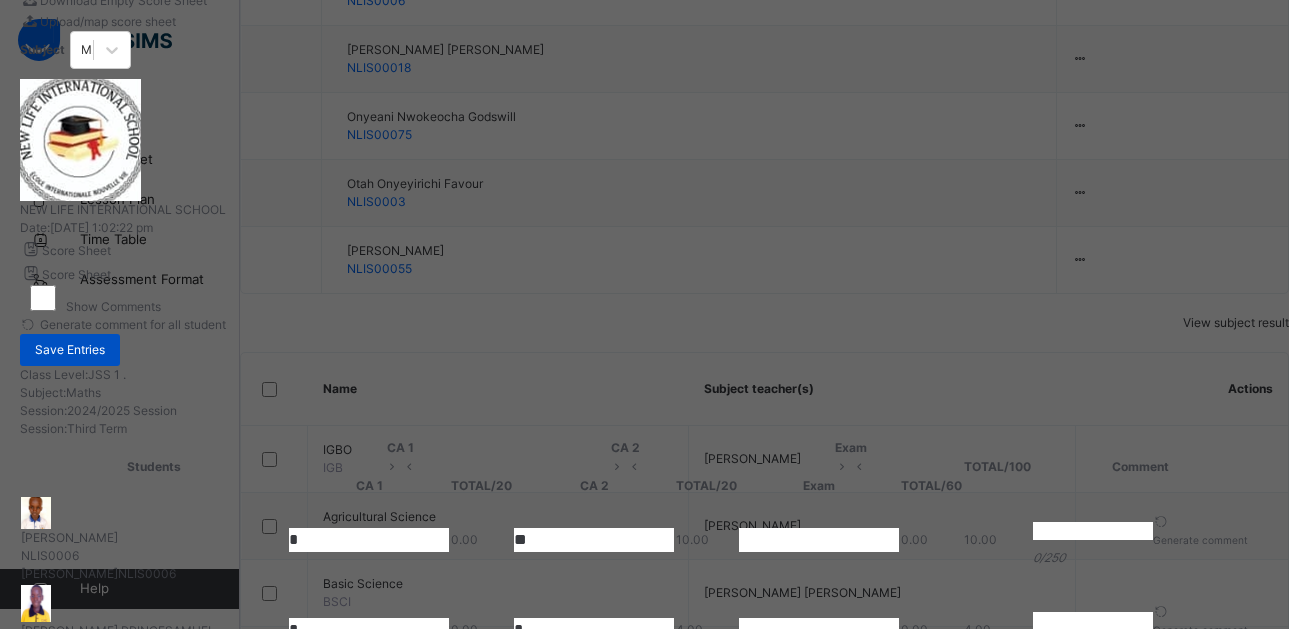 type on "**" 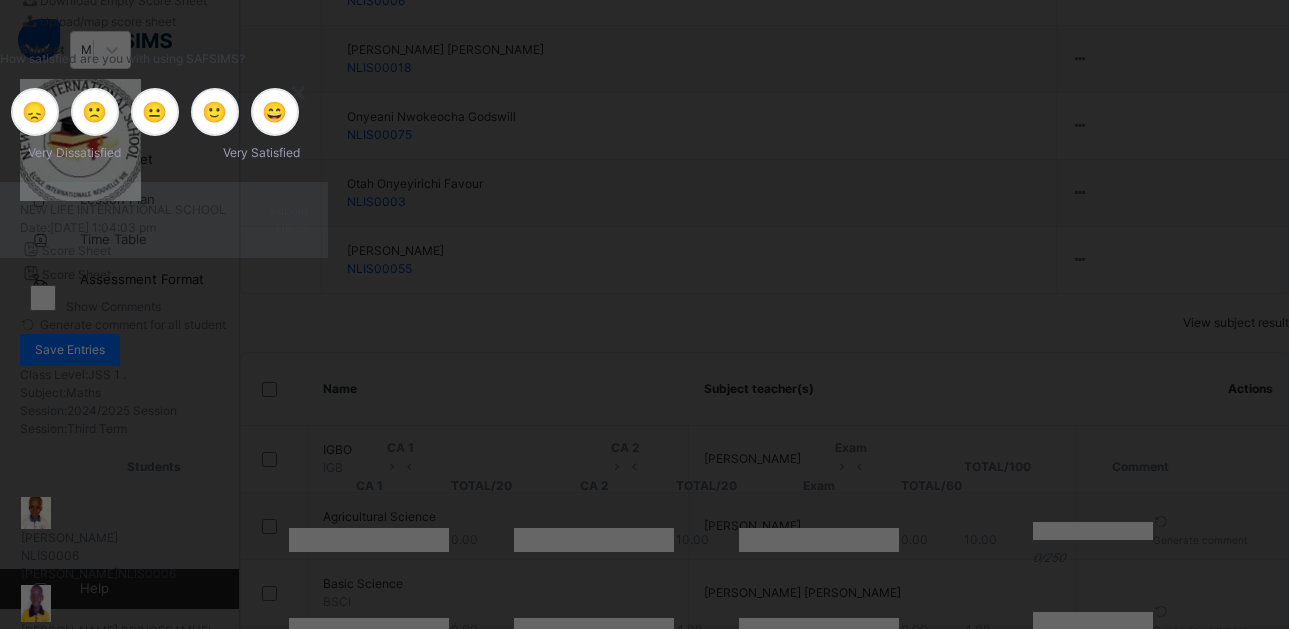 type on "**" 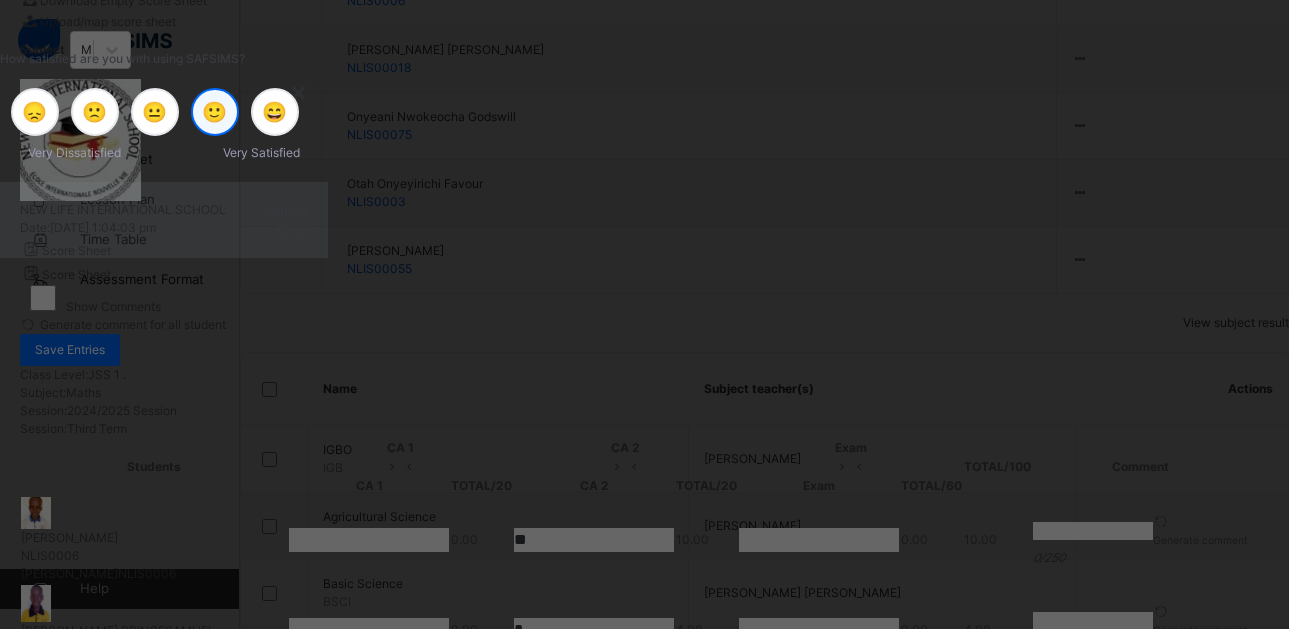 click on "🙂" at bounding box center [214, 112] 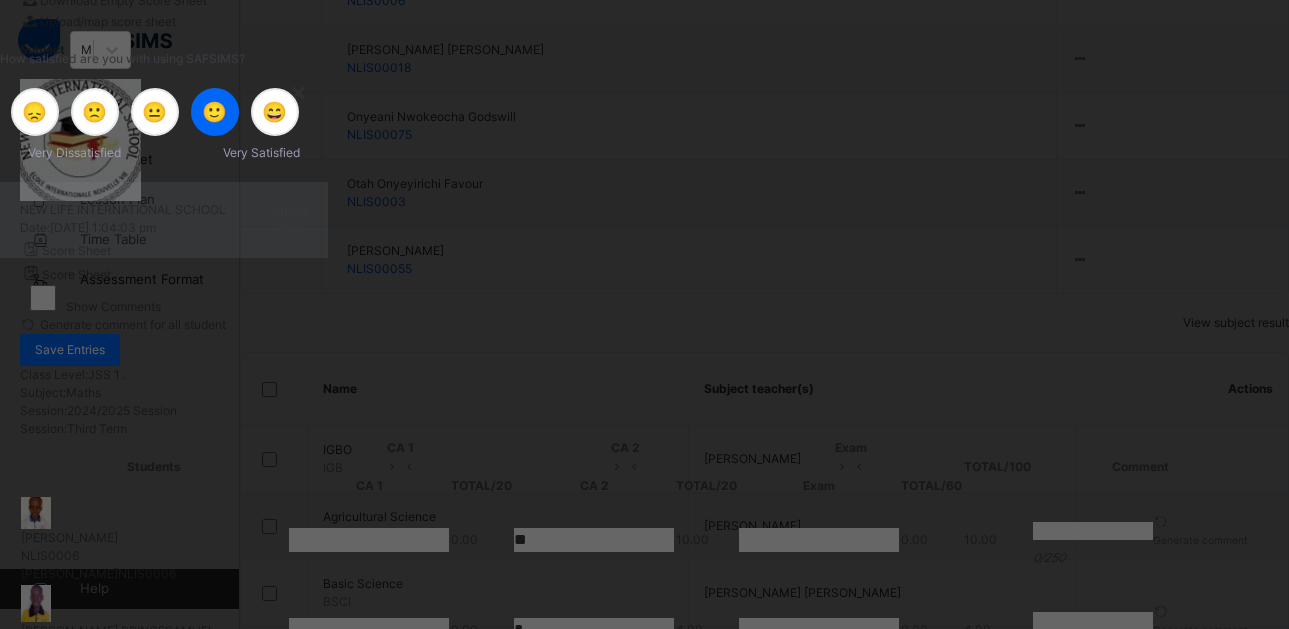 click on "Submit" at bounding box center (288, 210) 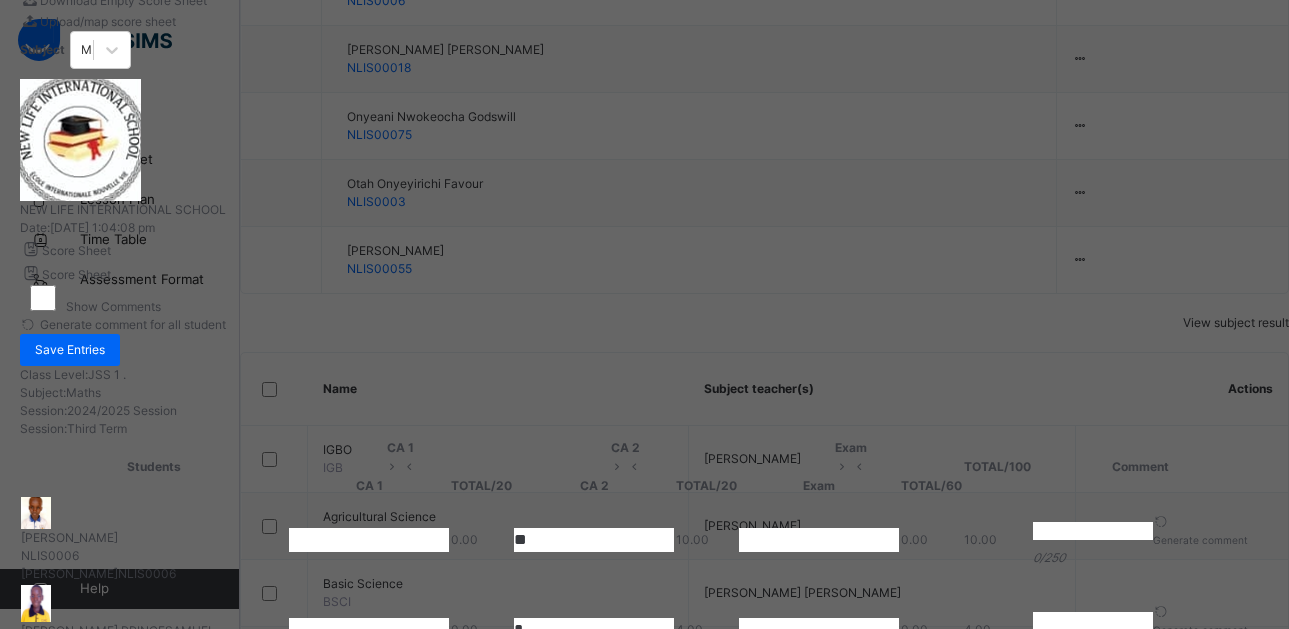 click at bounding box center [369, 540] 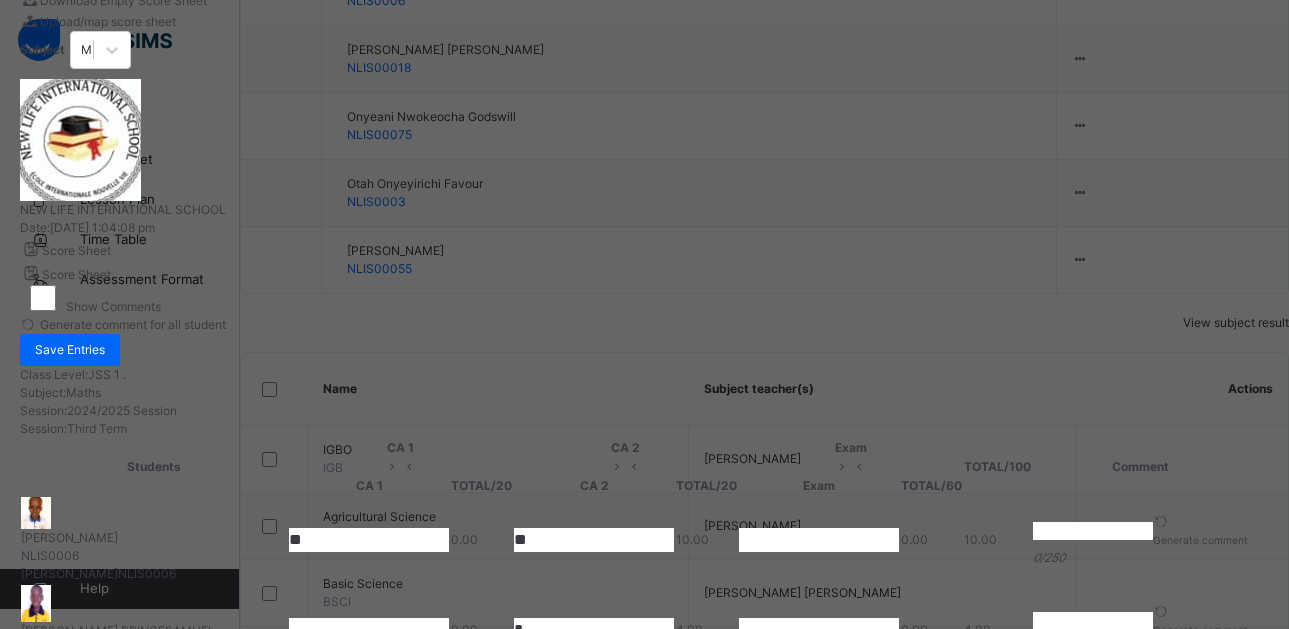 type on "**" 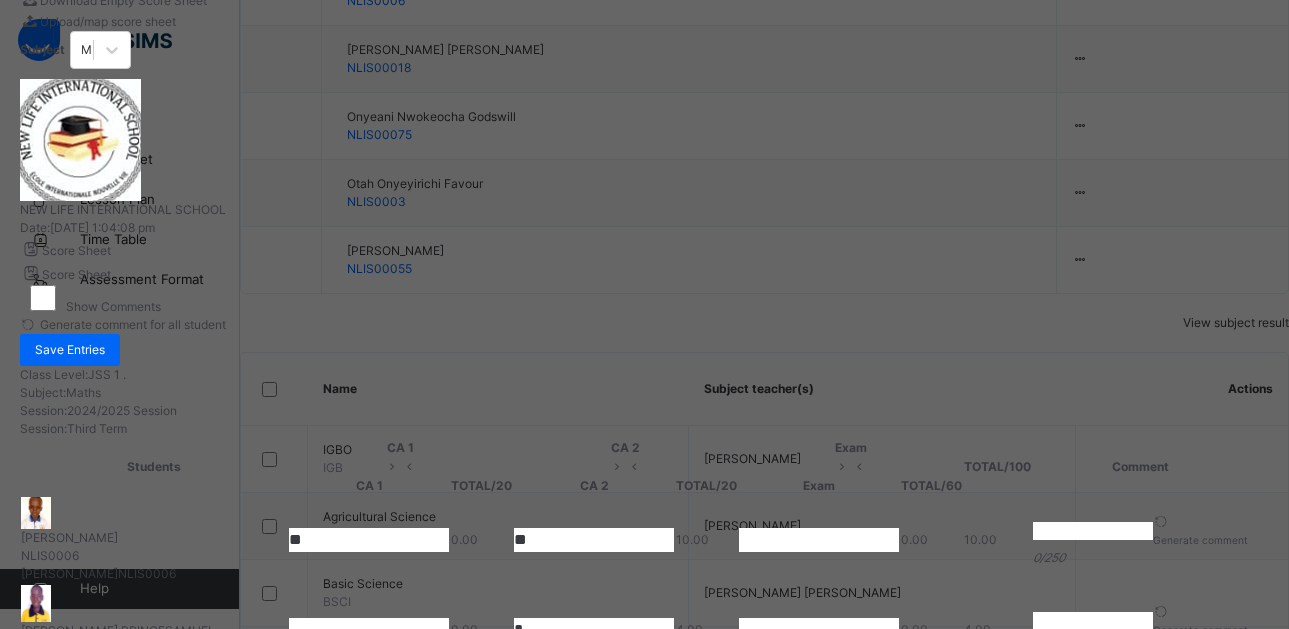 click at bounding box center (369, 726) 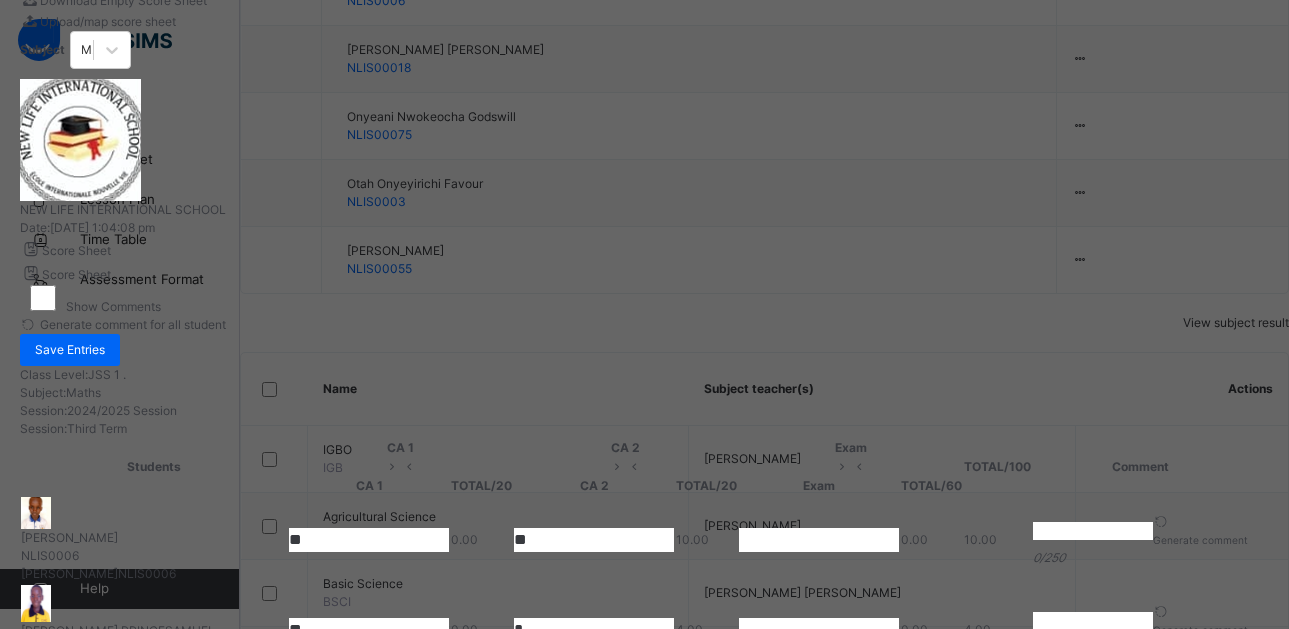 type on "**" 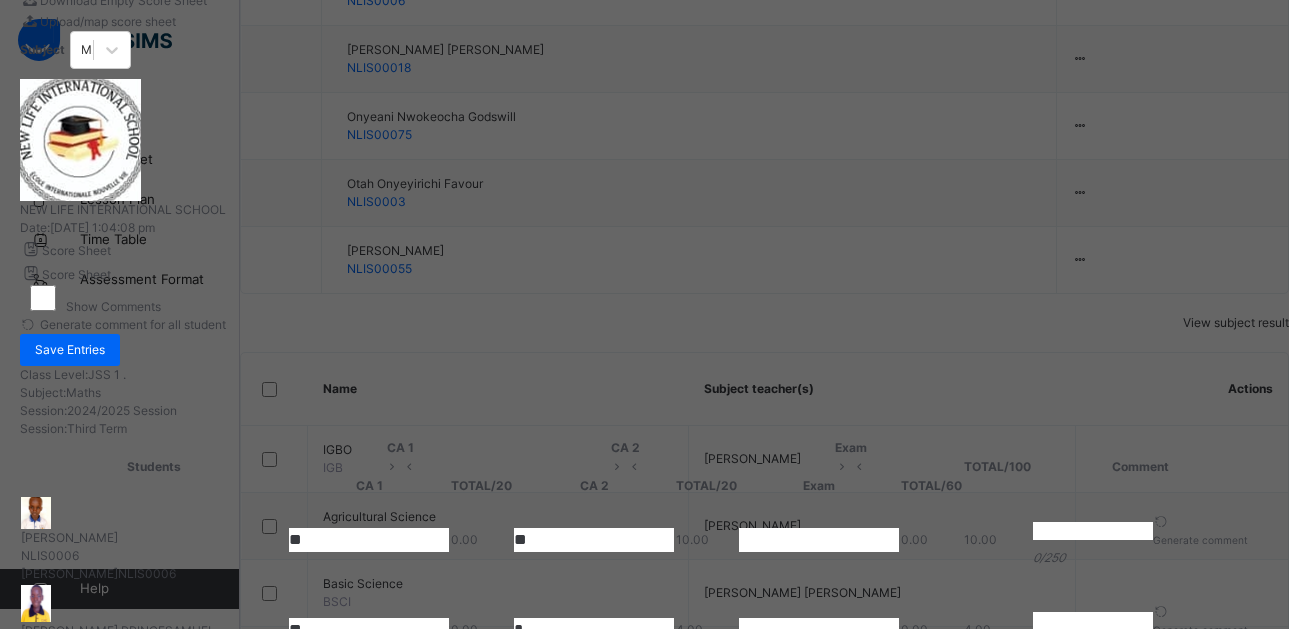 type on "**" 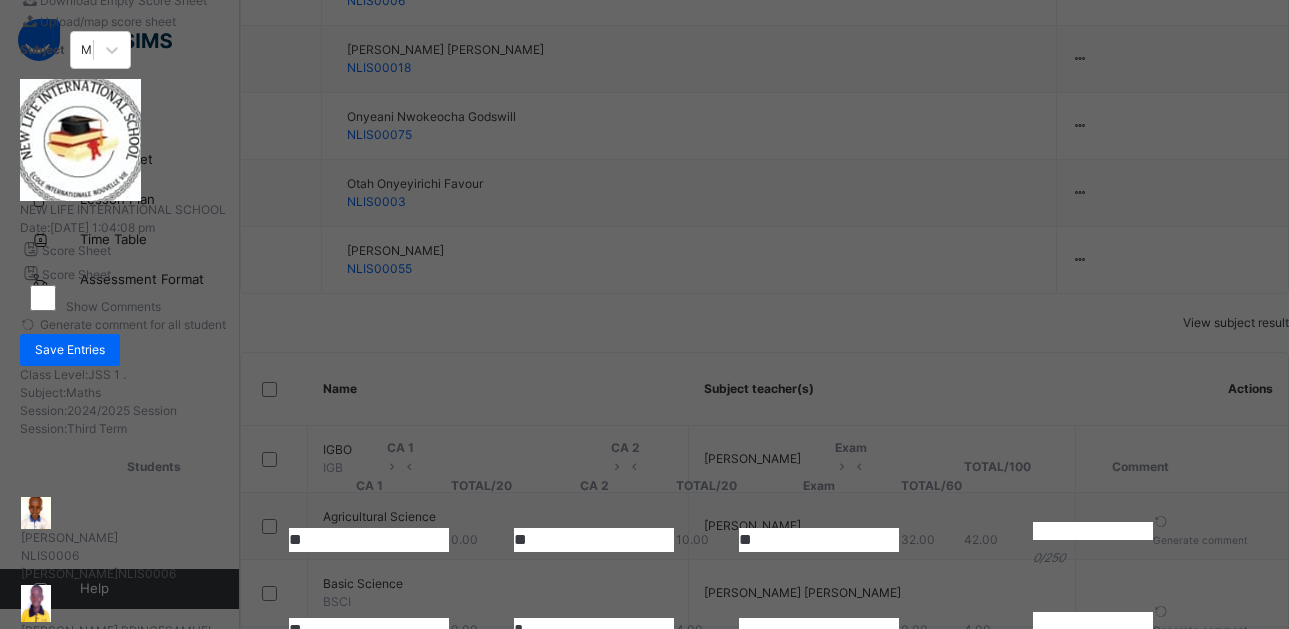 type on "**" 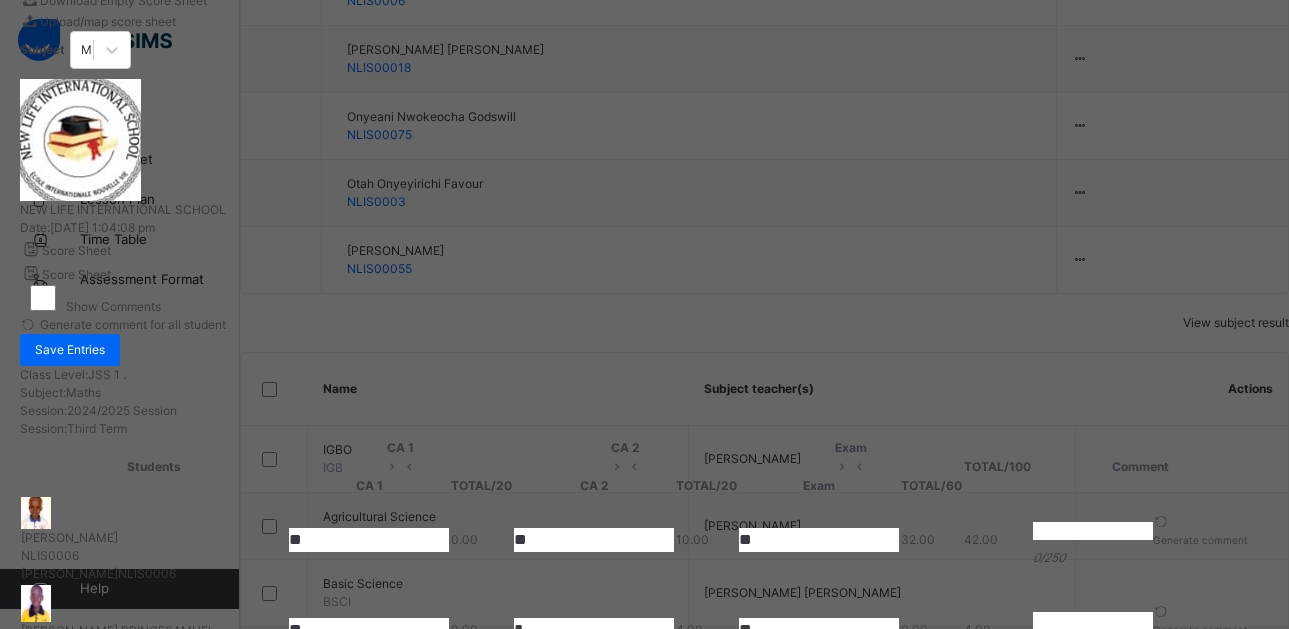 type on "**" 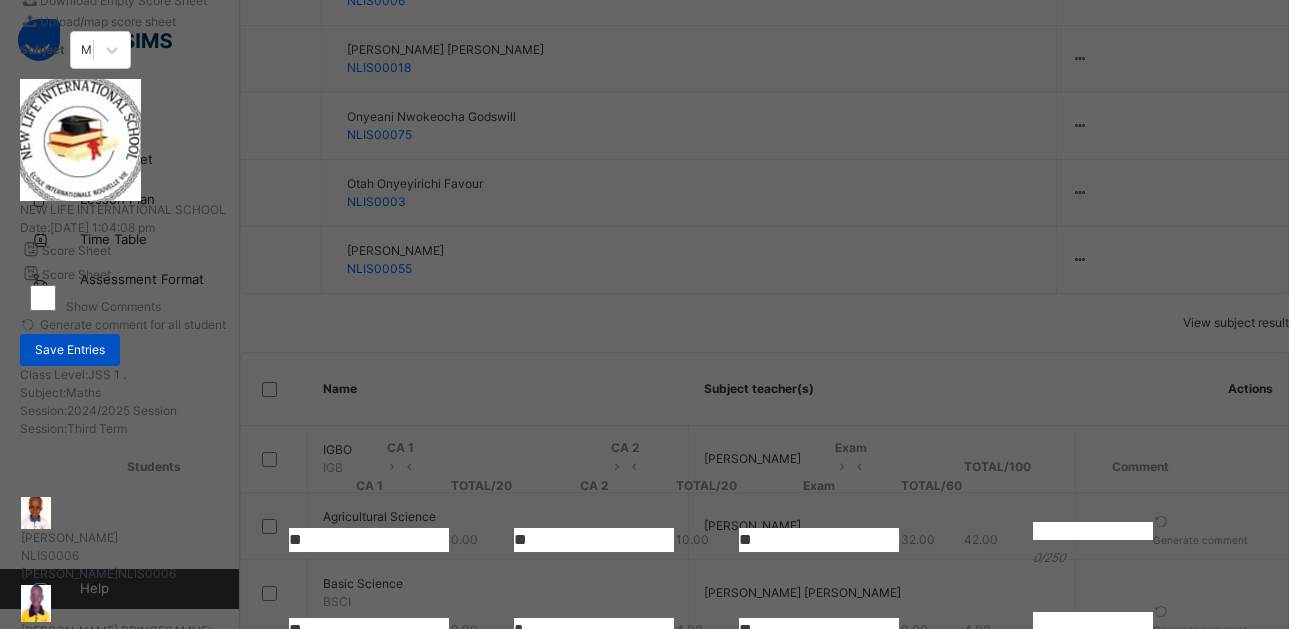 type on "**" 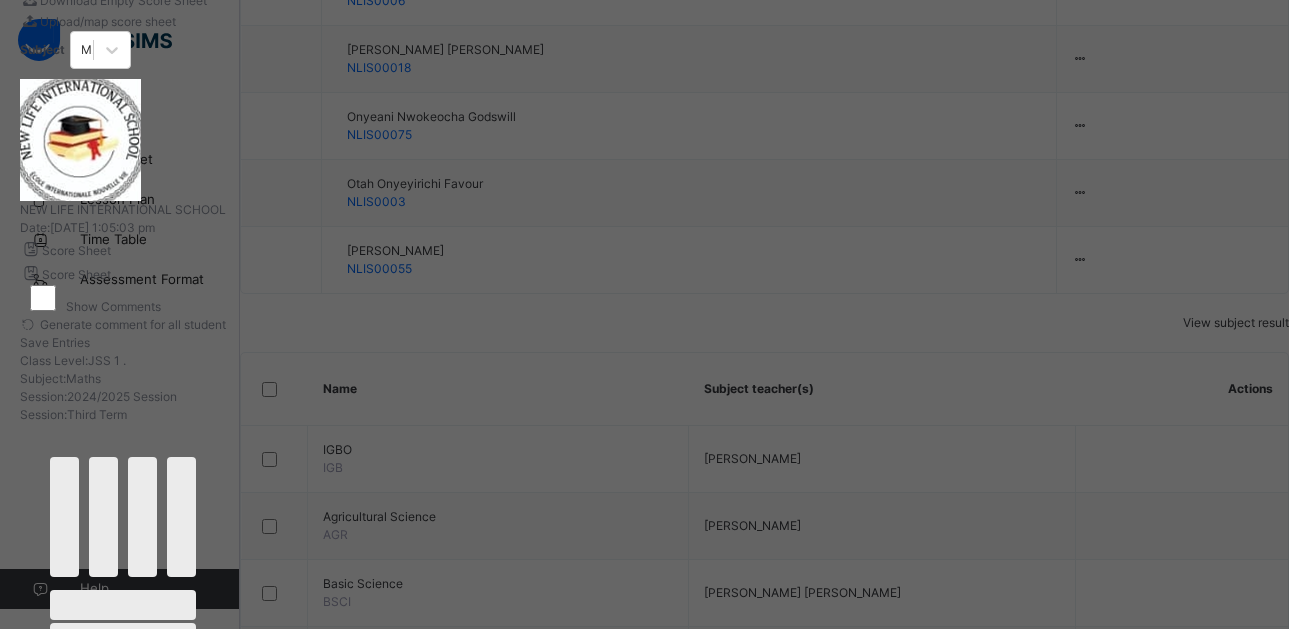drag, startPoint x: 664, startPoint y: 106, endPoint x: 675, endPoint y: 84, distance: 24.596748 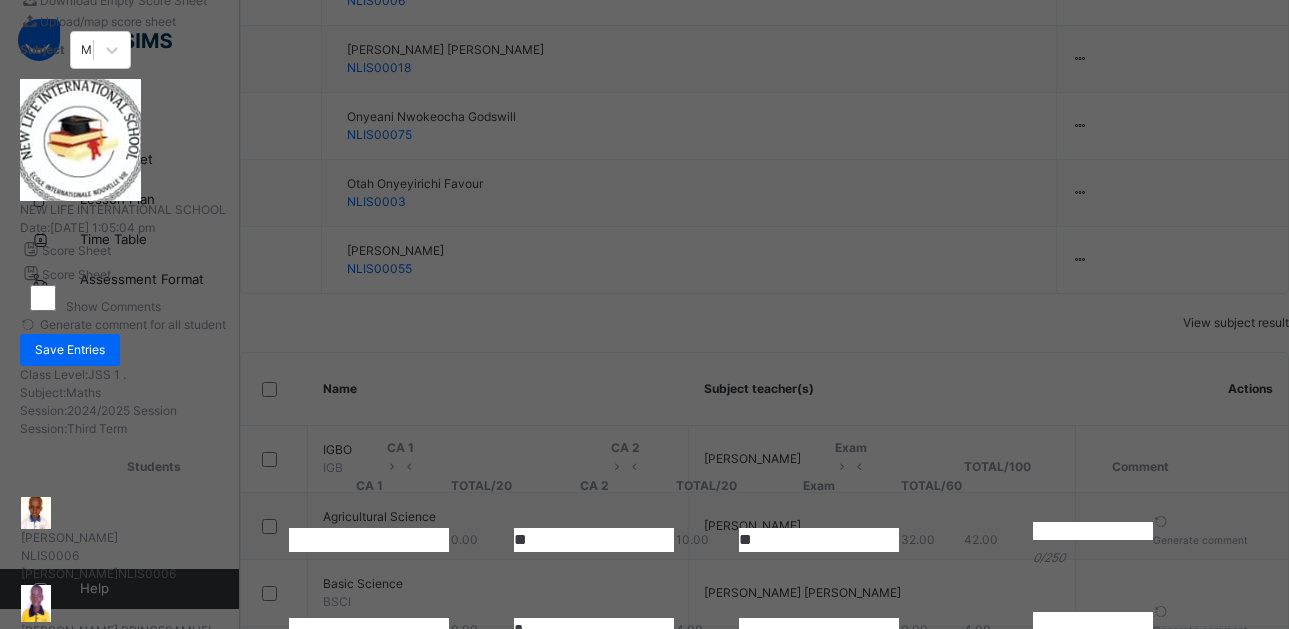 scroll, scrollTop: 181, scrollLeft: 0, axis: vertical 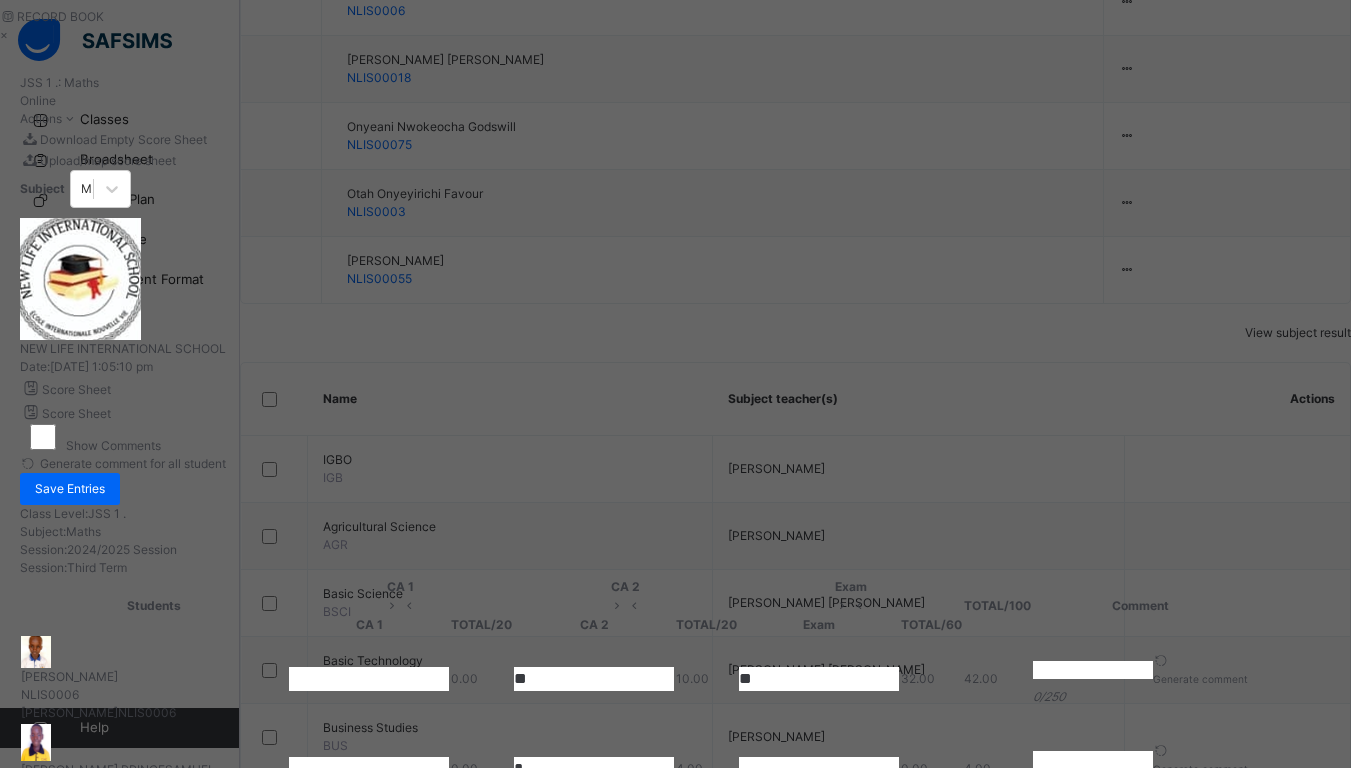 click on "Generate comment for all student" at bounding box center (131, 463) 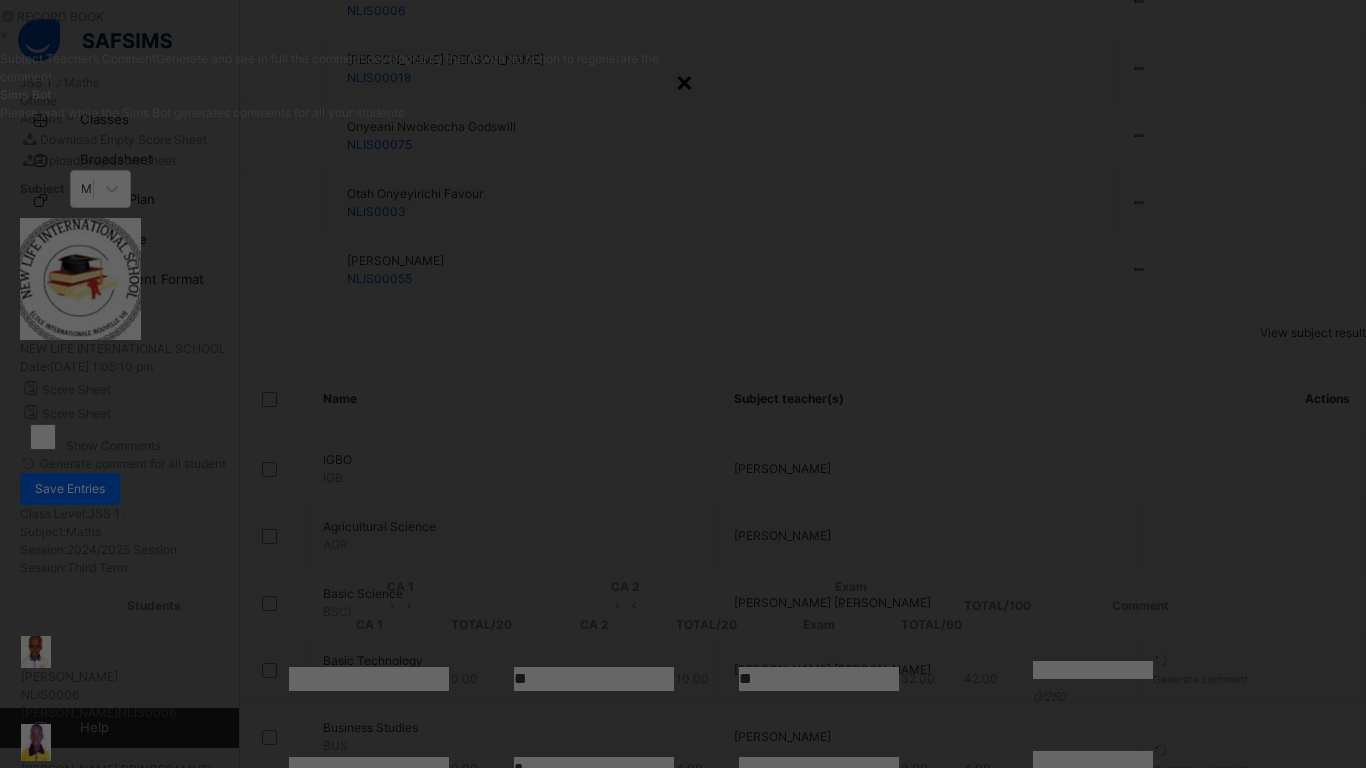 type on "**********" 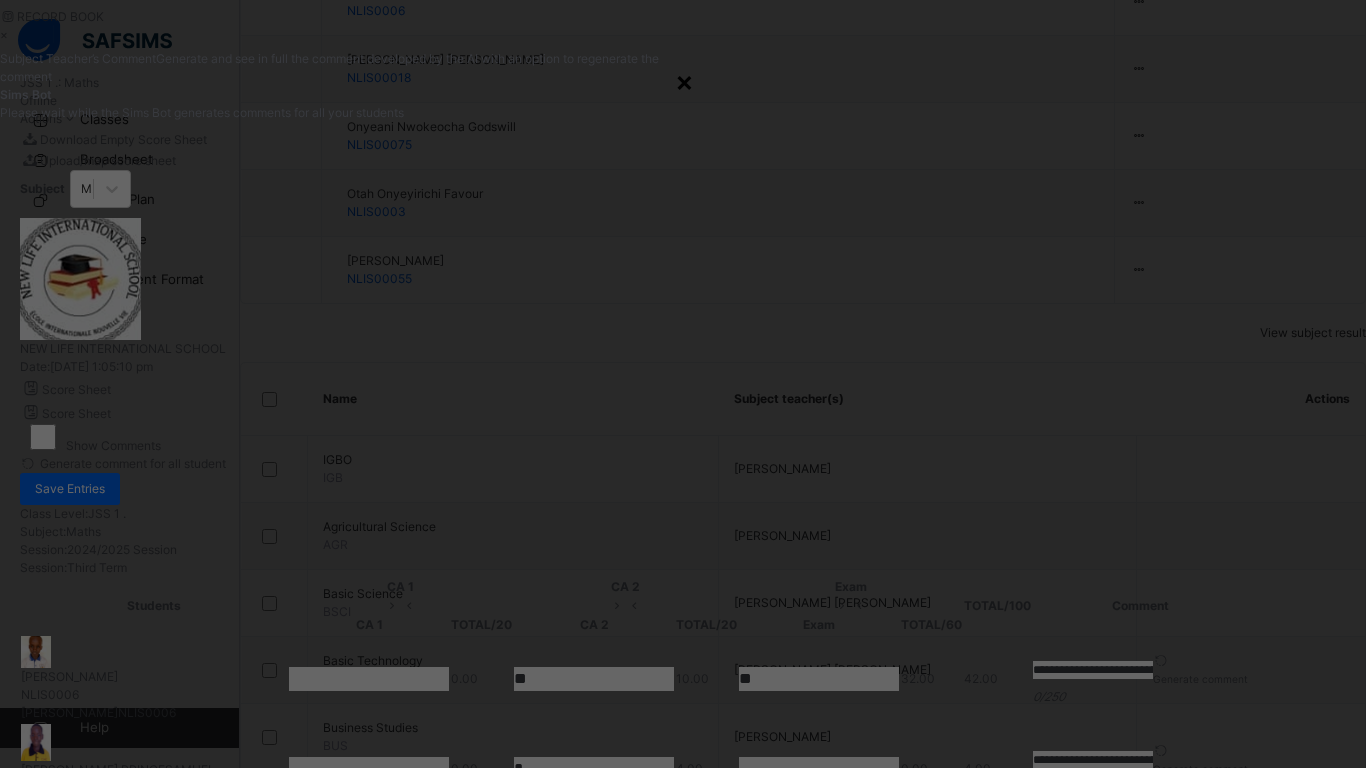 type on "**********" 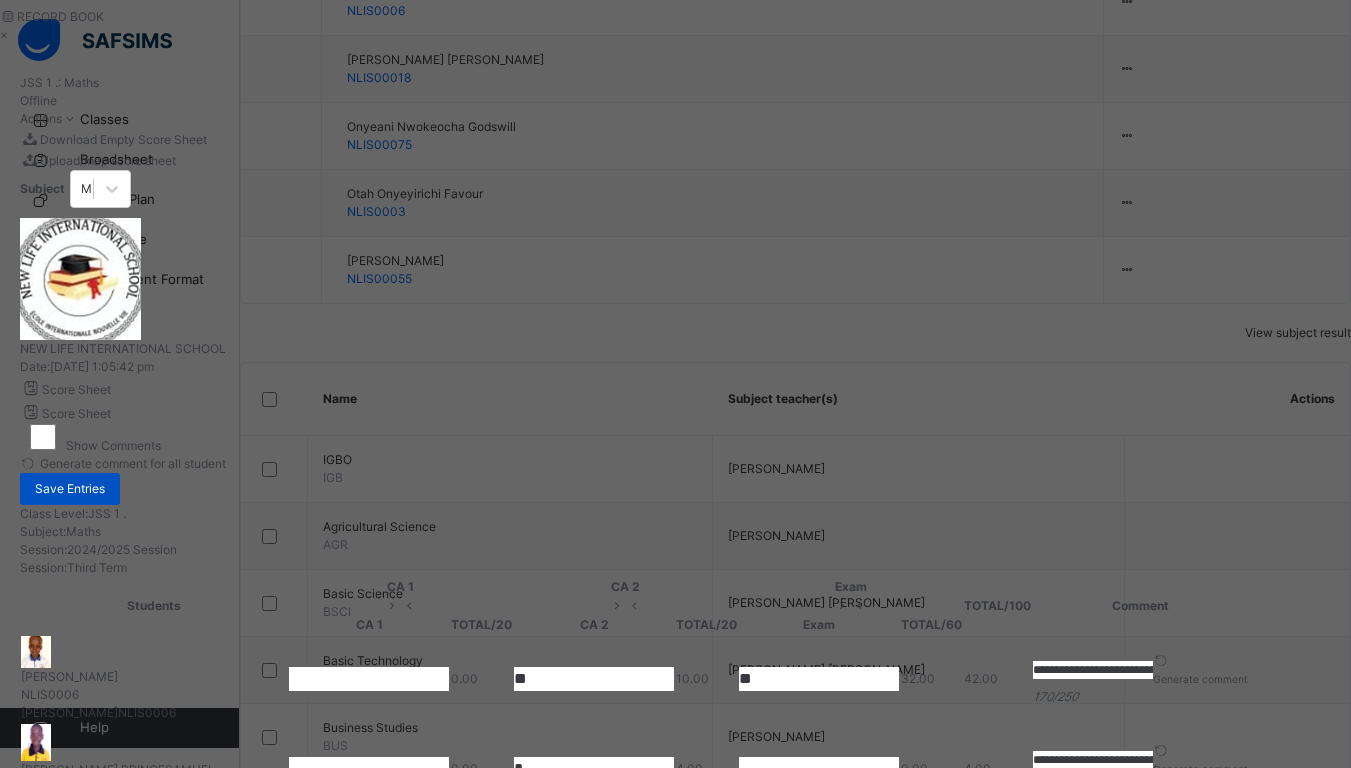 click on "Save Entries" at bounding box center (70, 489) 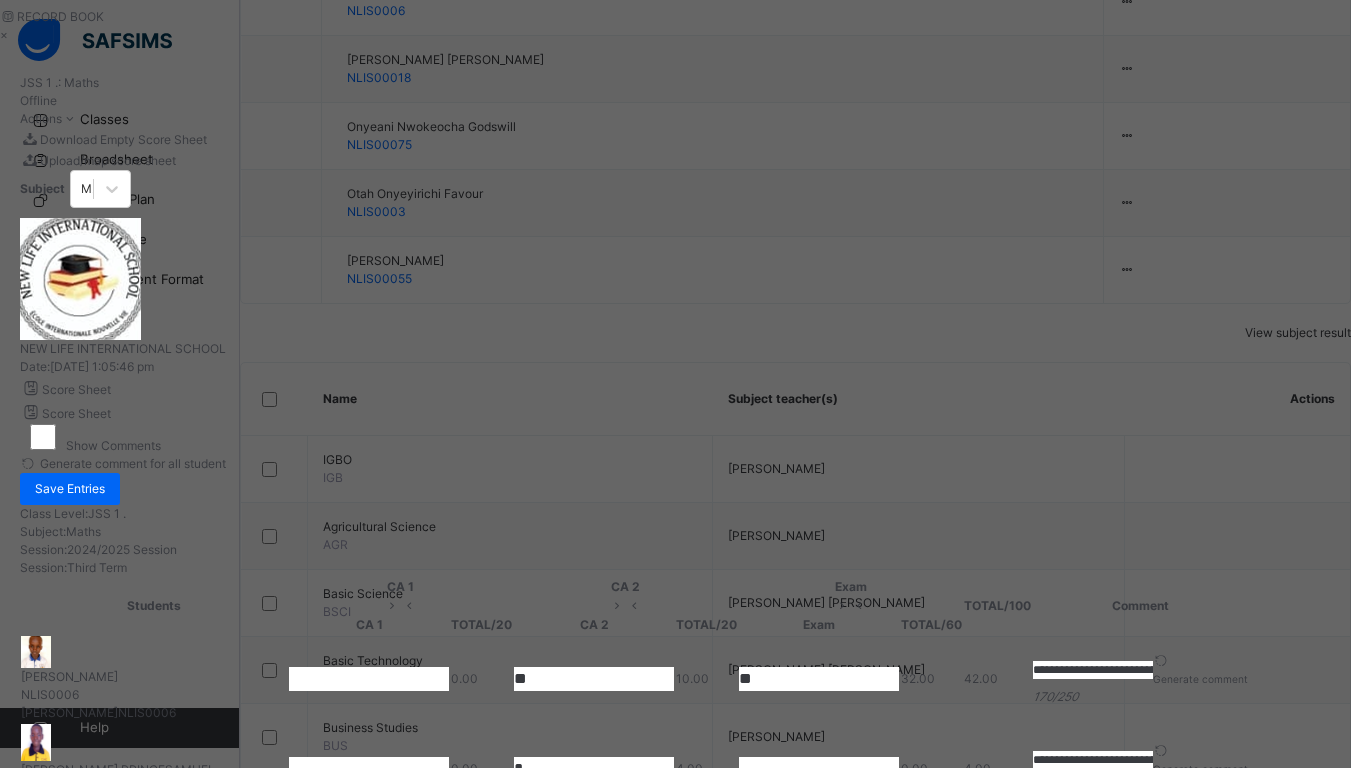 click on "×" at bounding box center (636, 35) 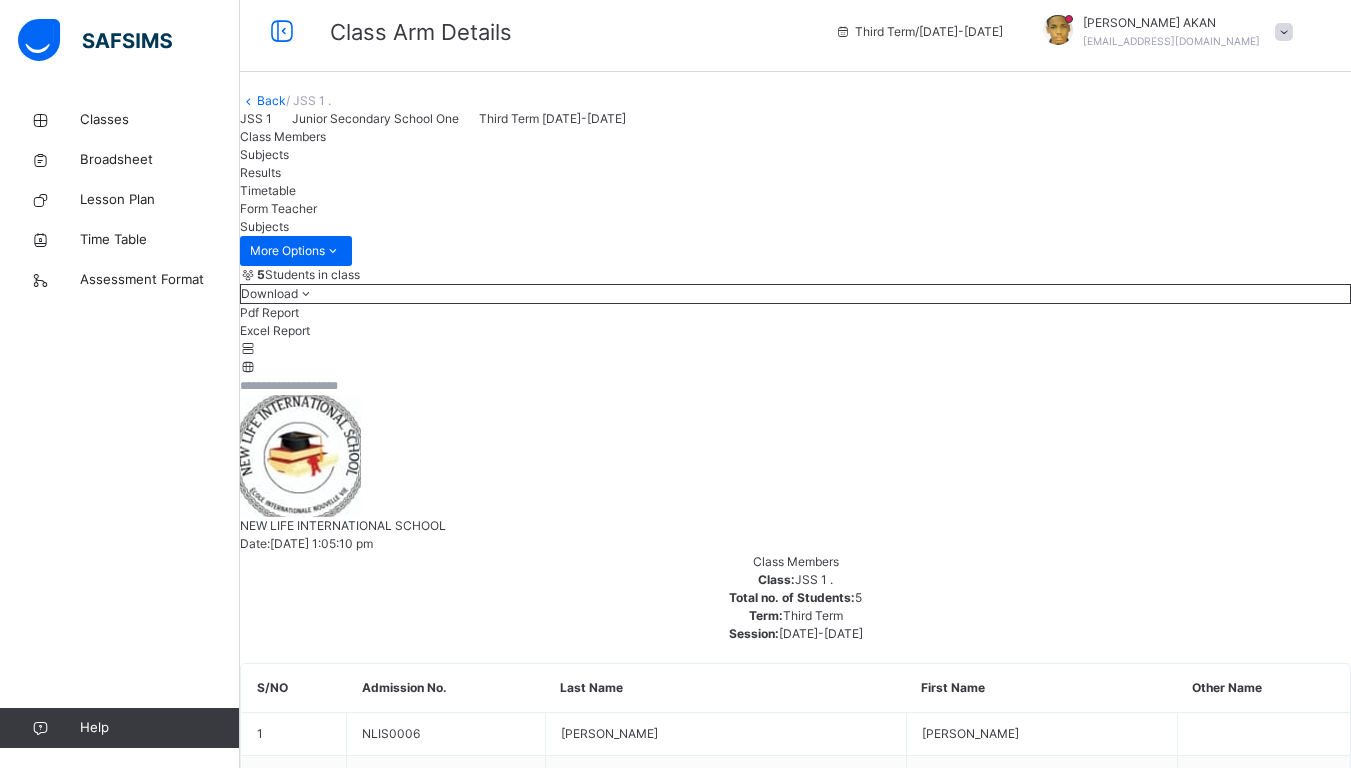scroll, scrollTop: 0, scrollLeft: 0, axis: both 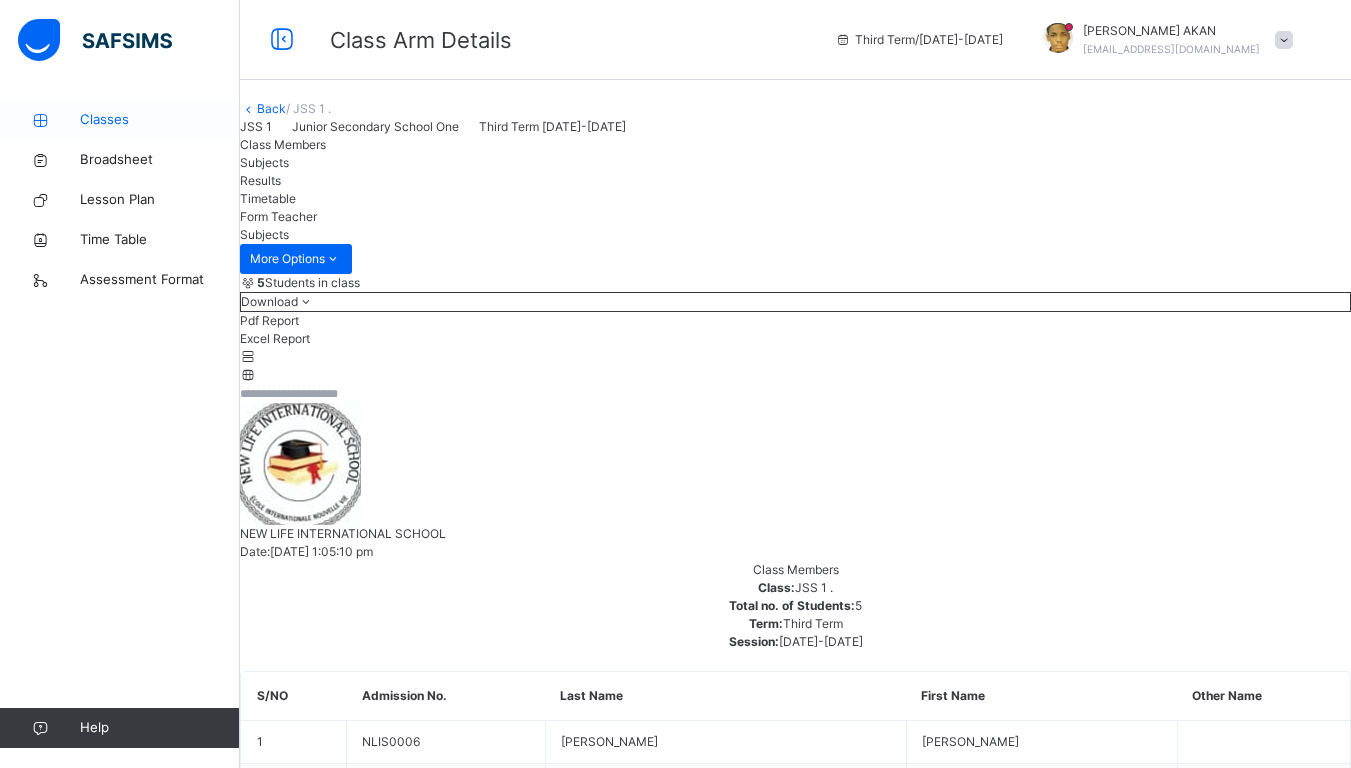 click on "Classes" at bounding box center (120, 120) 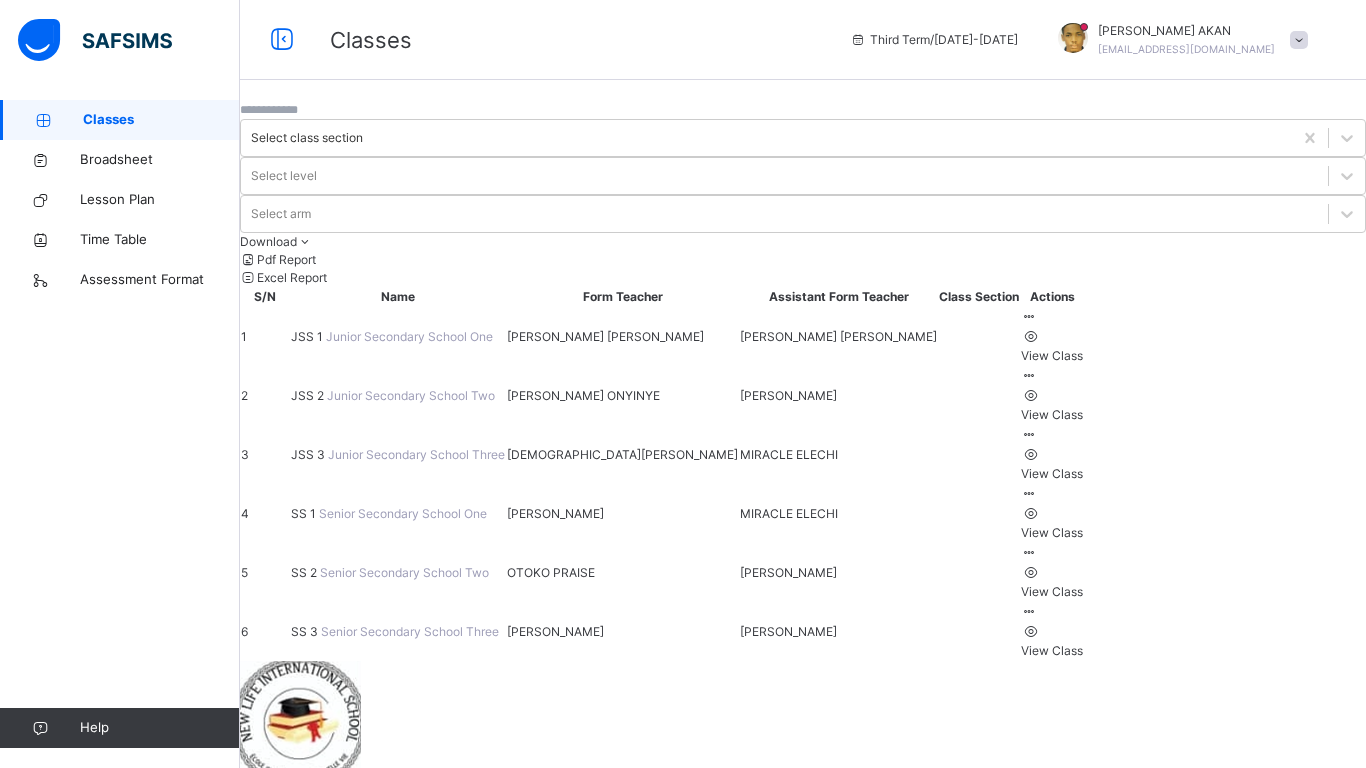 click at bounding box center (1029, 375) 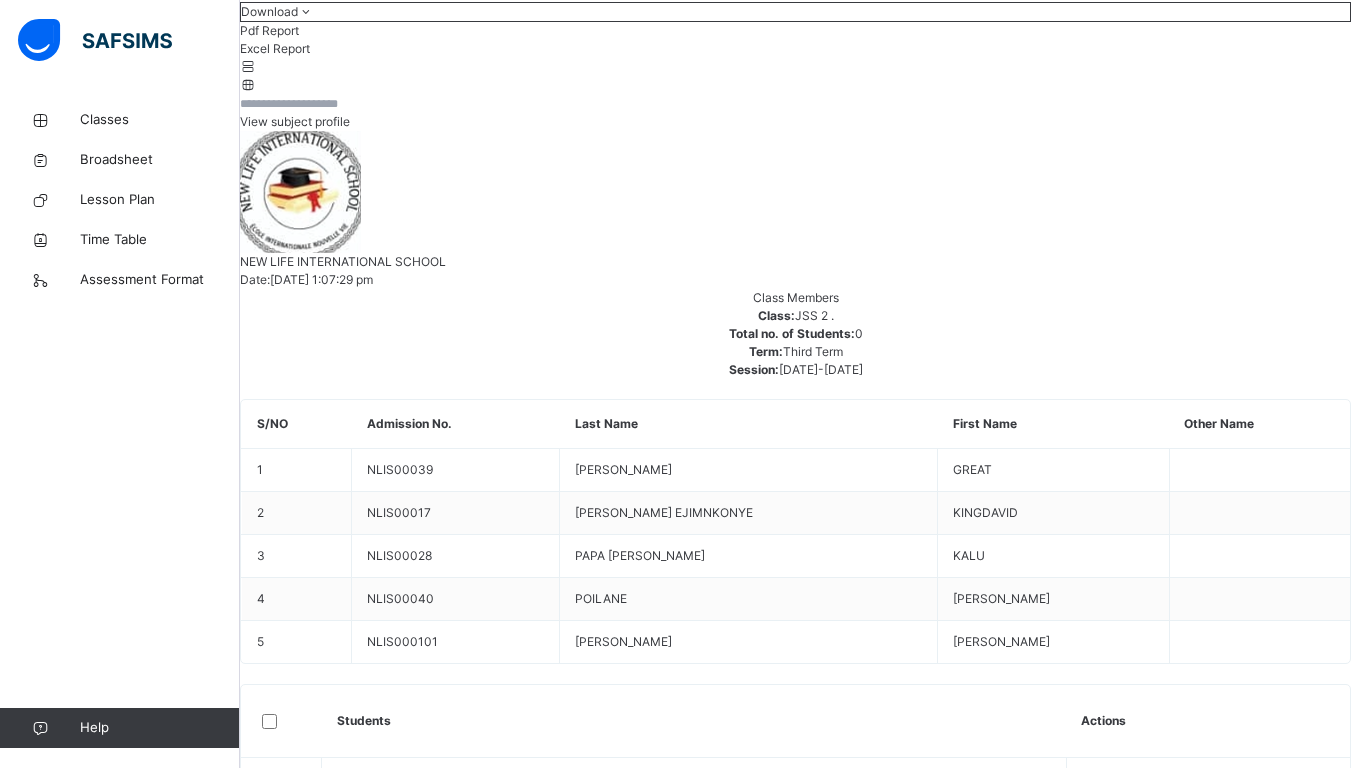 scroll, scrollTop: 332, scrollLeft: 0, axis: vertical 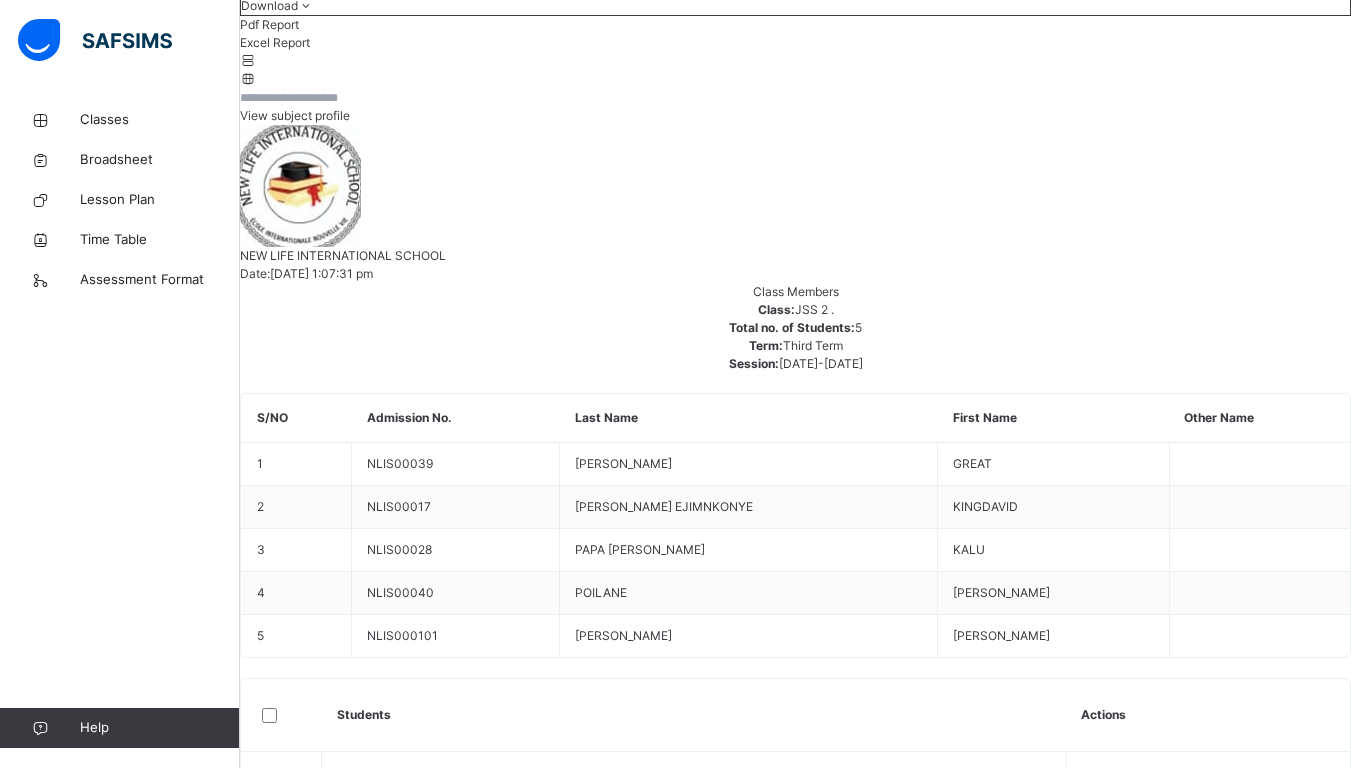 click on "Subjects" at bounding box center (795, -169) 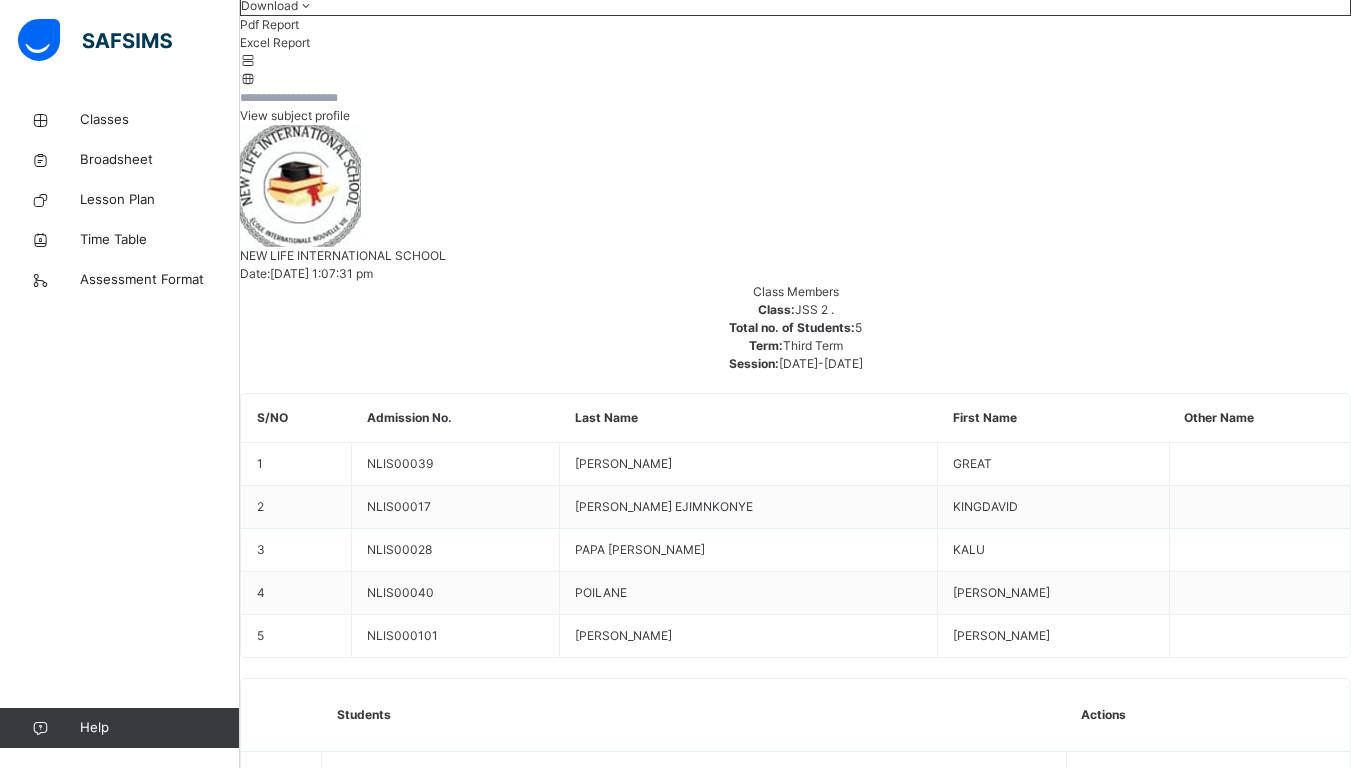 scroll, scrollTop: 1061, scrollLeft: 0, axis: vertical 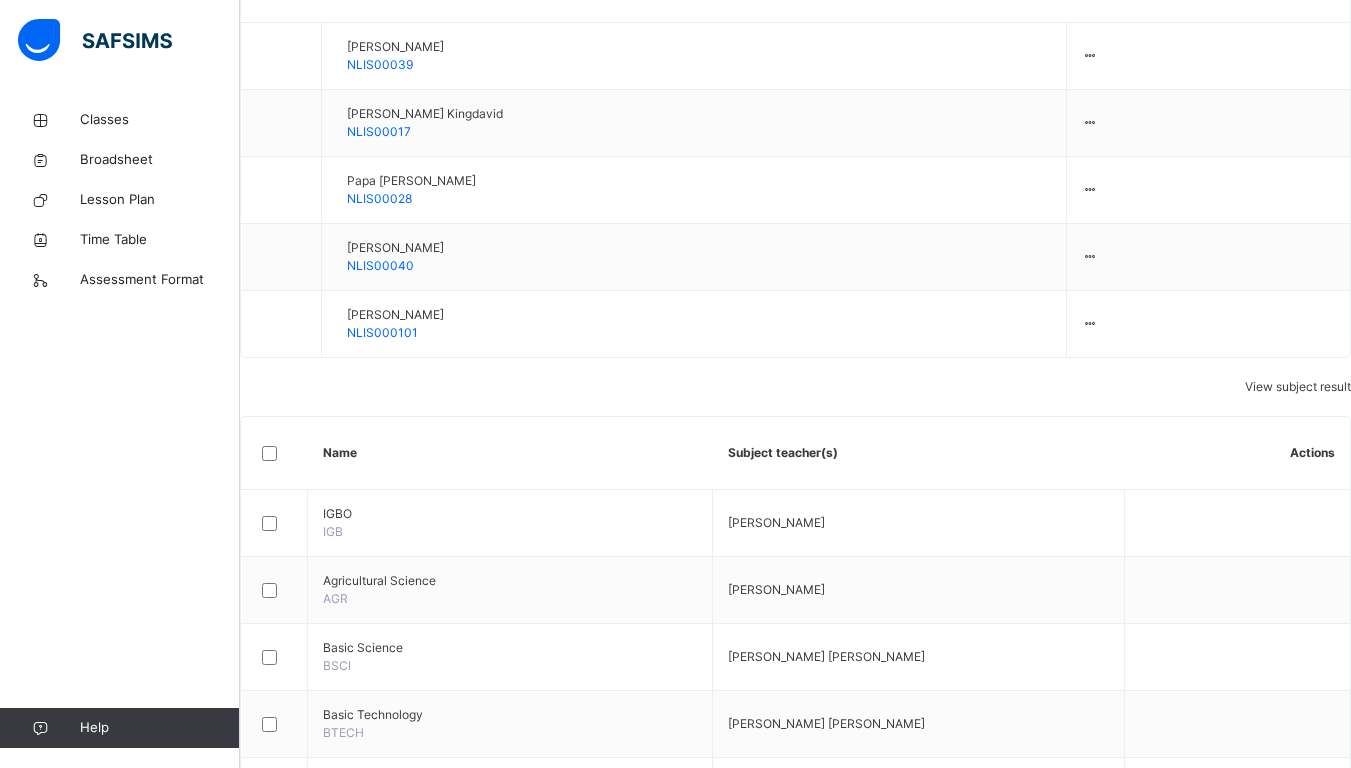 click on "Assess Students" at bounding box center (1237, 1385) 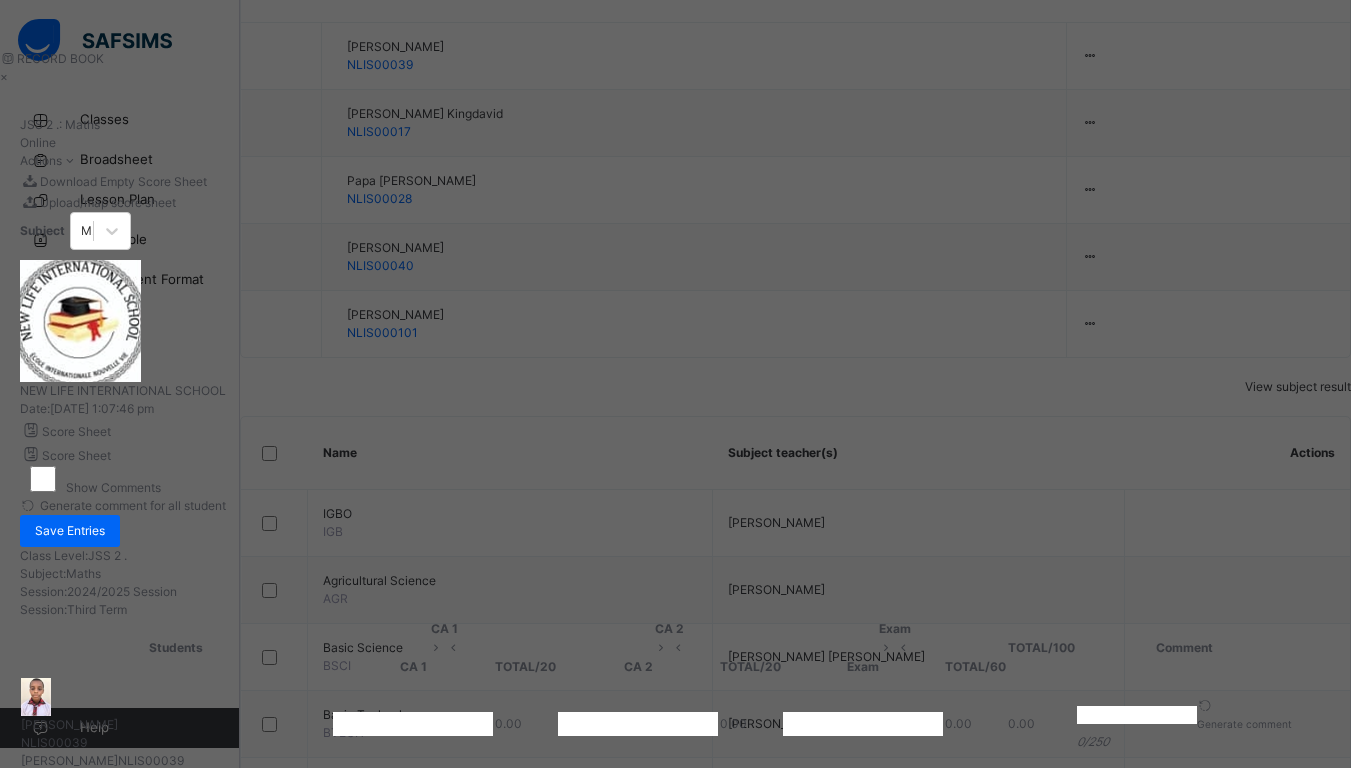 click on "PAPA ARU KALU  NLIS00028" at bounding box center [176, 920] 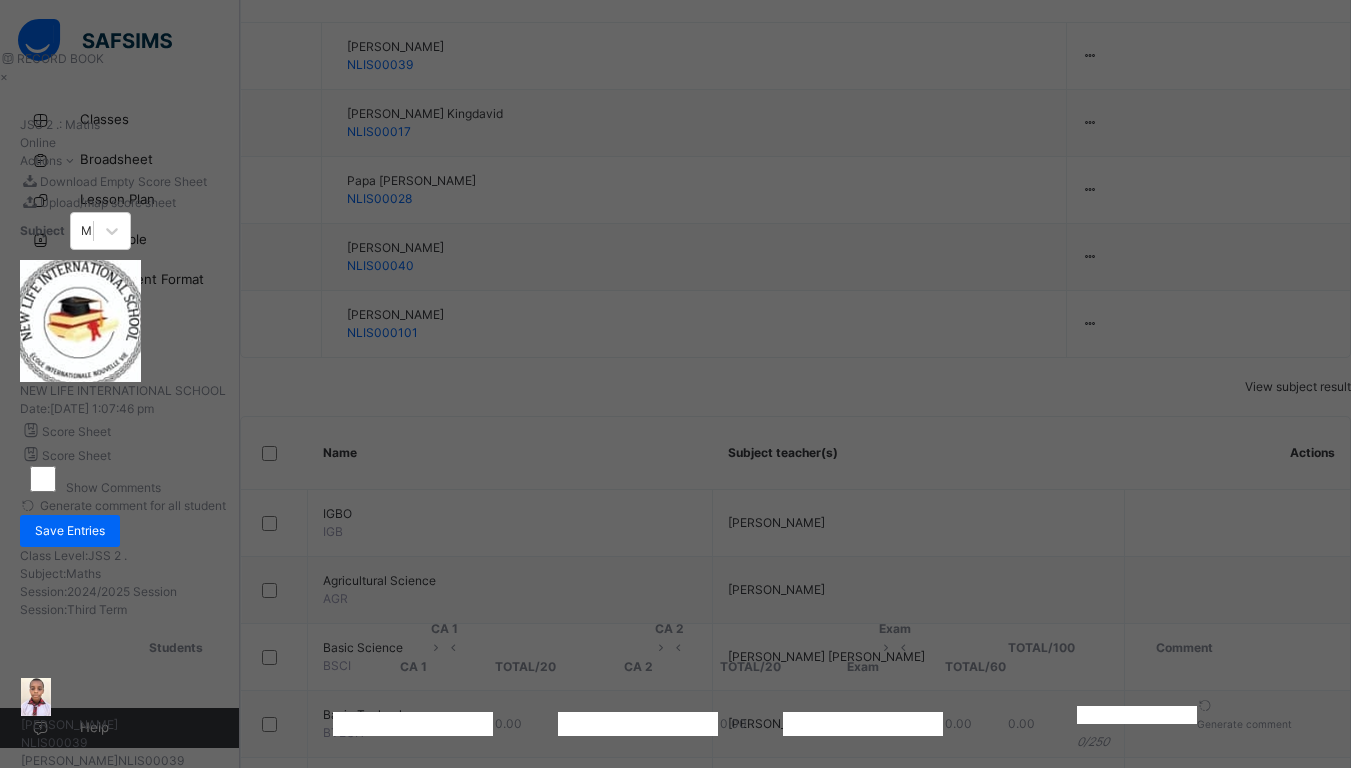 click at bounding box center (413, 724) 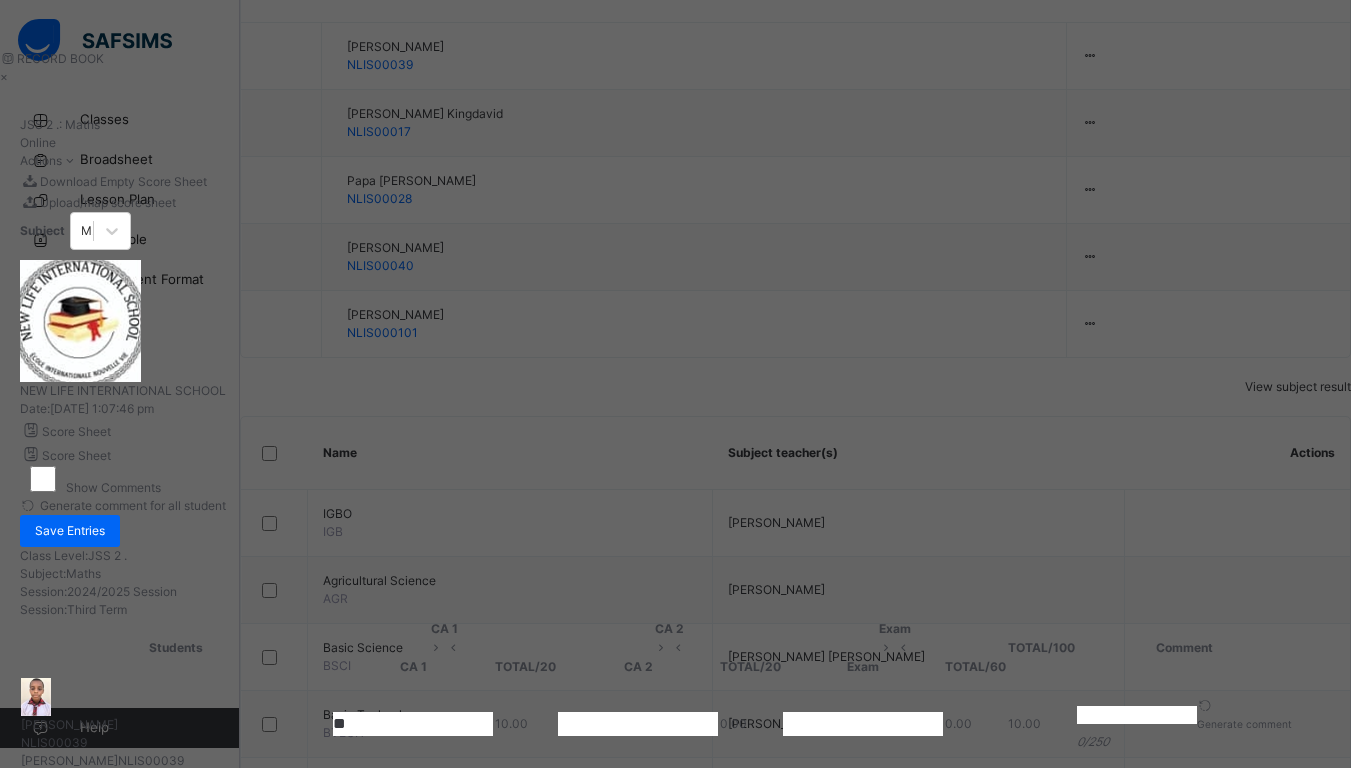 type on "**" 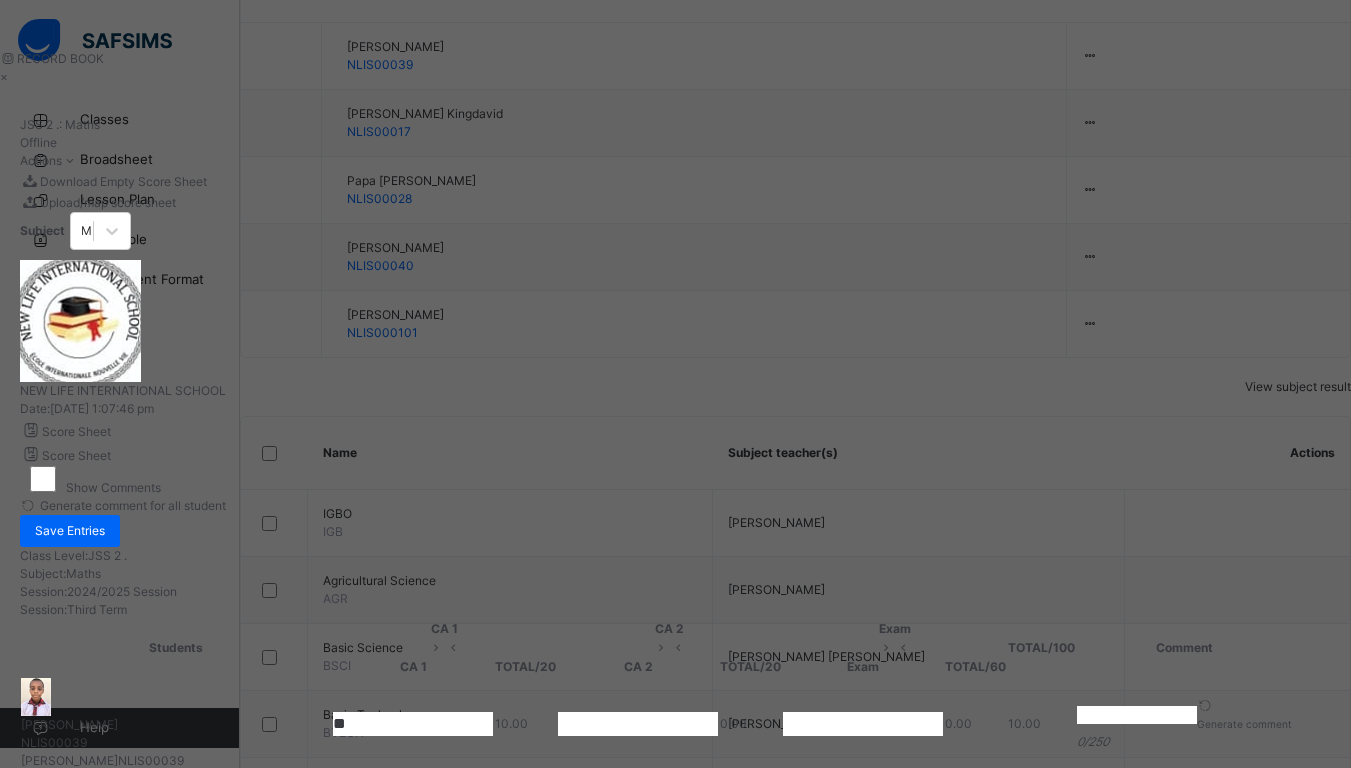 type on "*" 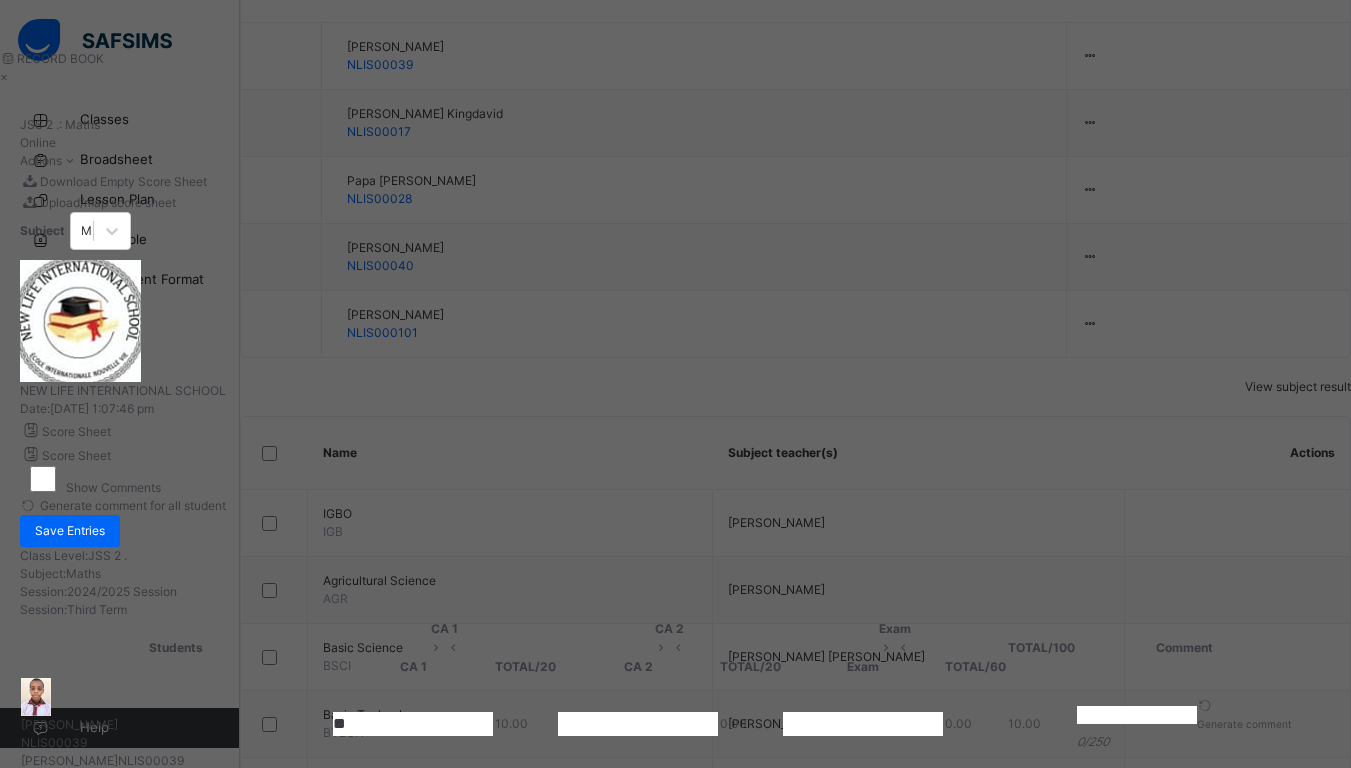 type on "*" 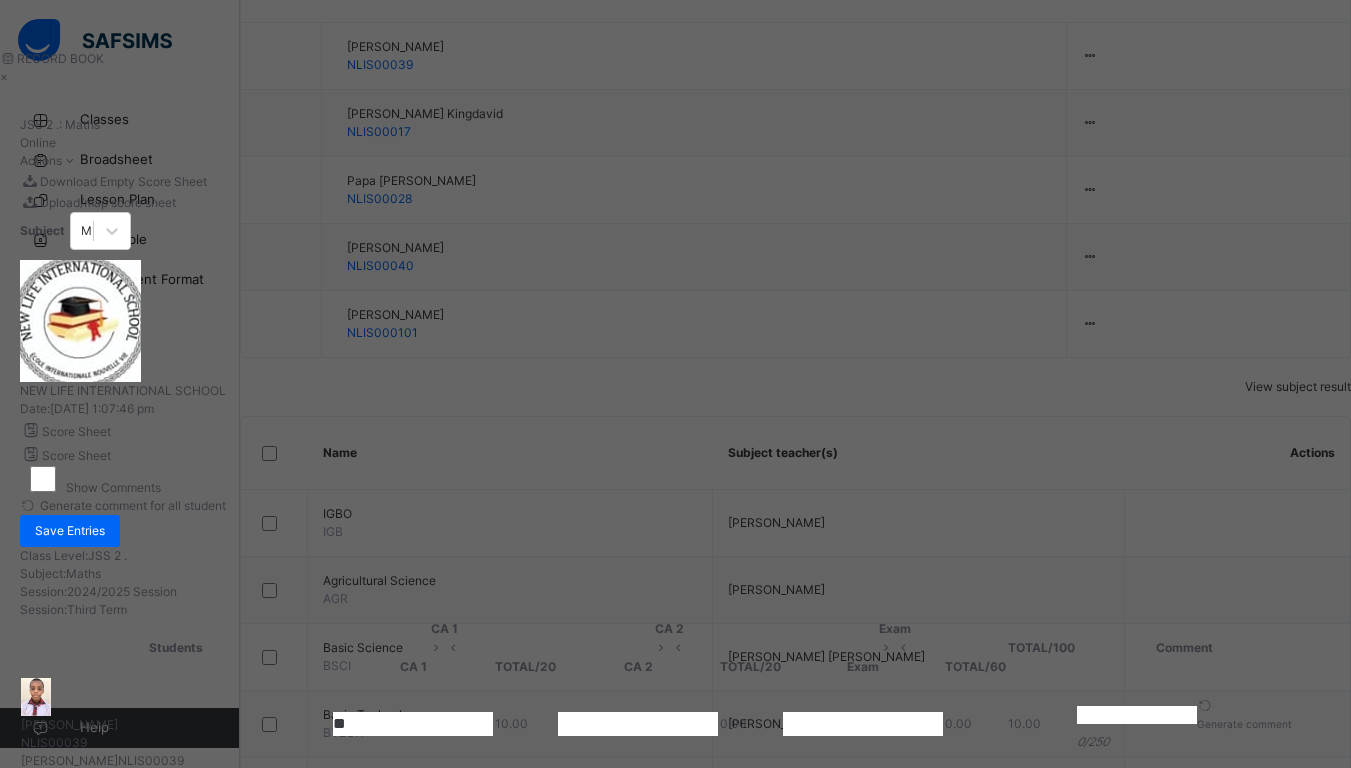 type on "*" 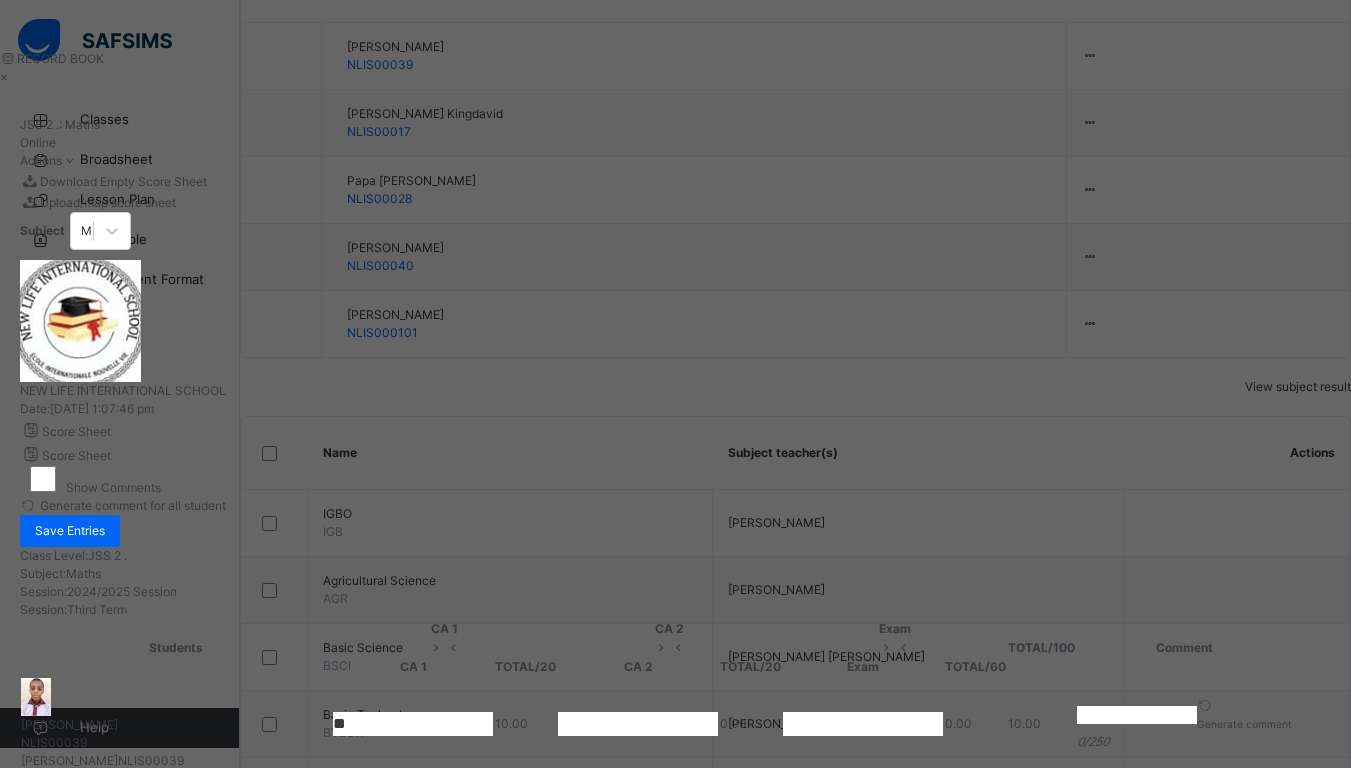 type on "*" 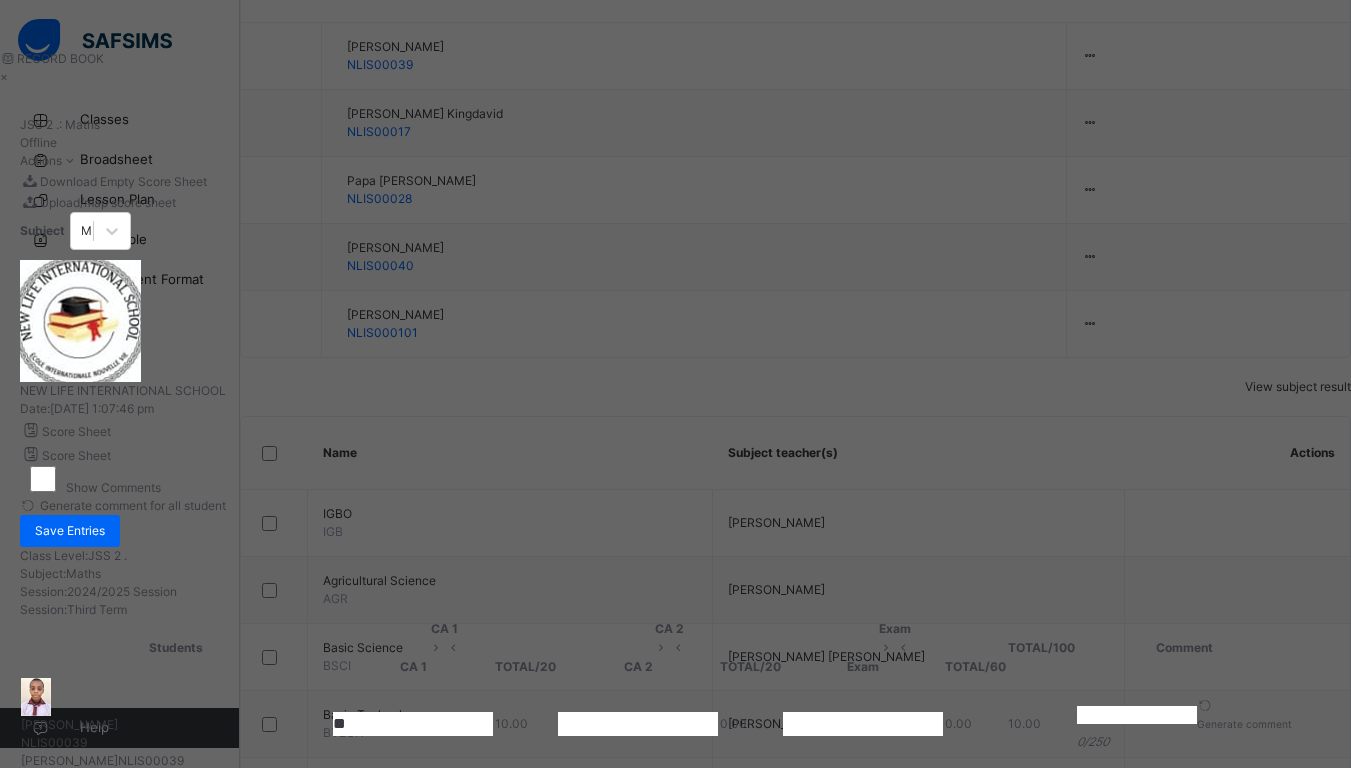click on "**" at bounding box center (638, 1087) 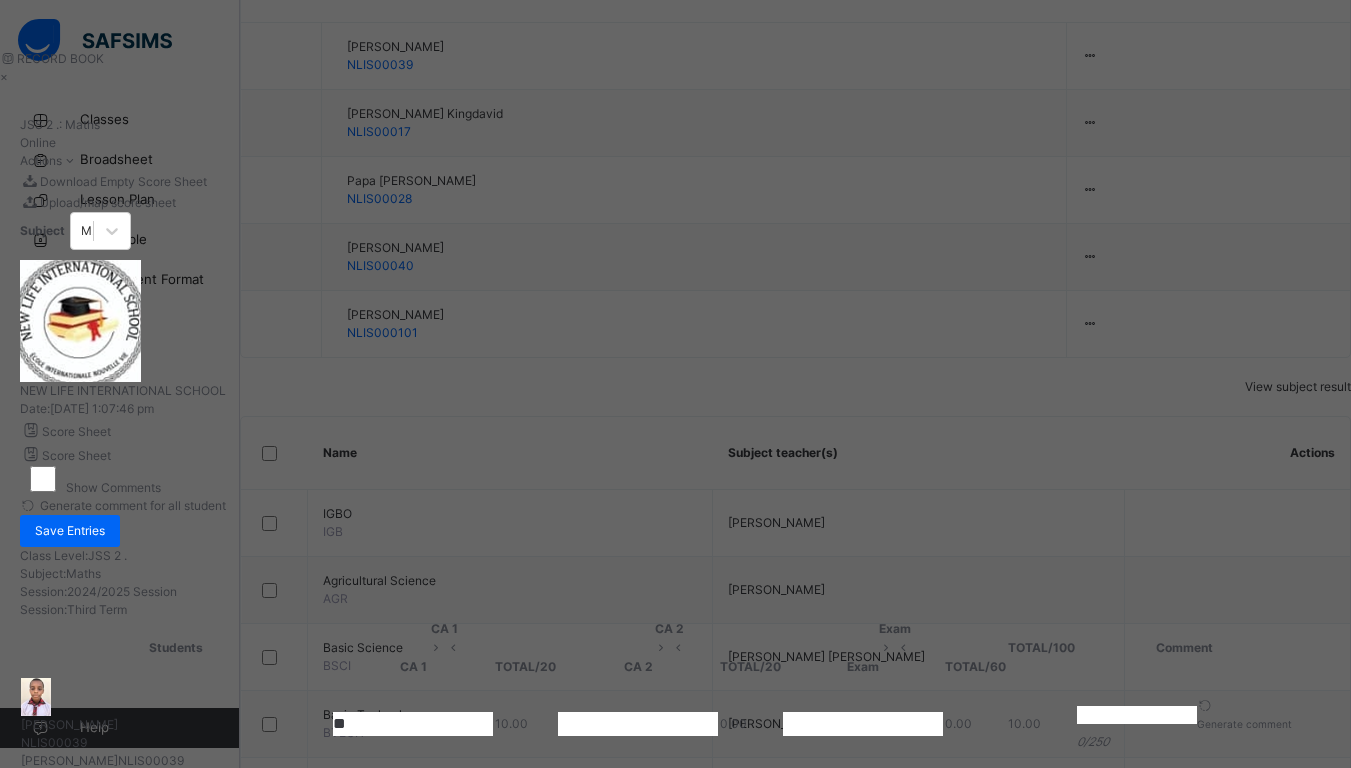 click at bounding box center [638, 1000] 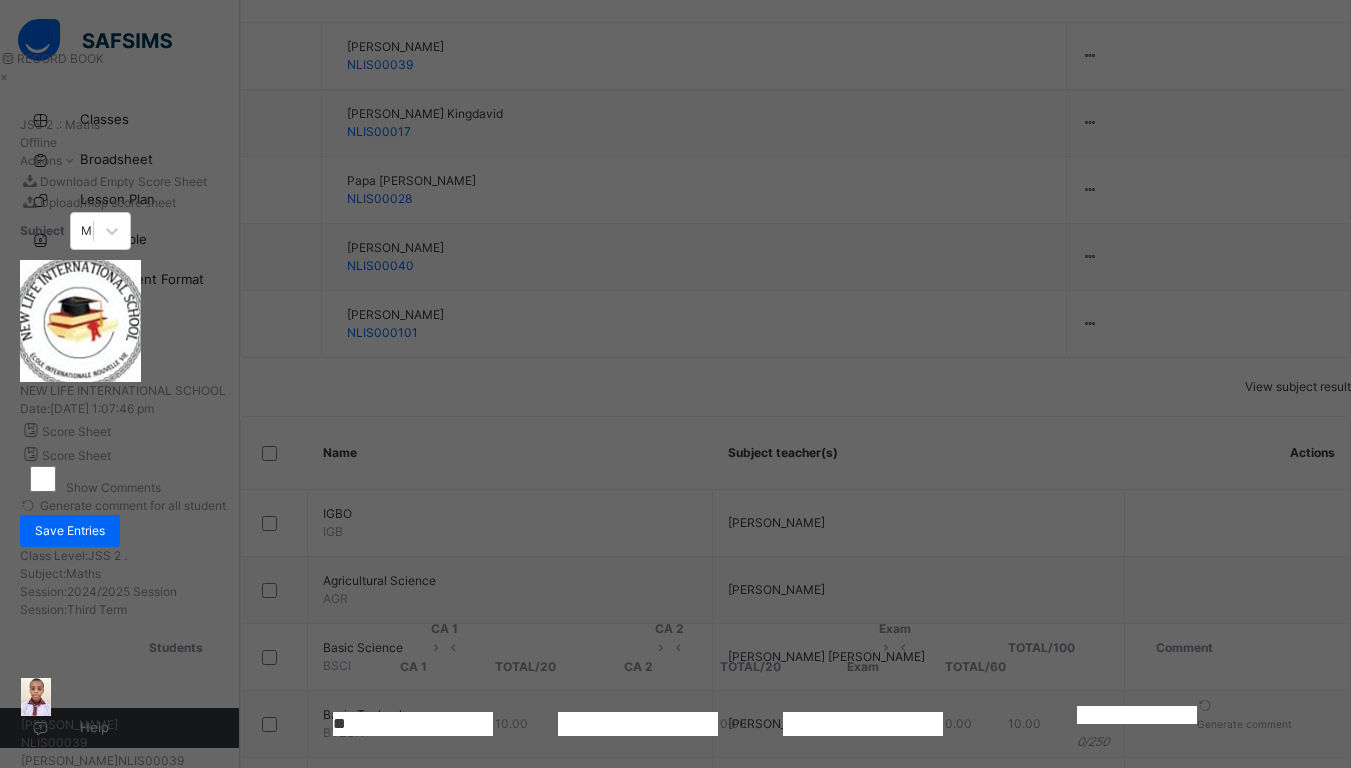 type on "**" 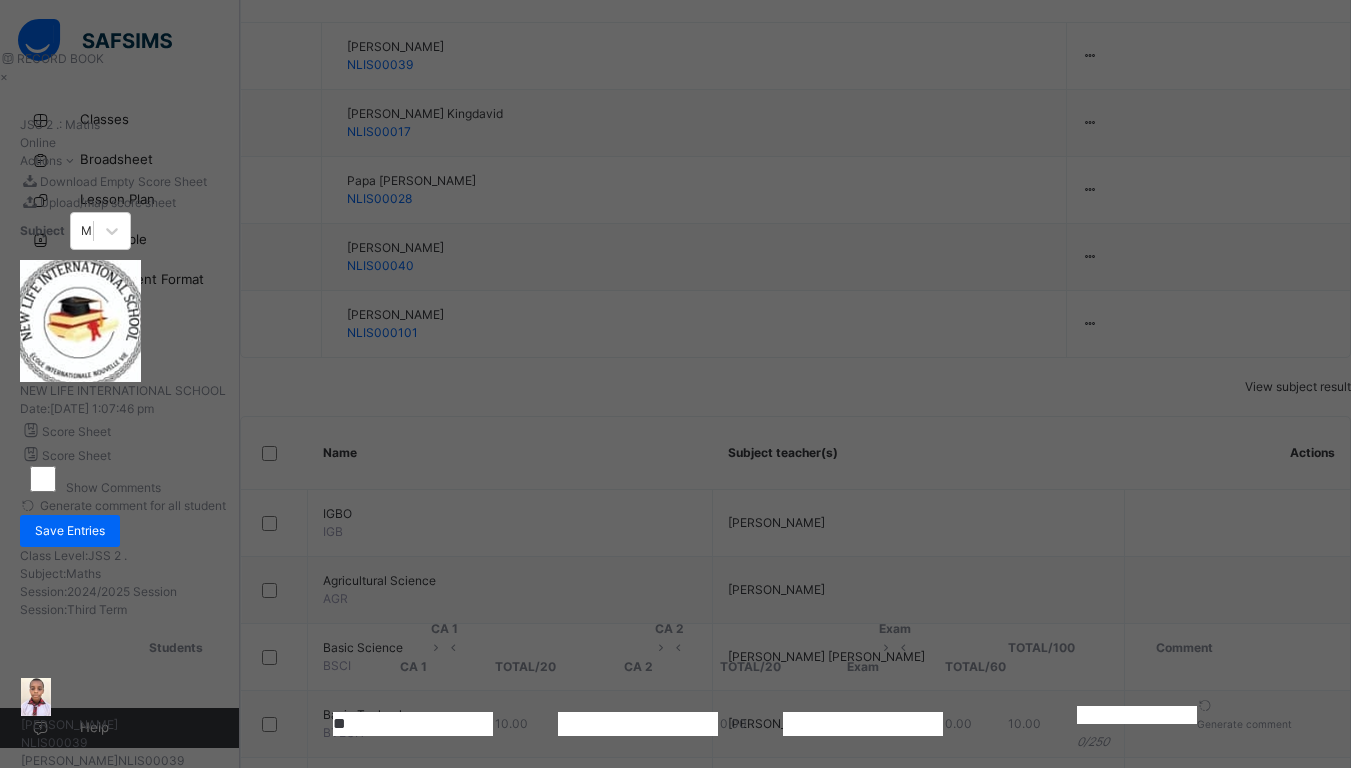 type on "**" 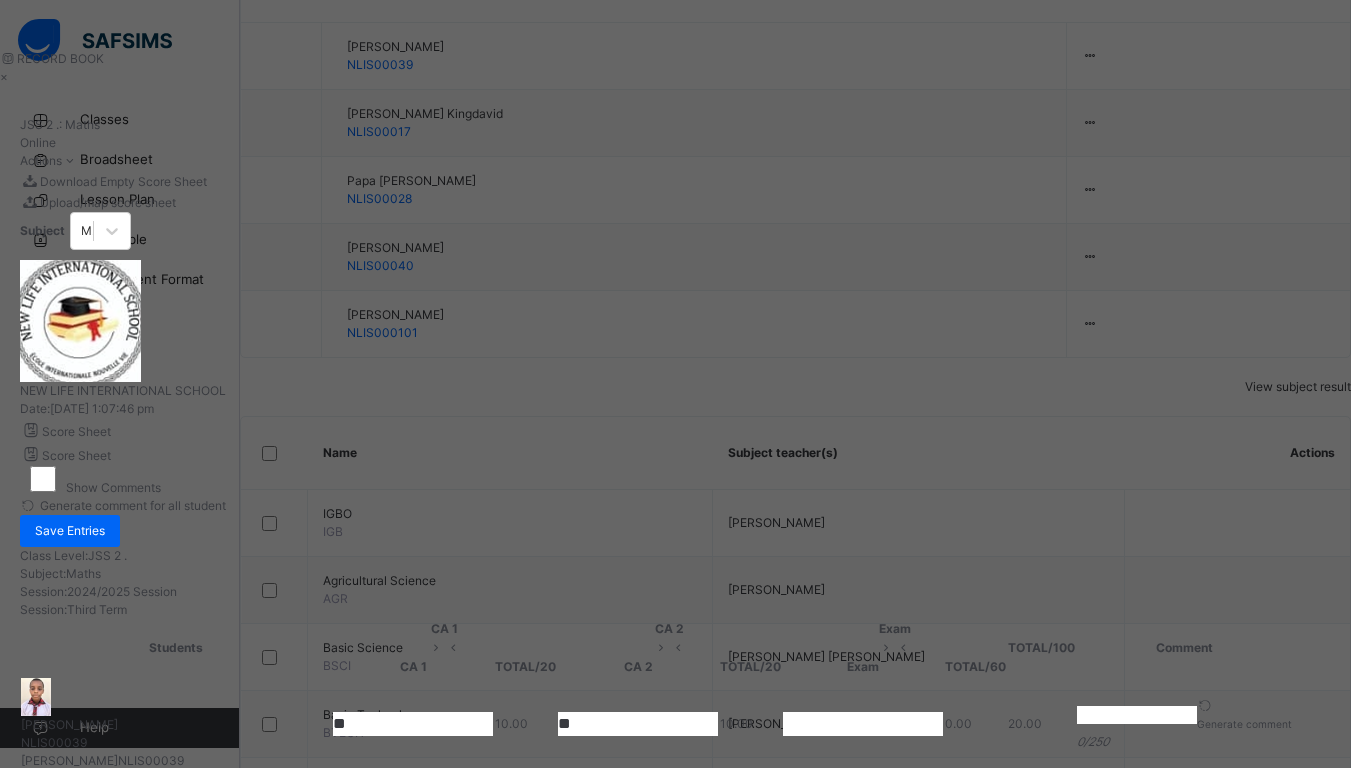 type on "**" 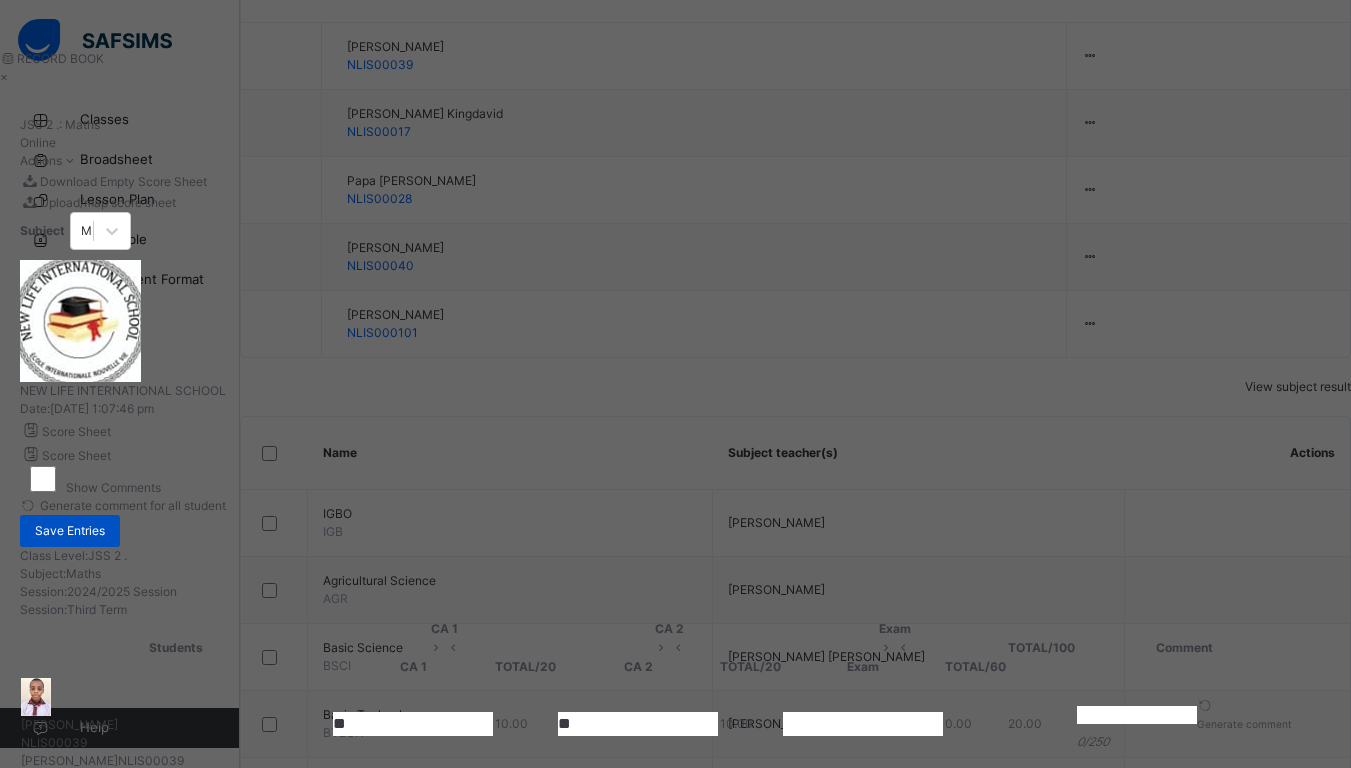 click on "Save Entries" at bounding box center (70, 531) 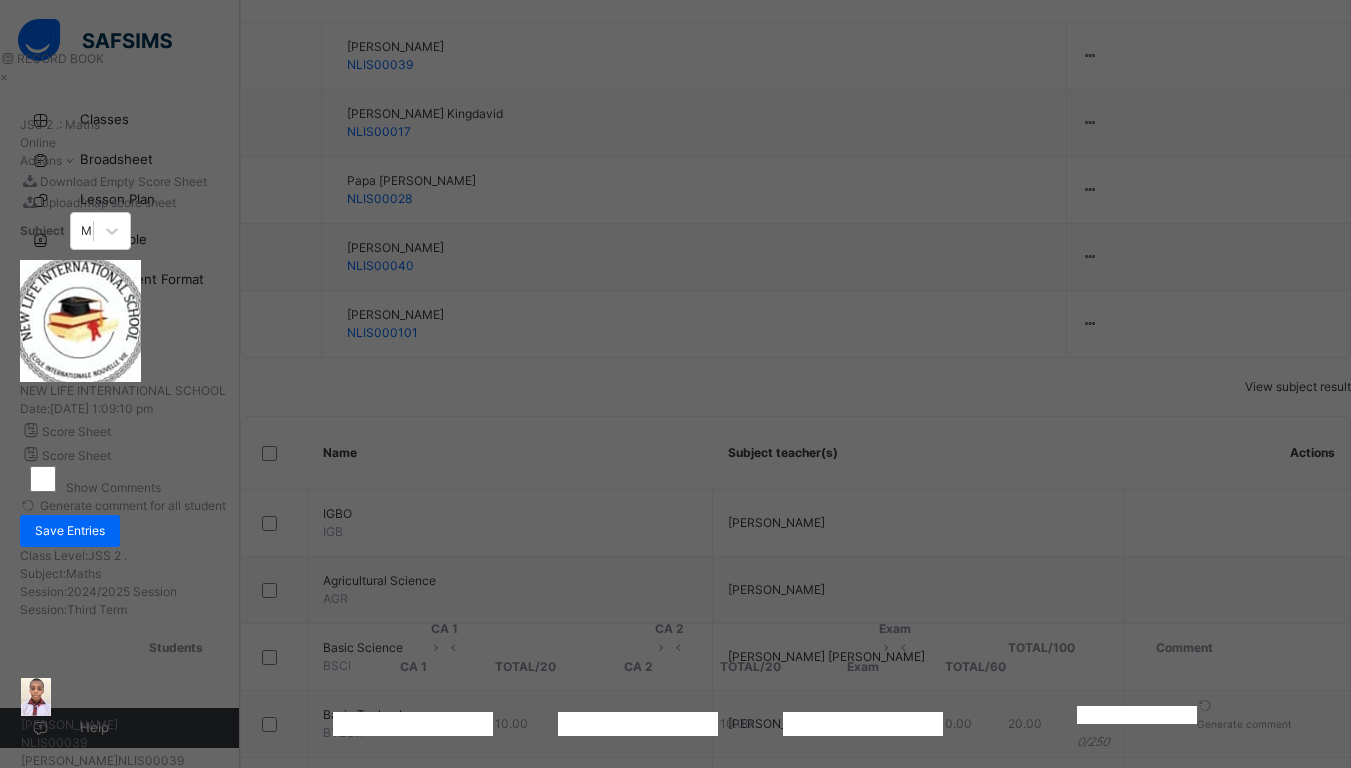 type on "**" 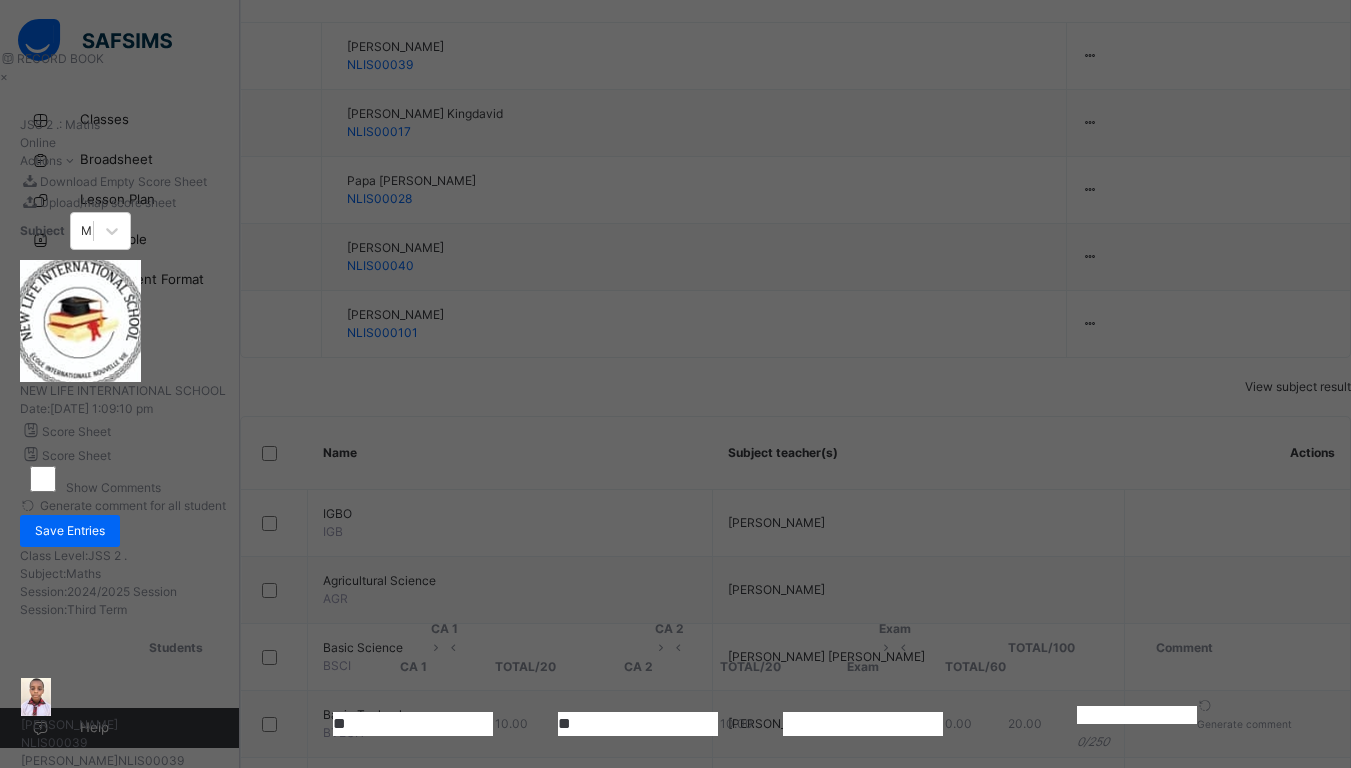 type on "**" 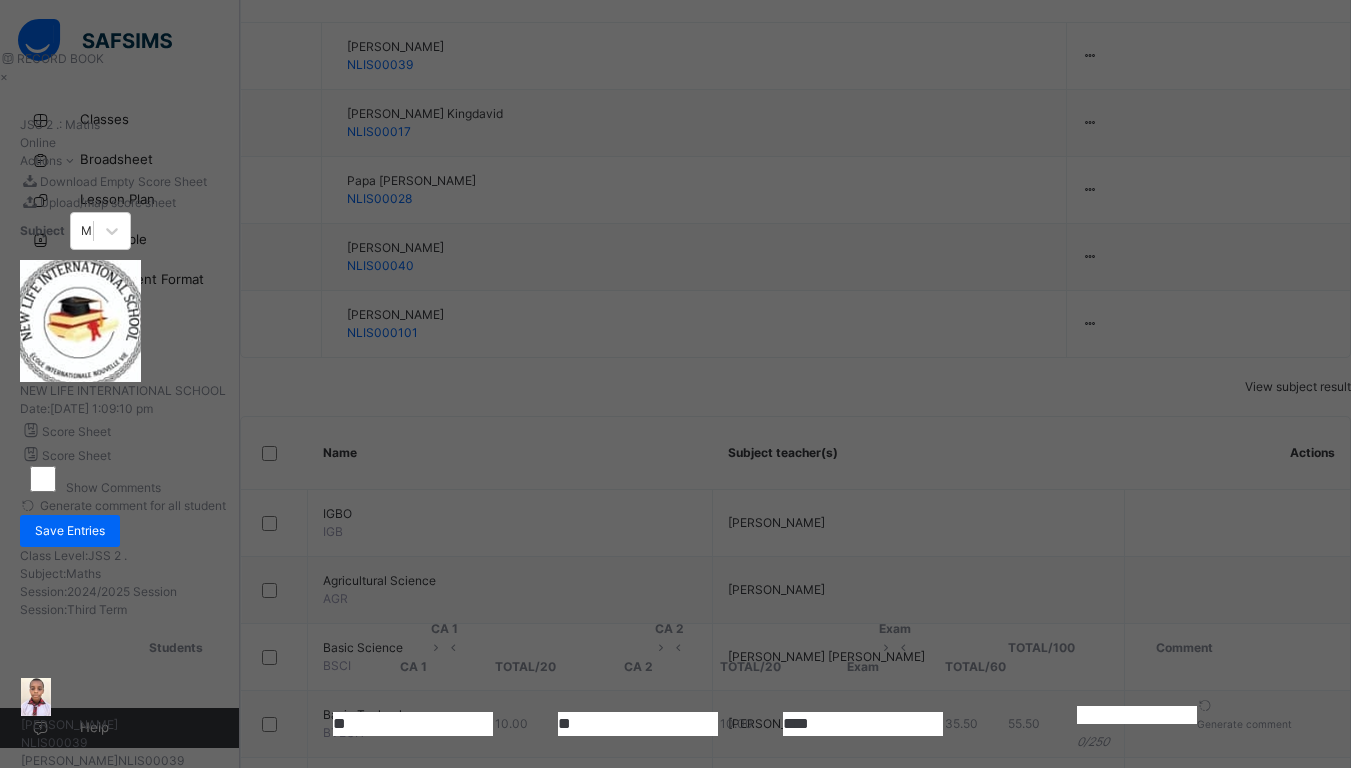 type on "****" 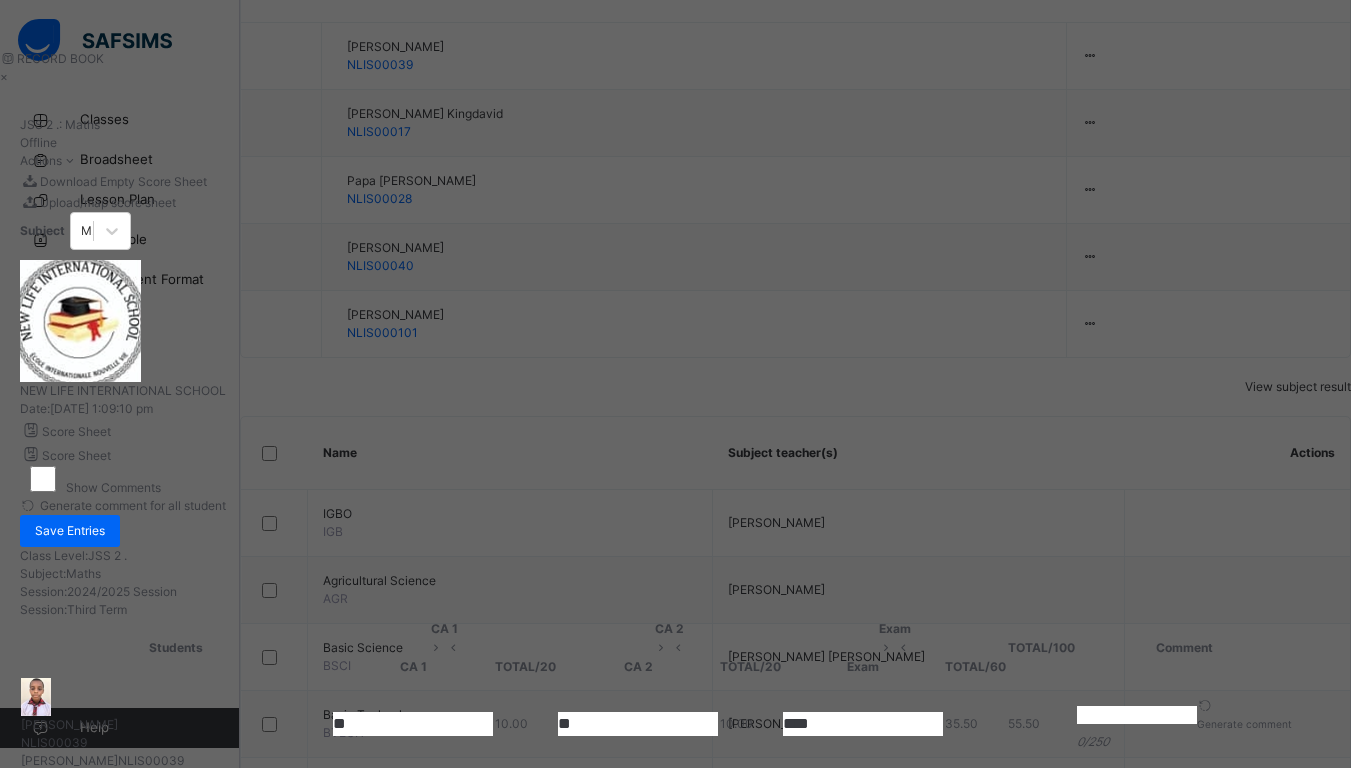 click at bounding box center (863, 910) 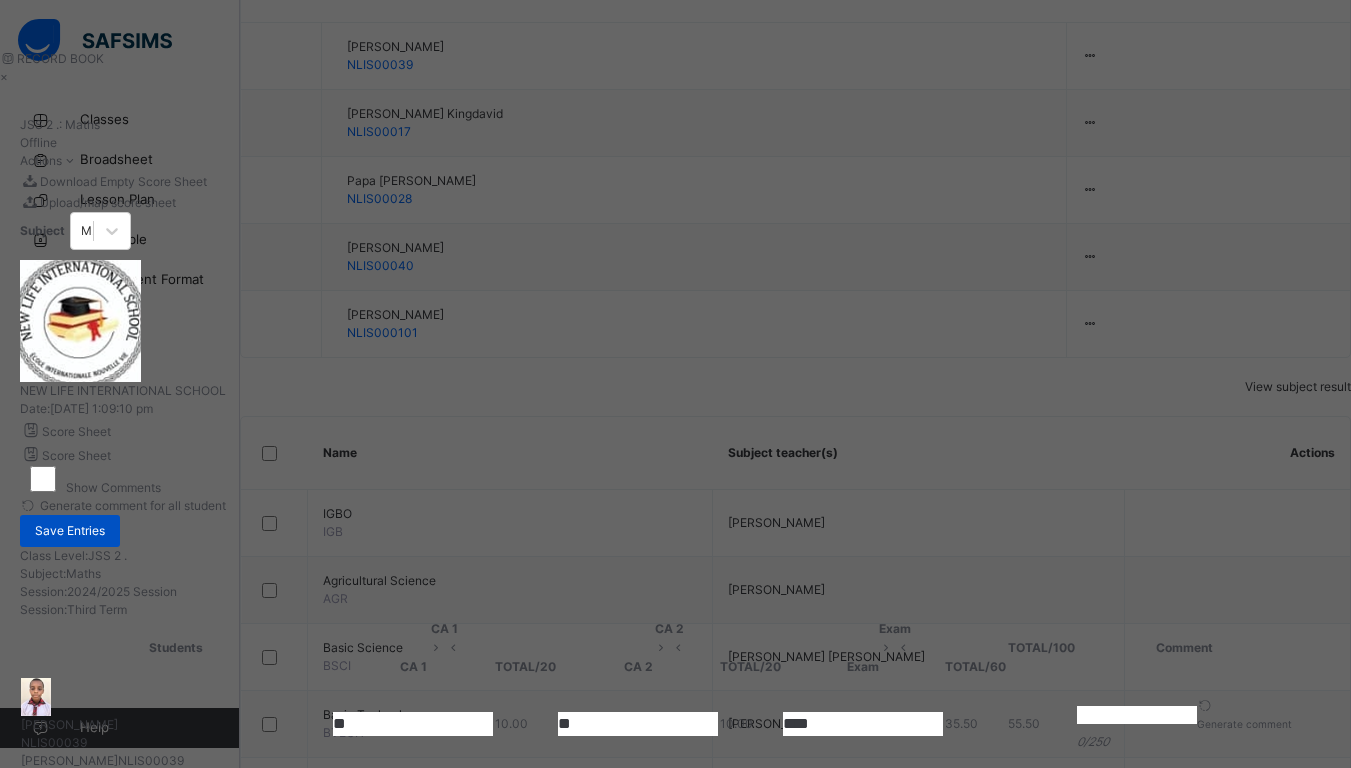 type on "**" 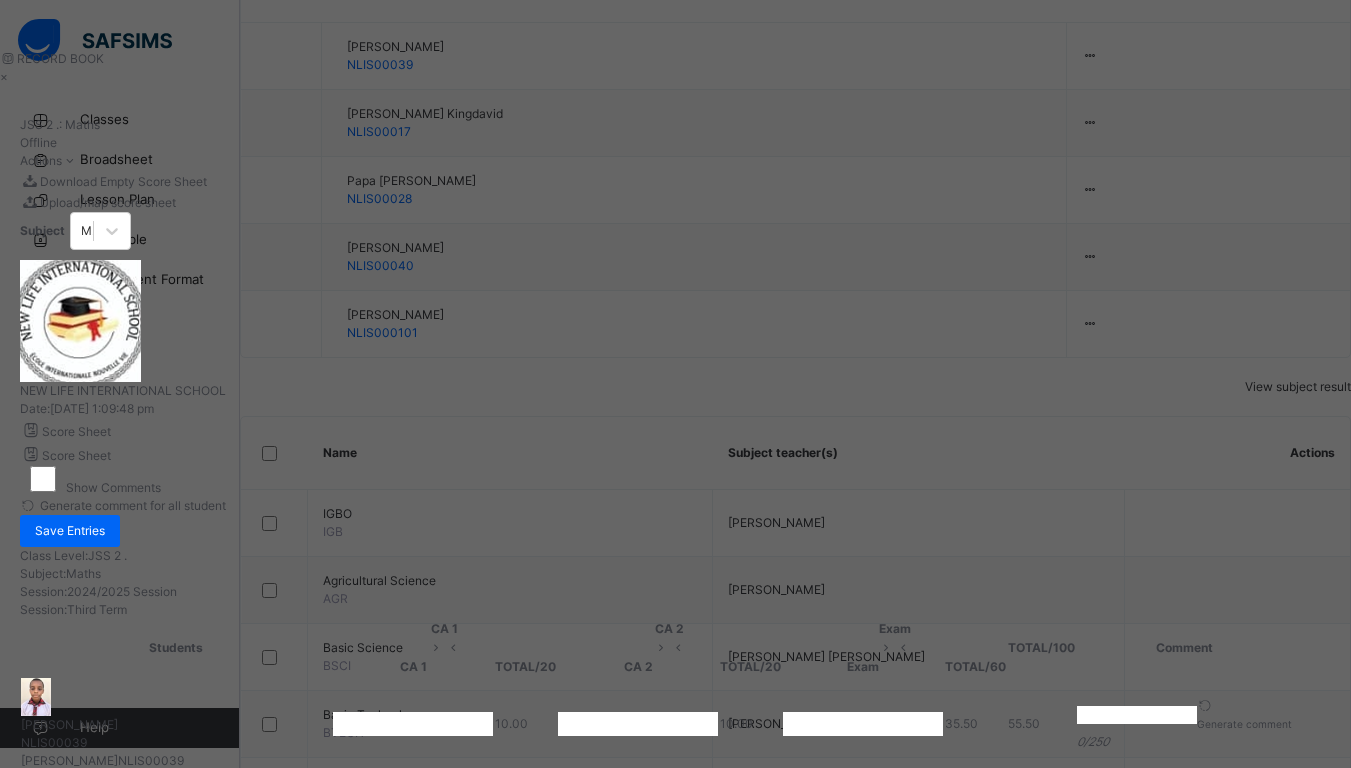type on "**" 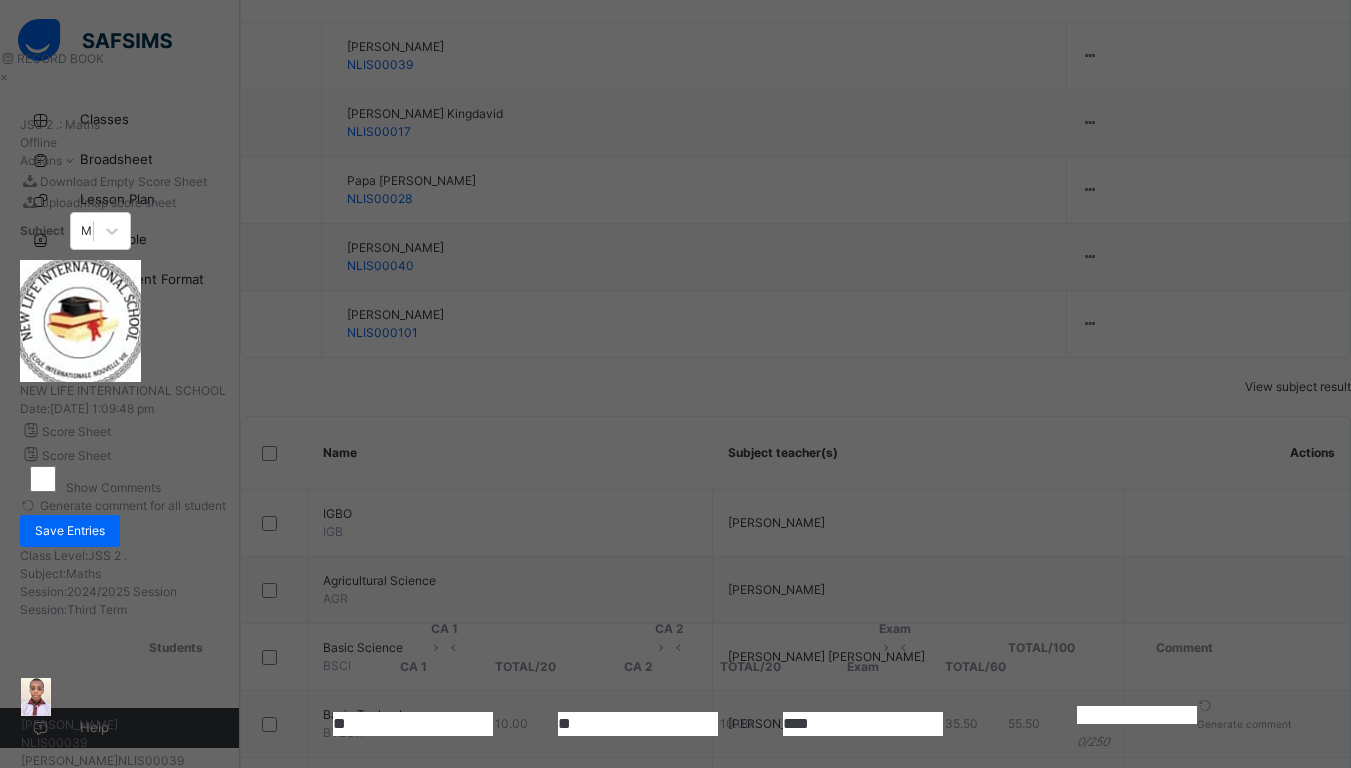type on "*" 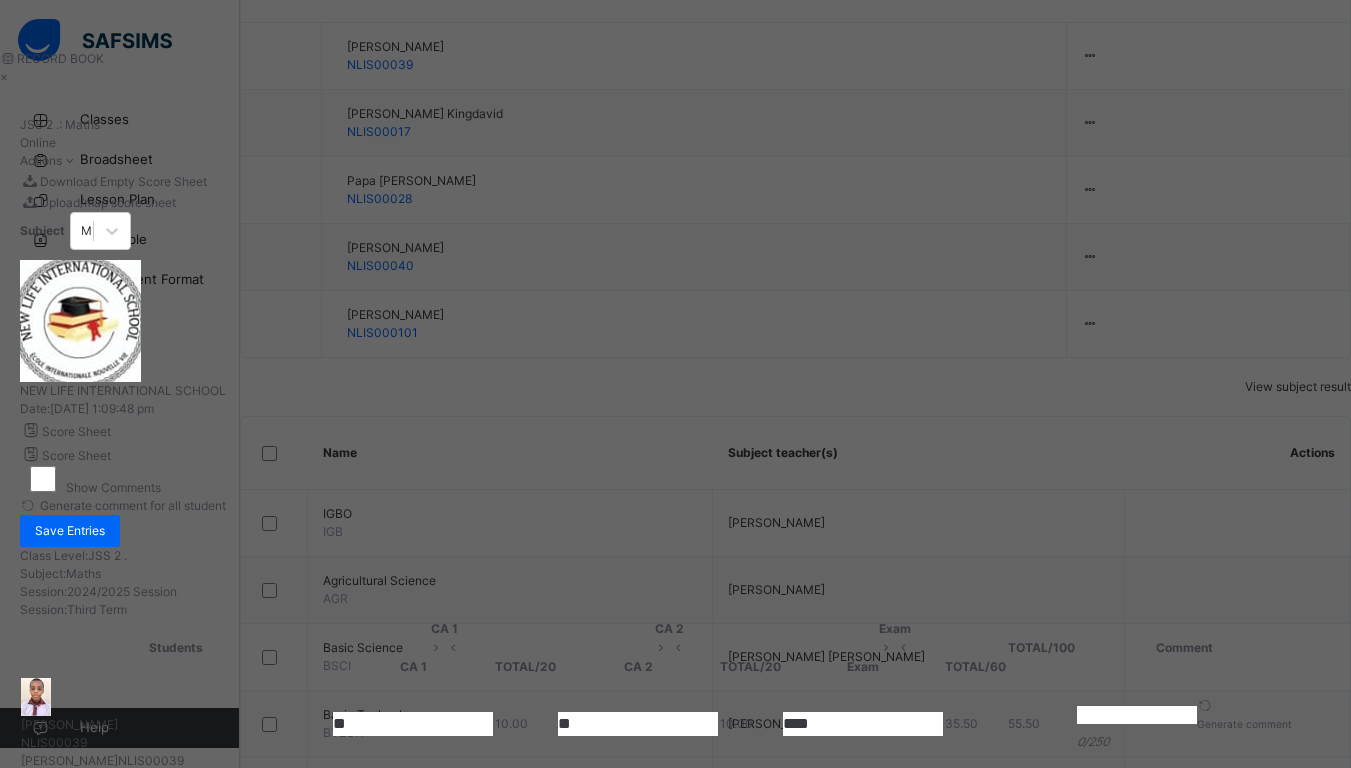 click on "**" at bounding box center [413, 724] 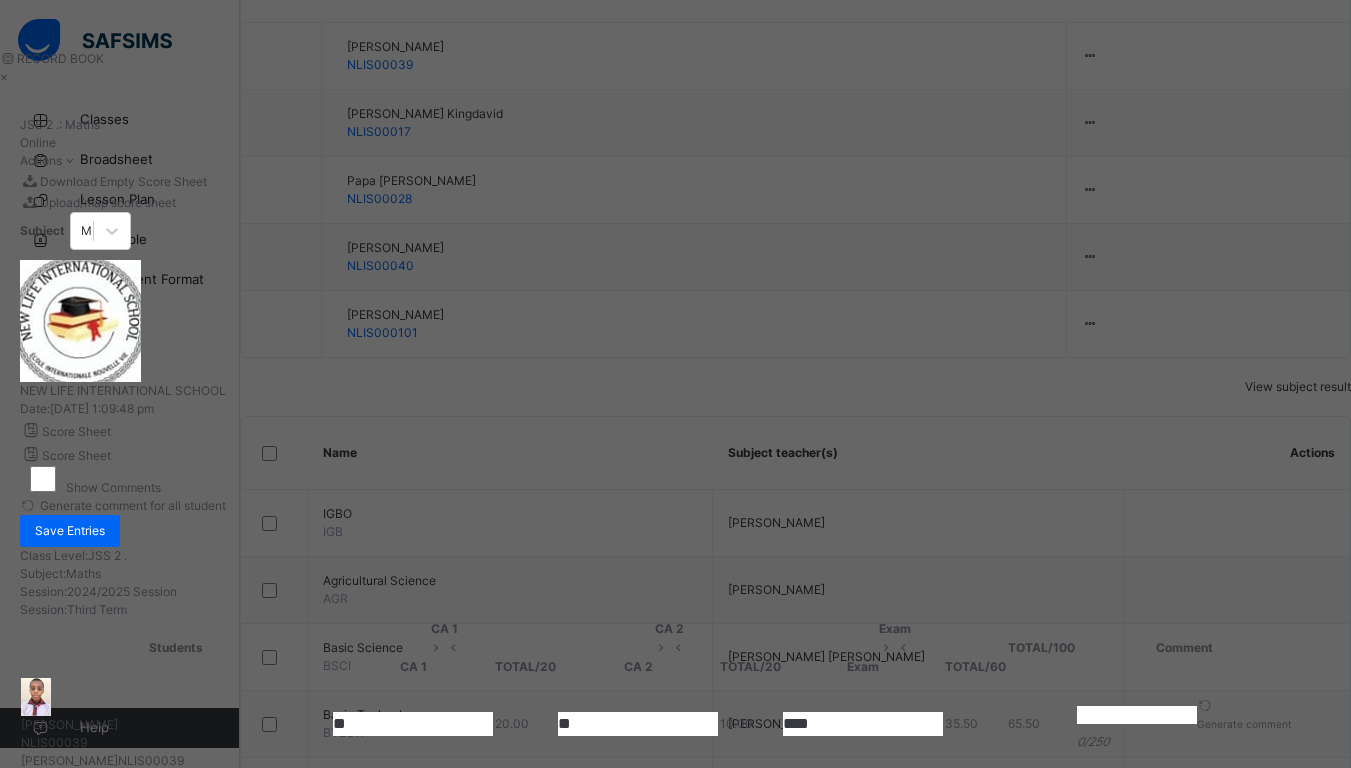 type on "**" 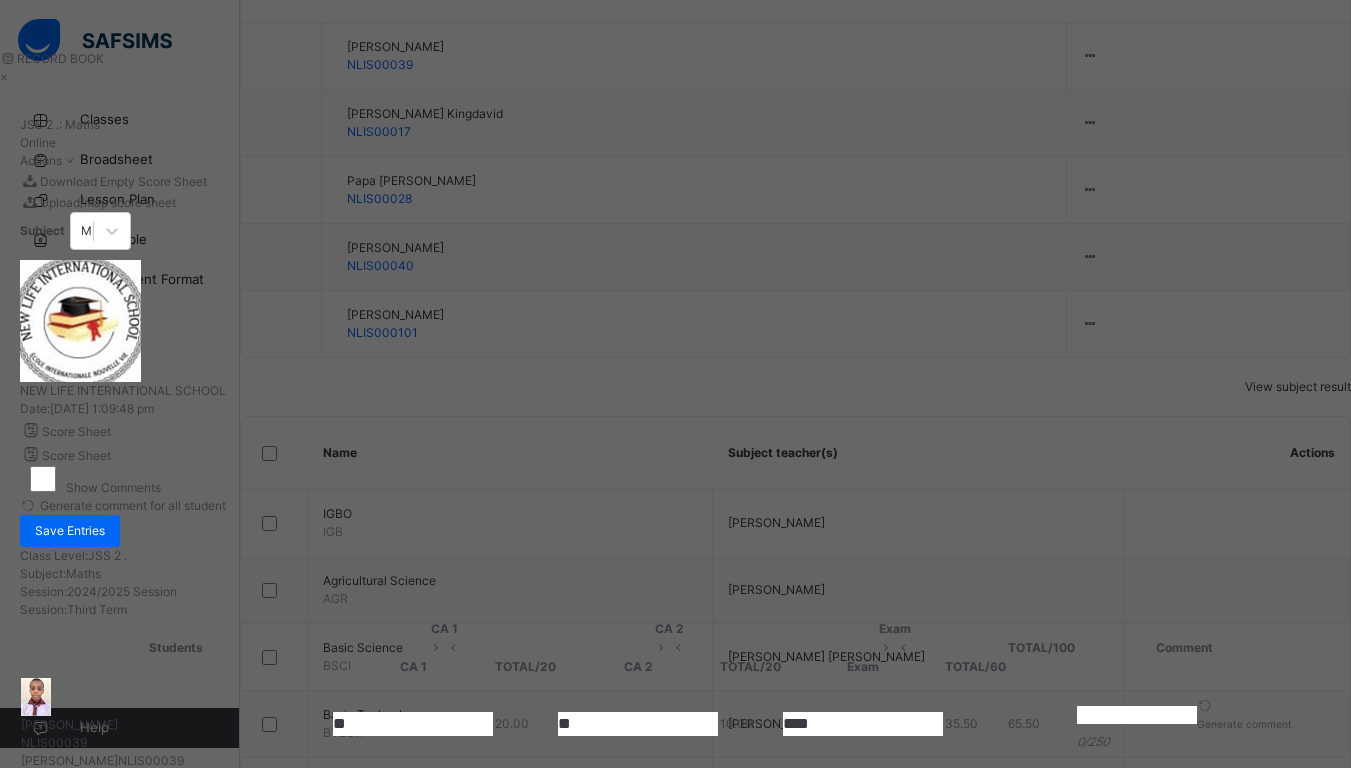 type on "**" 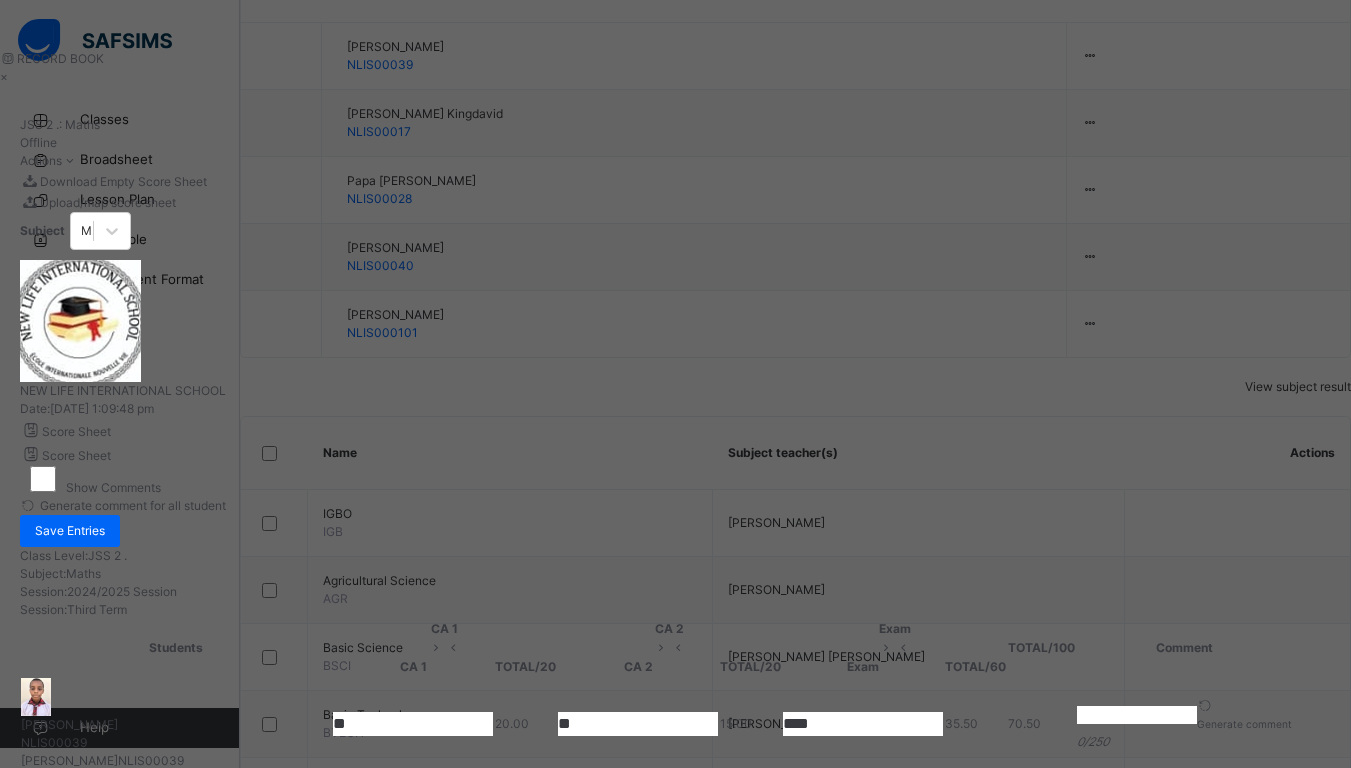 type on "**" 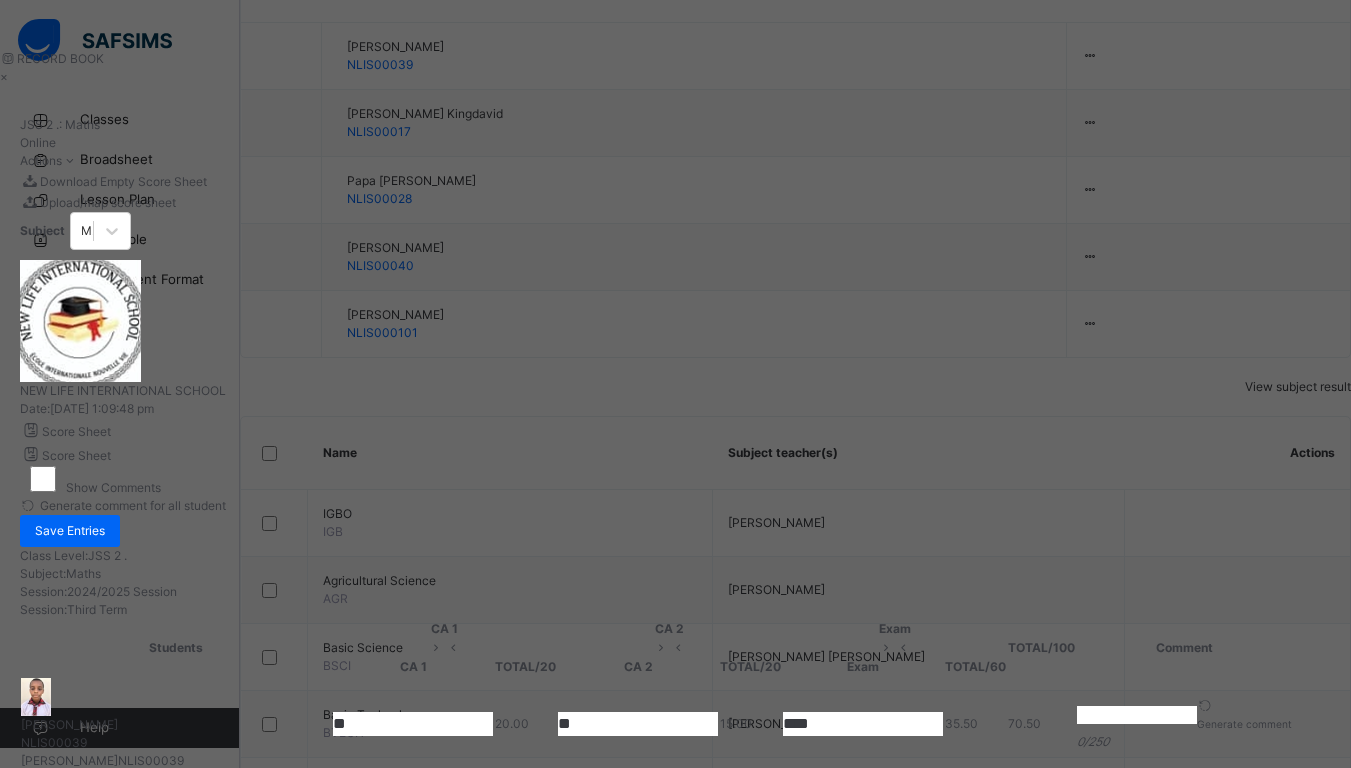 type on "*" 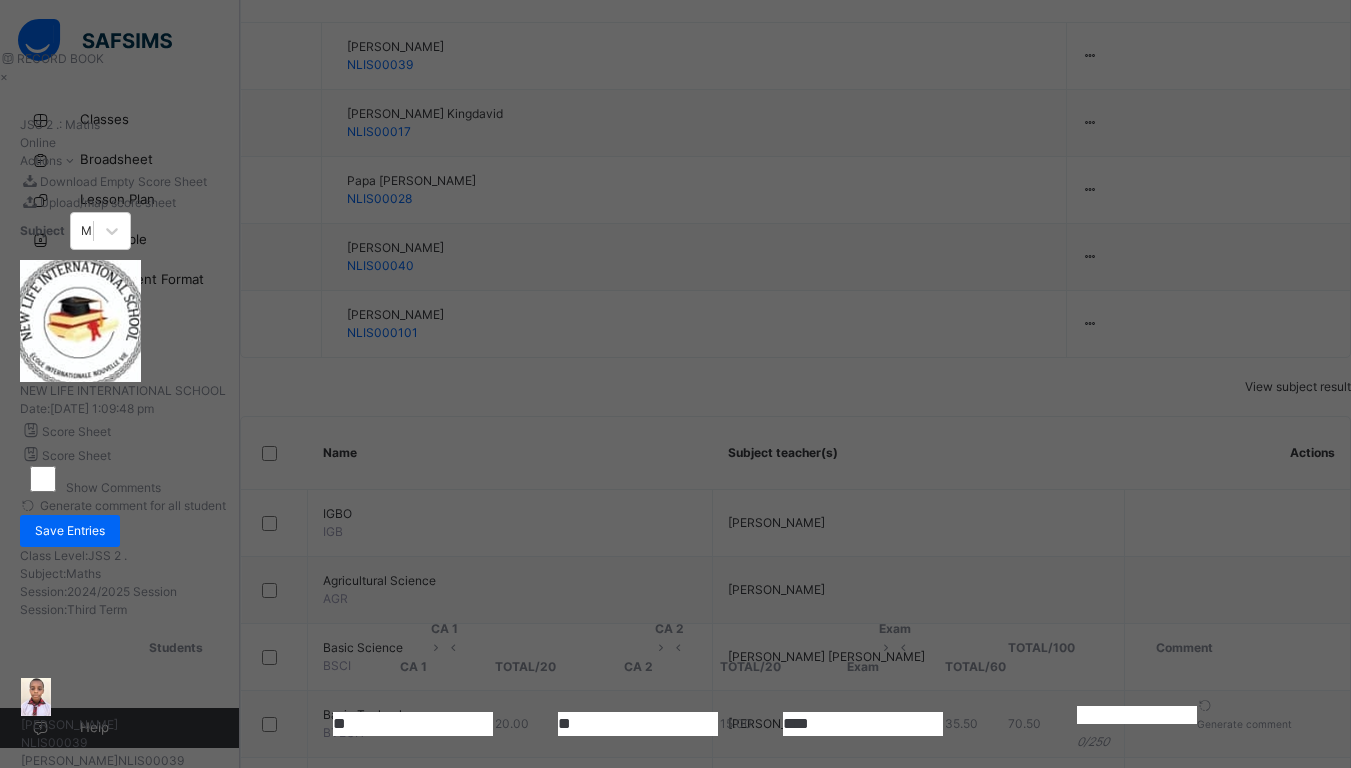 click on "**" at bounding box center (638, 910) 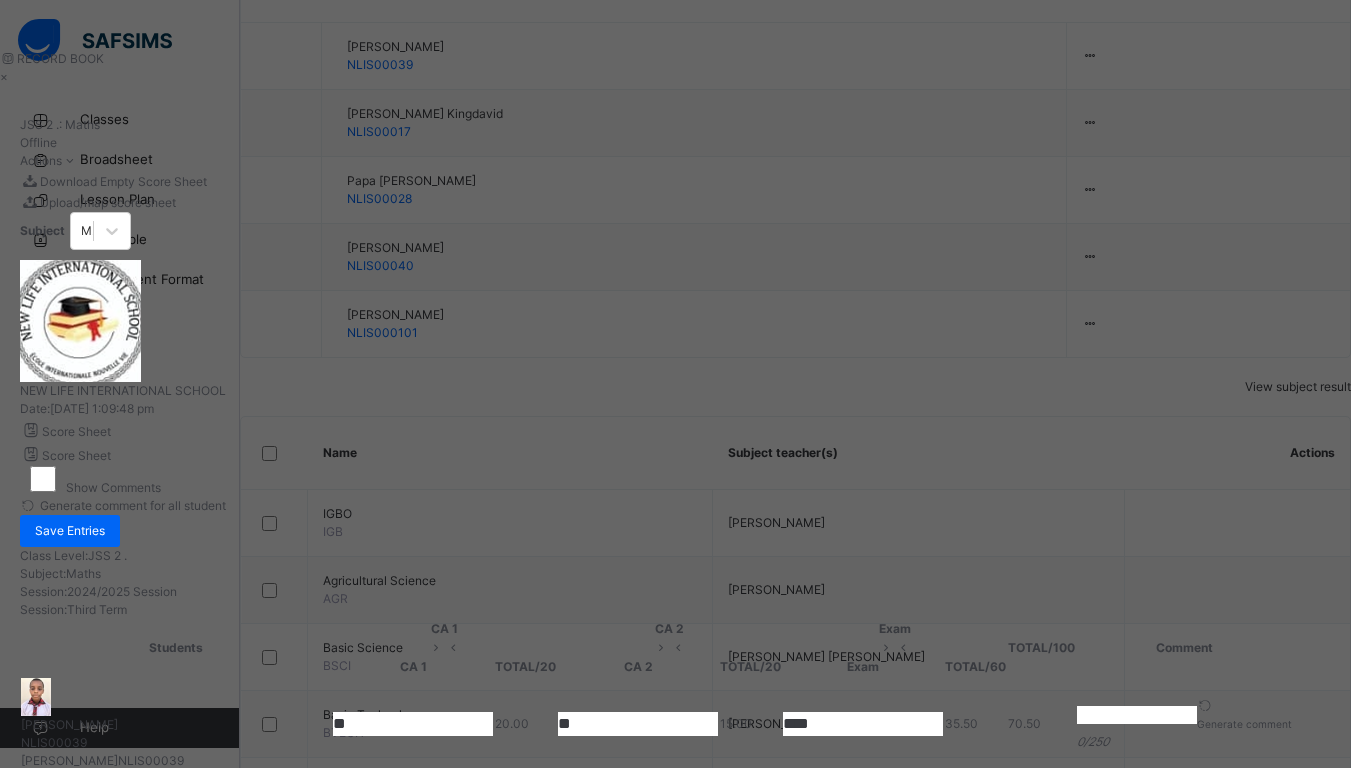 click on "****" at bounding box center [638, 817] 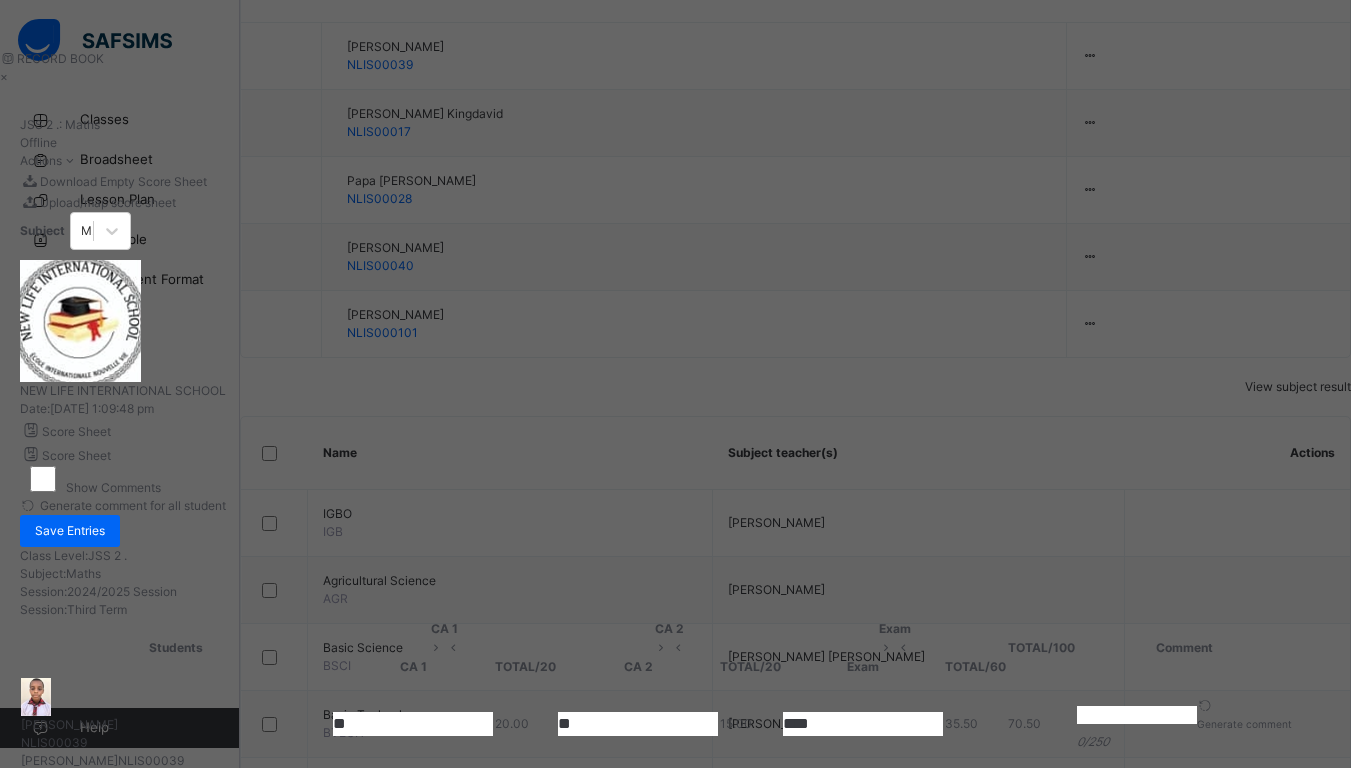 type on "****" 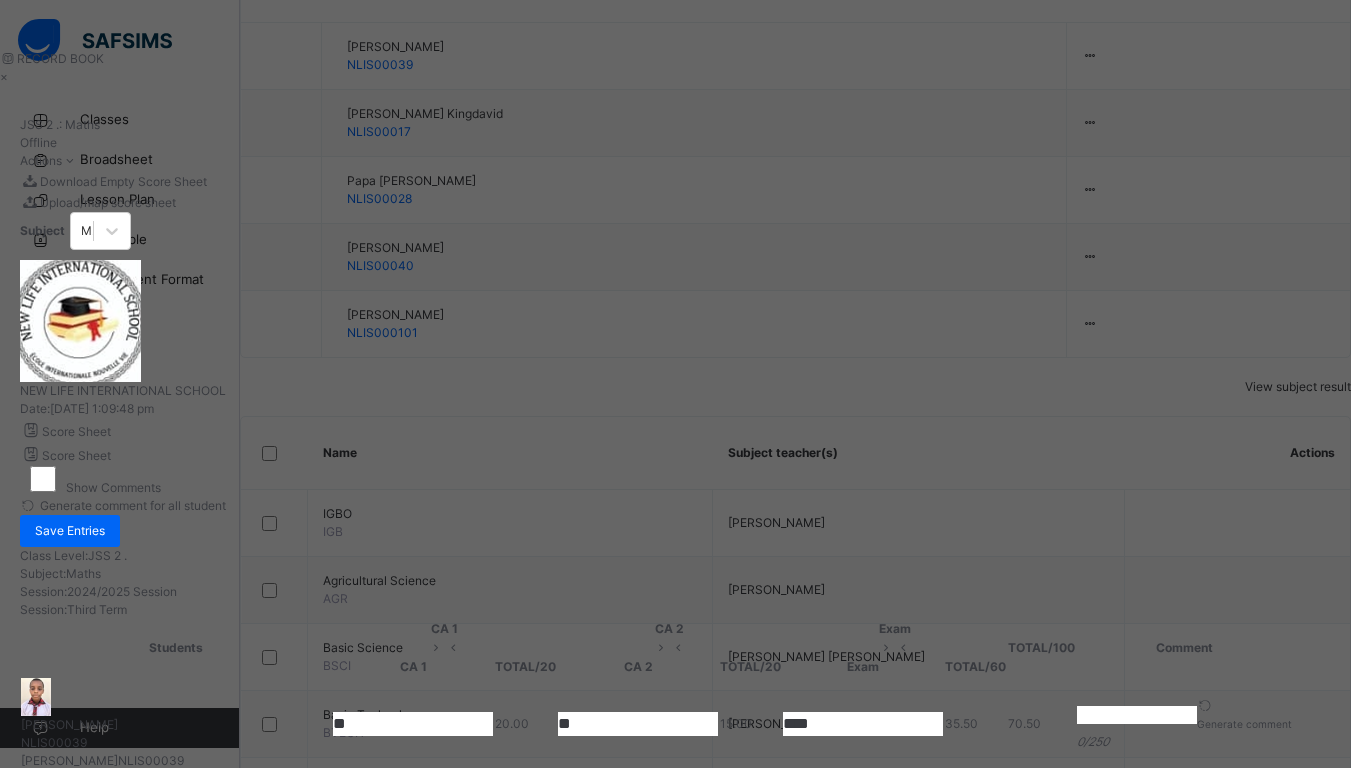 click on "**" at bounding box center [638, 1000] 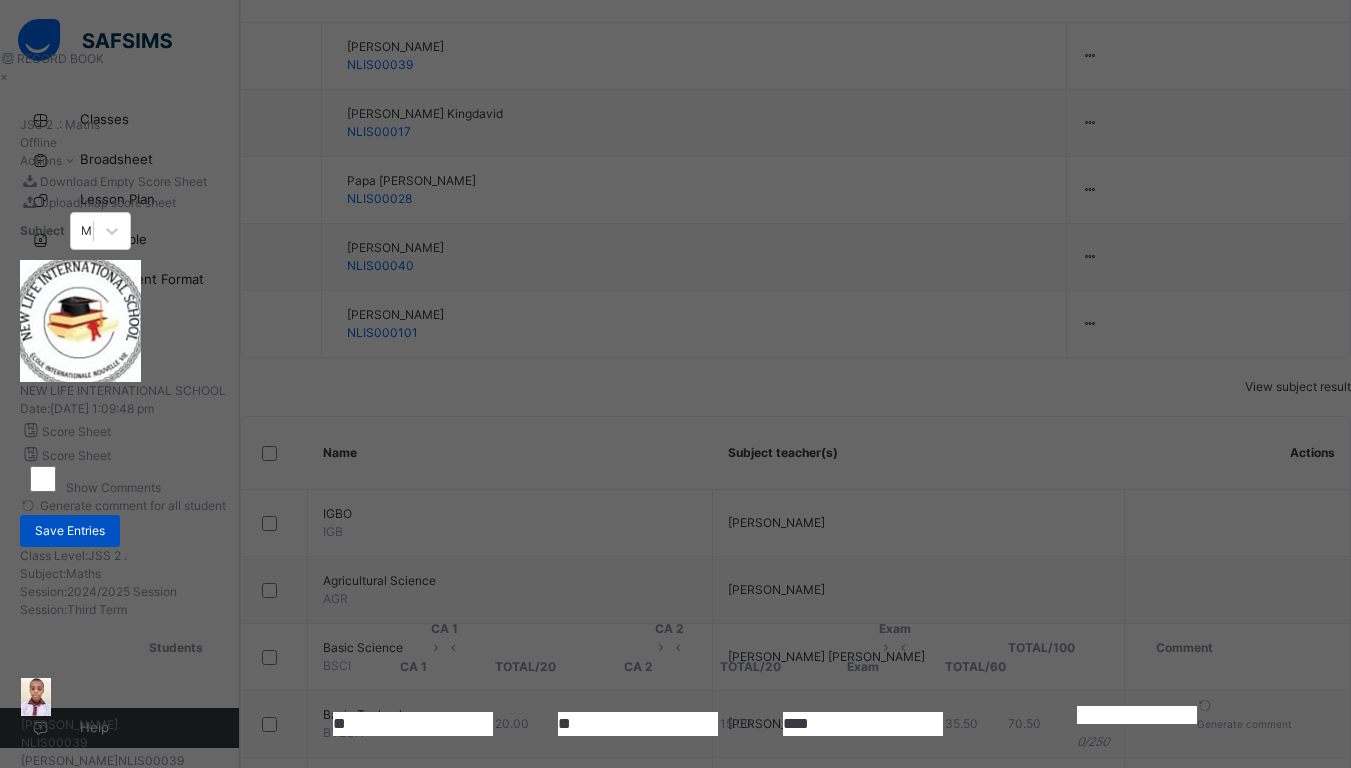 click on "Save Entries" at bounding box center (70, 531) 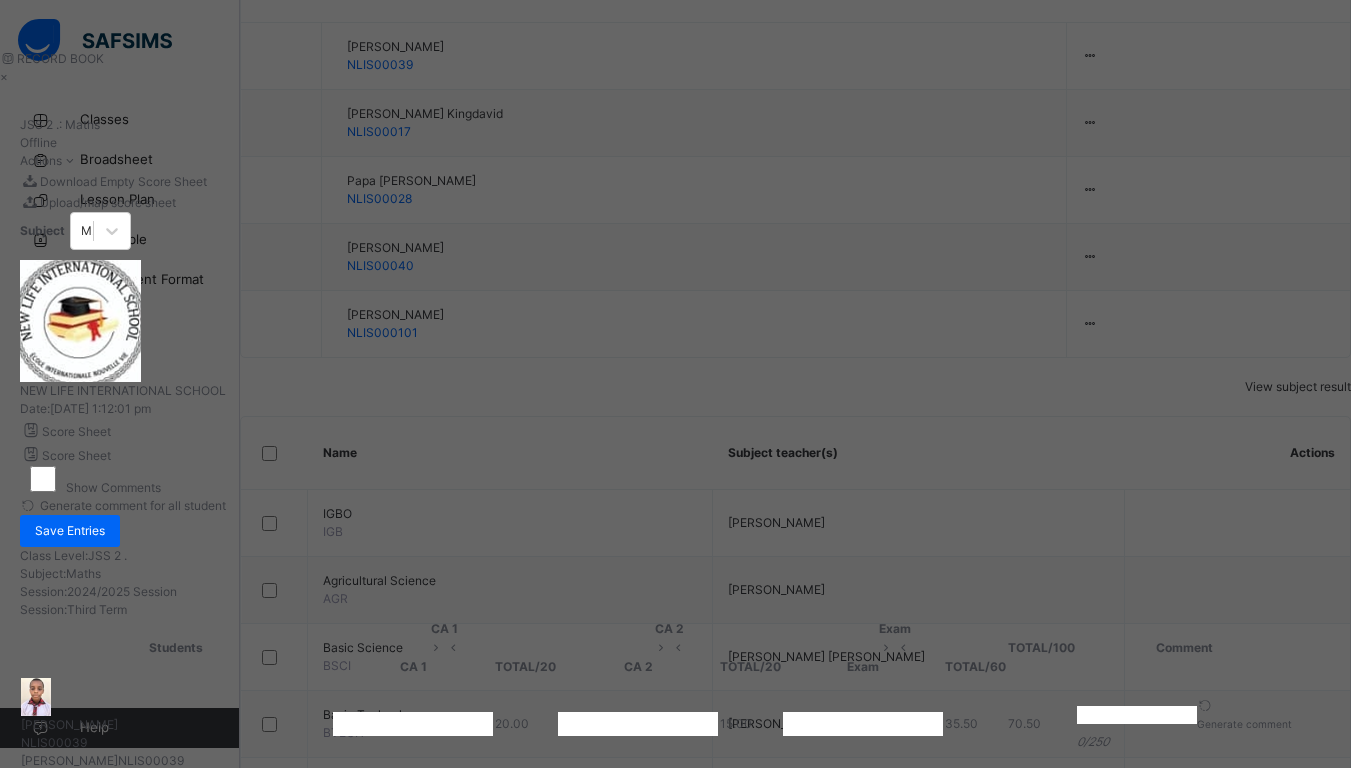 type on "**" 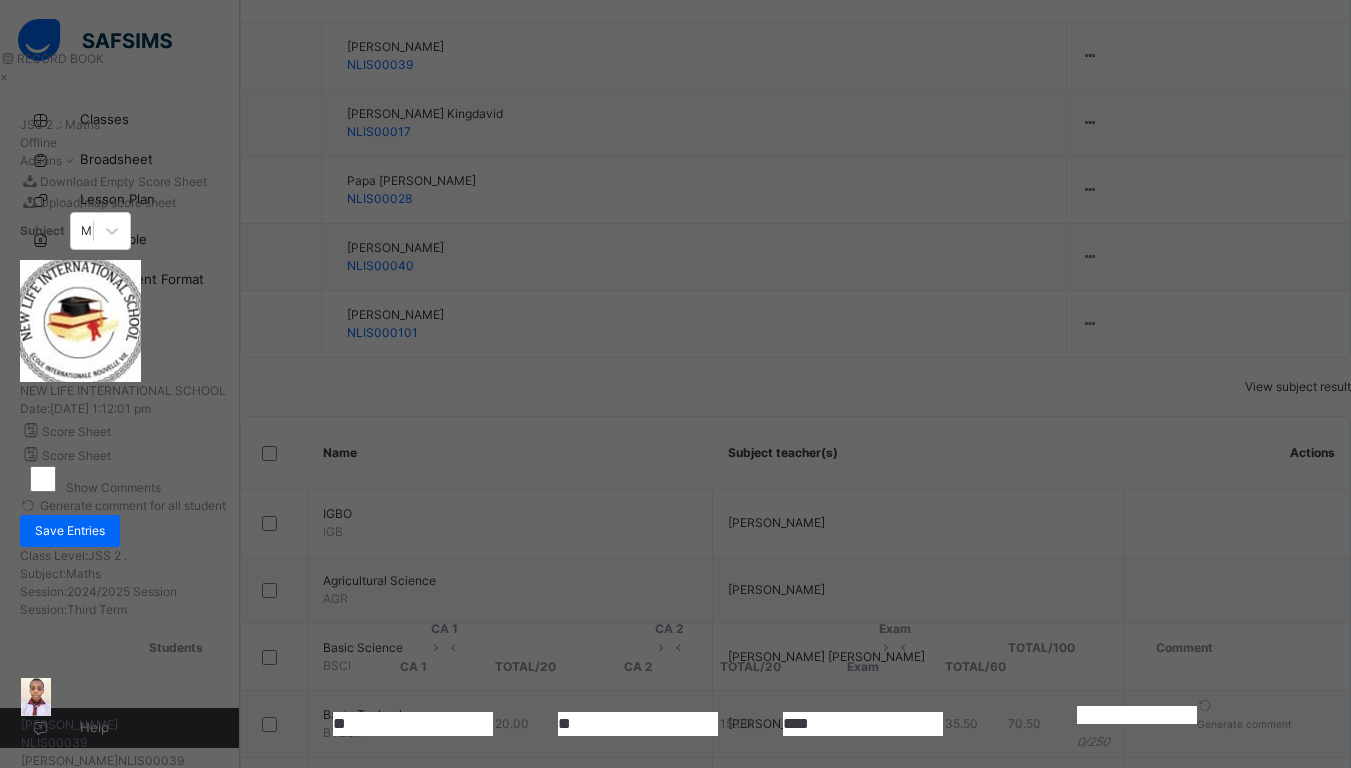 type on "**" 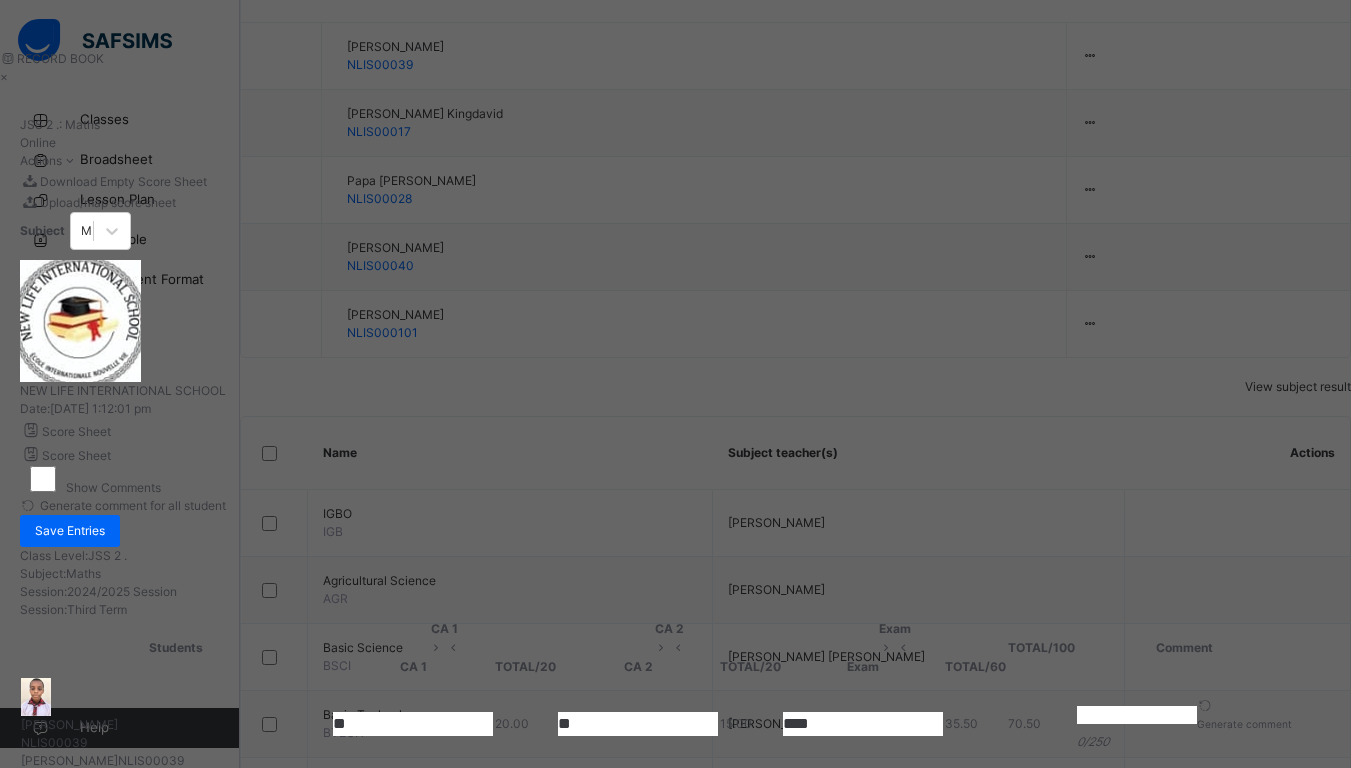 click on "×" at bounding box center (658, 77) 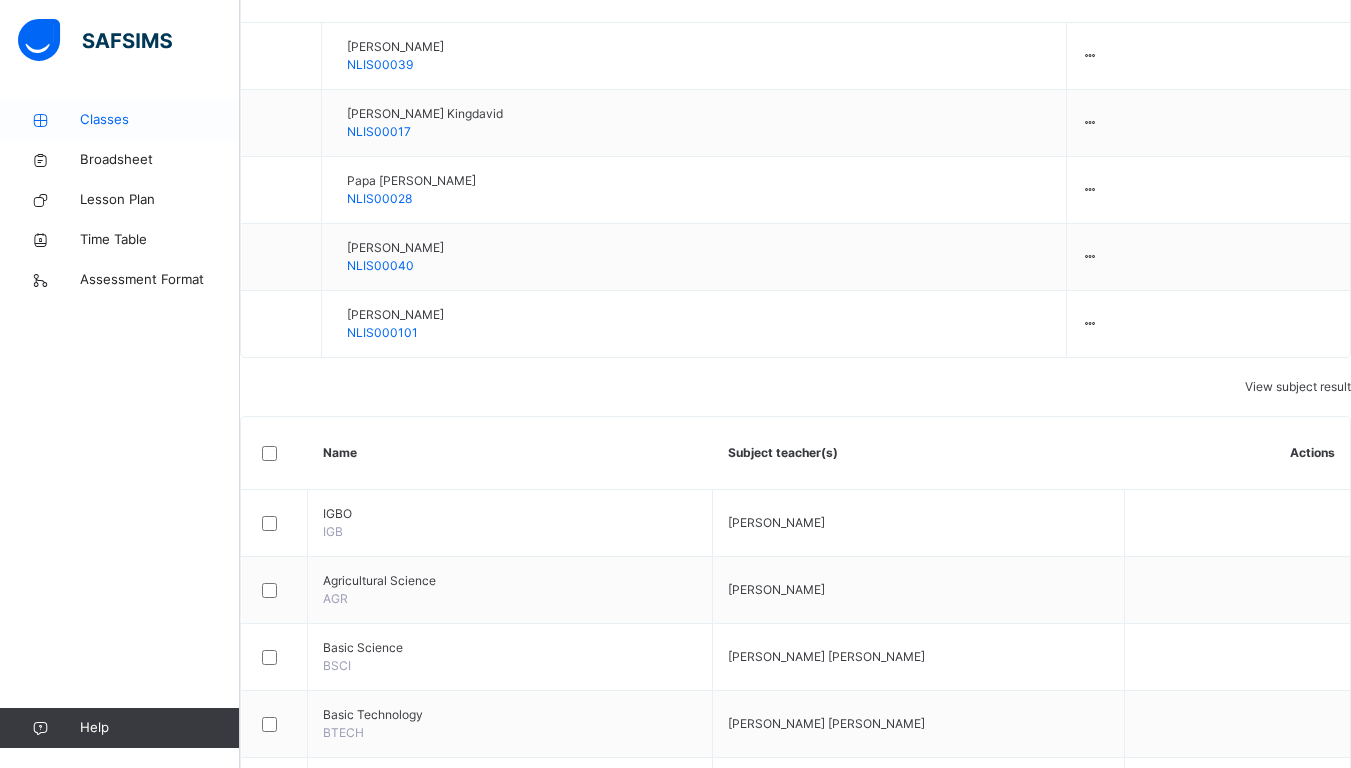 click on "Classes" at bounding box center [160, 120] 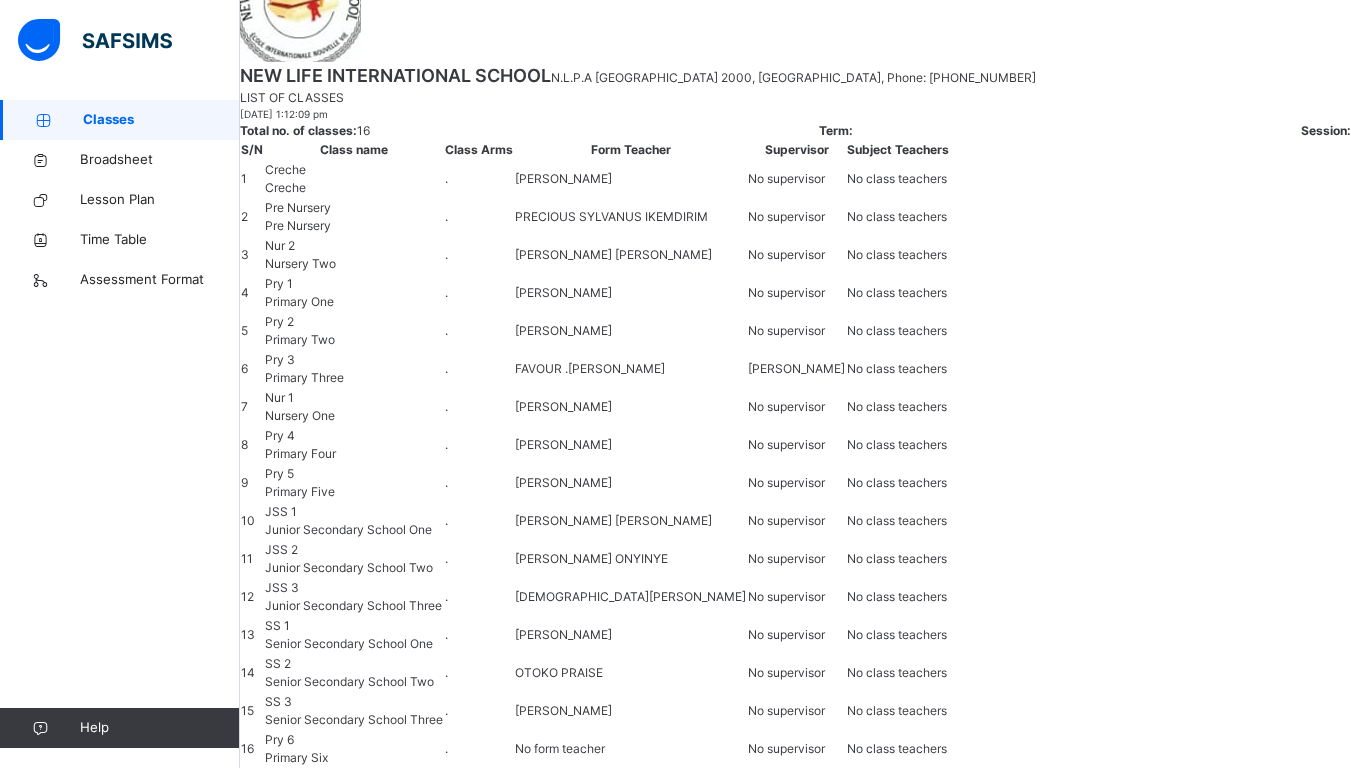 scroll, scrollTop: 0, scrollLeft: 0, axis: both 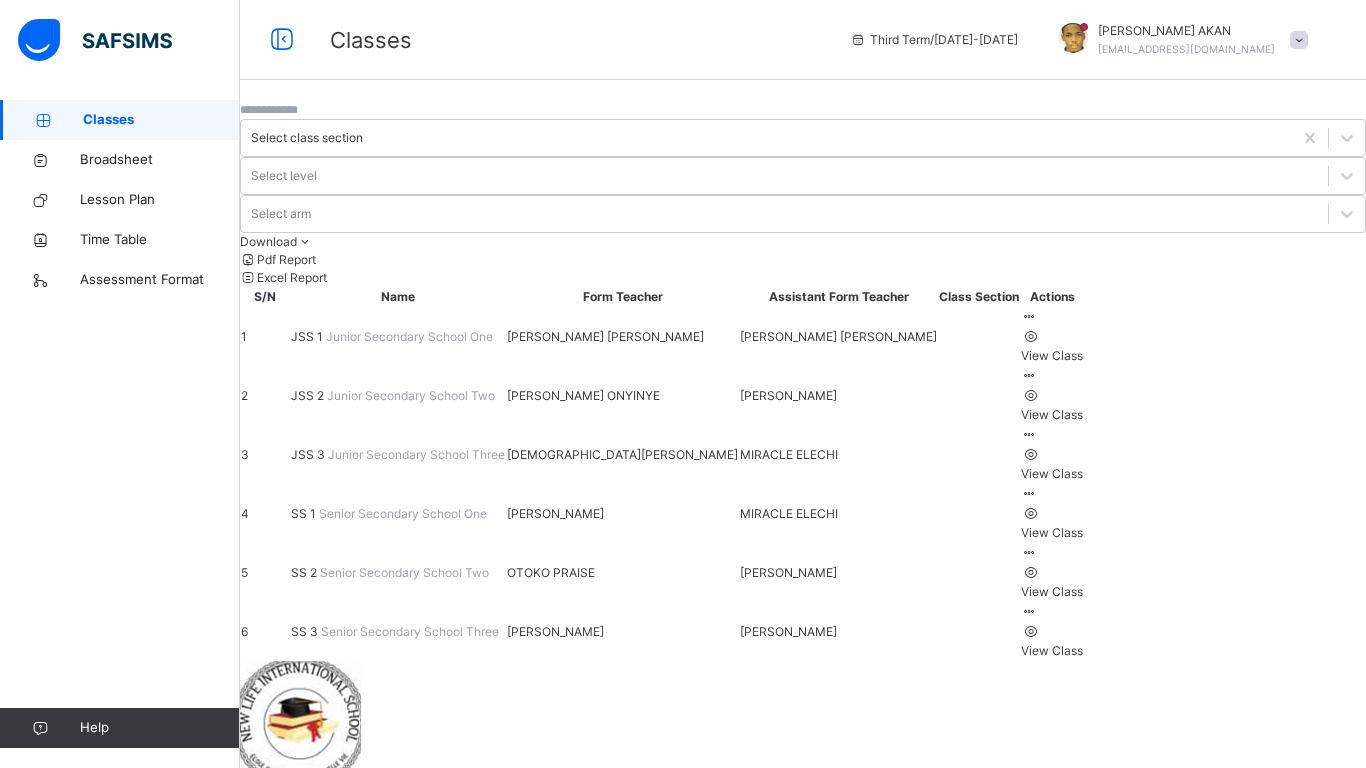 drag, startPoint x: 1276, startPoint y: 274, endPoint x: 1262, endPoint y: 301, distance: 30.413813 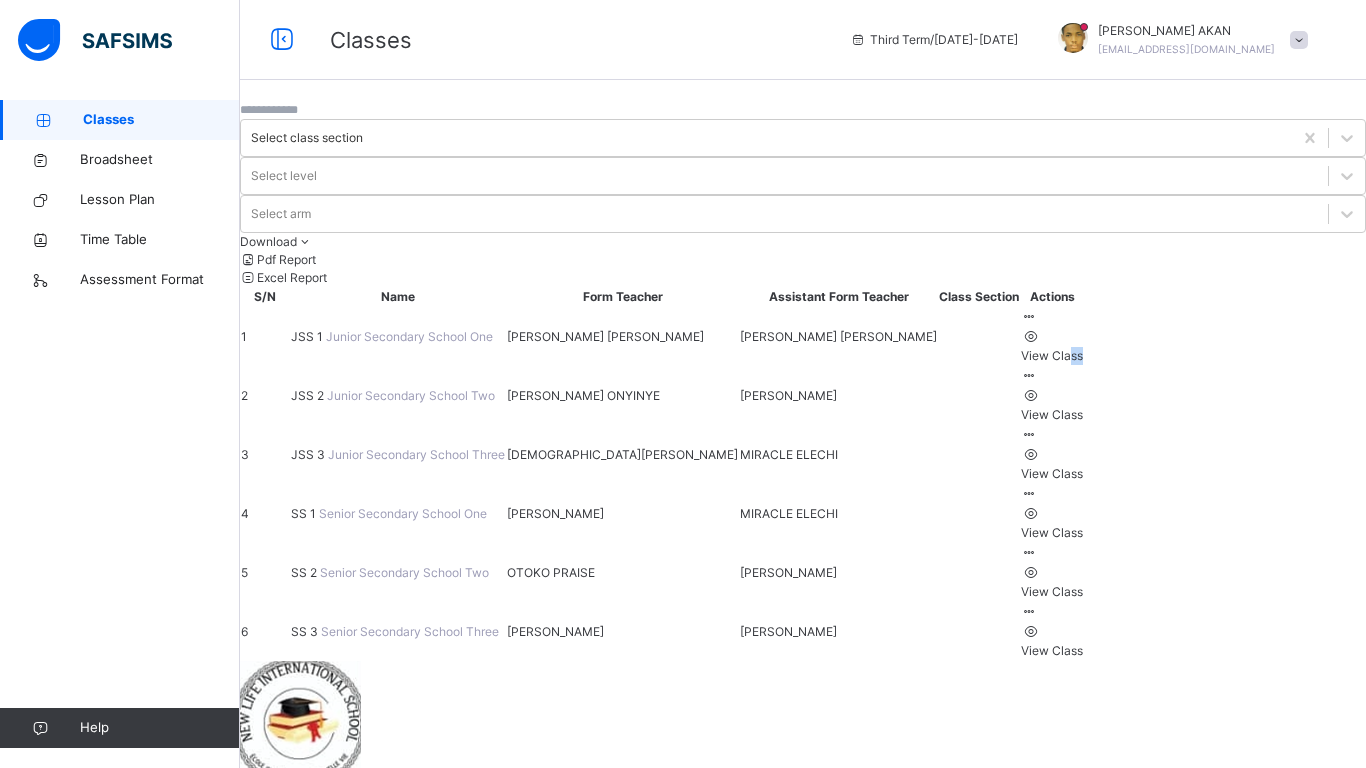 click on "View Class" at bounding box center [1052, 356] 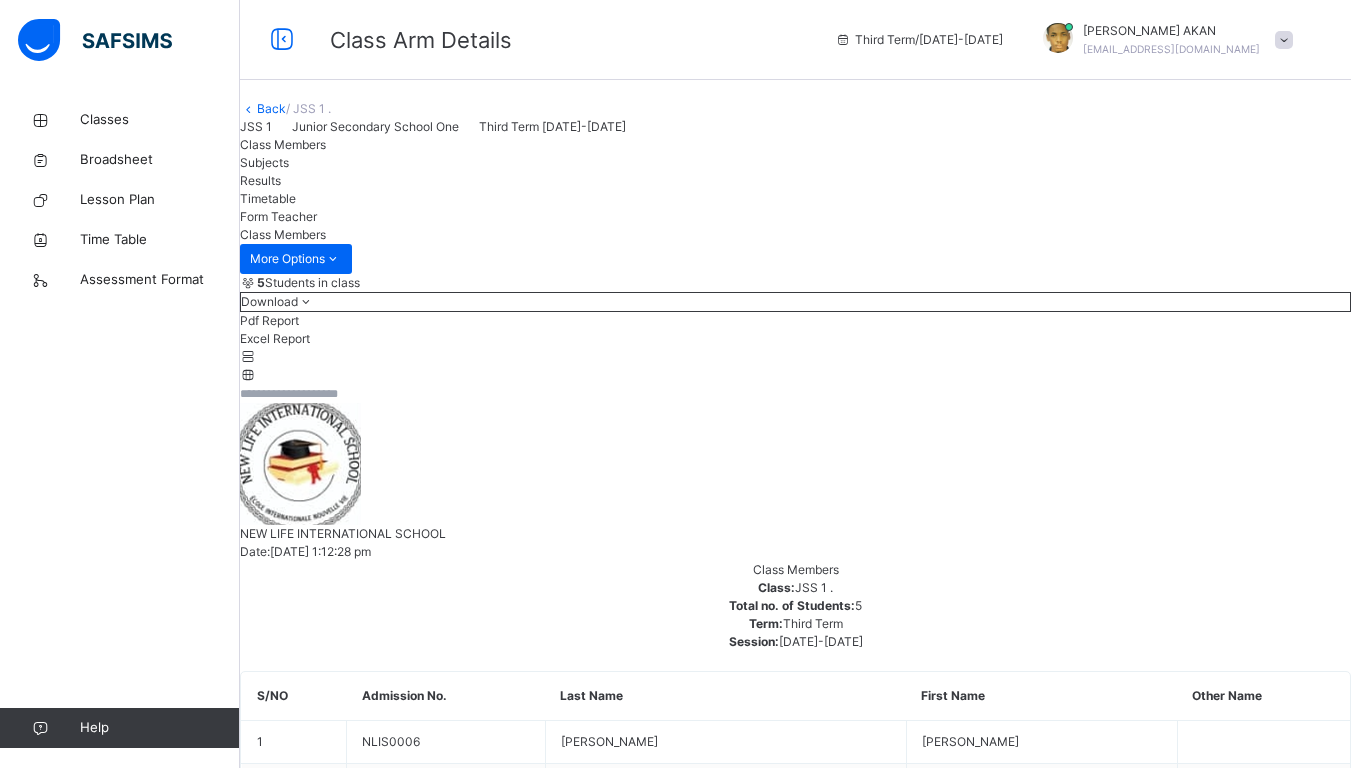 click on "Subjects" at bounding box center [264, 162] 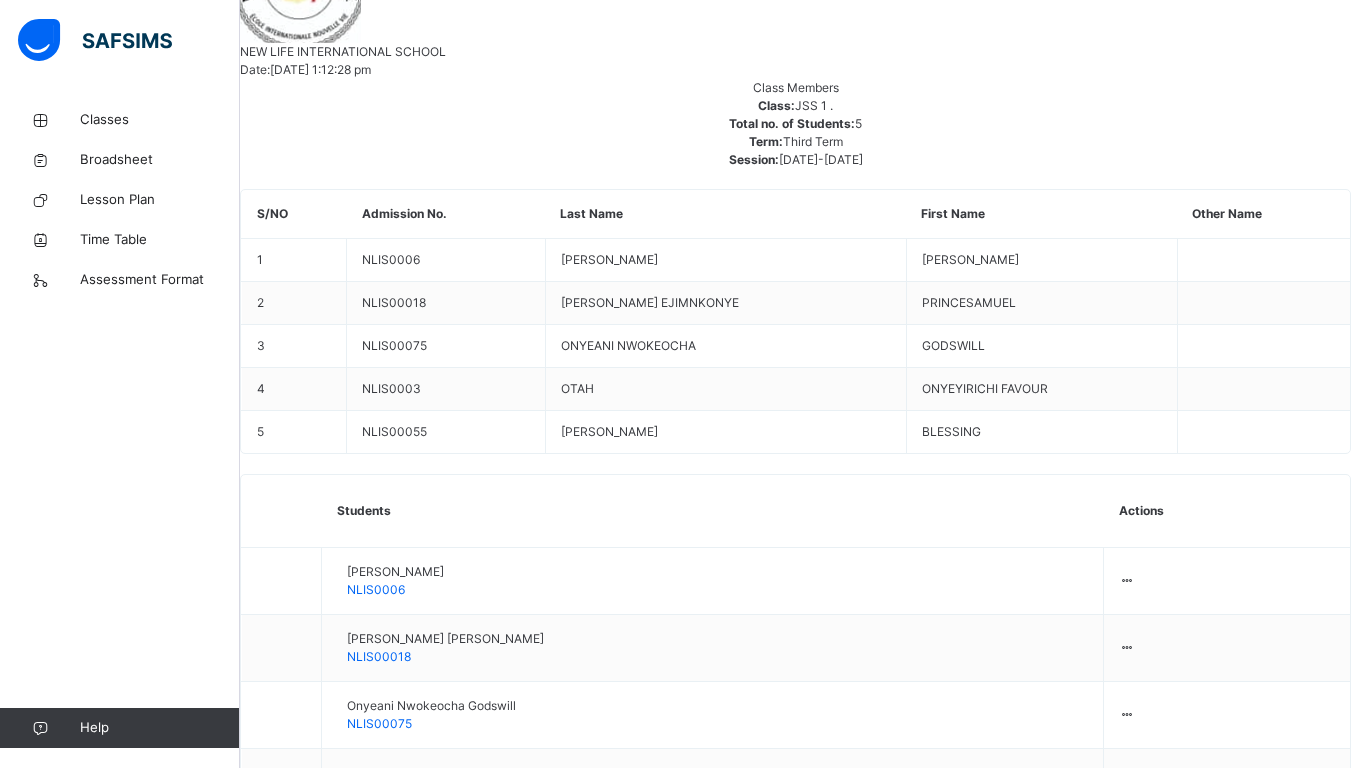 scroll, scrollTop: 484, scrollLeft: 0, axis: vertical 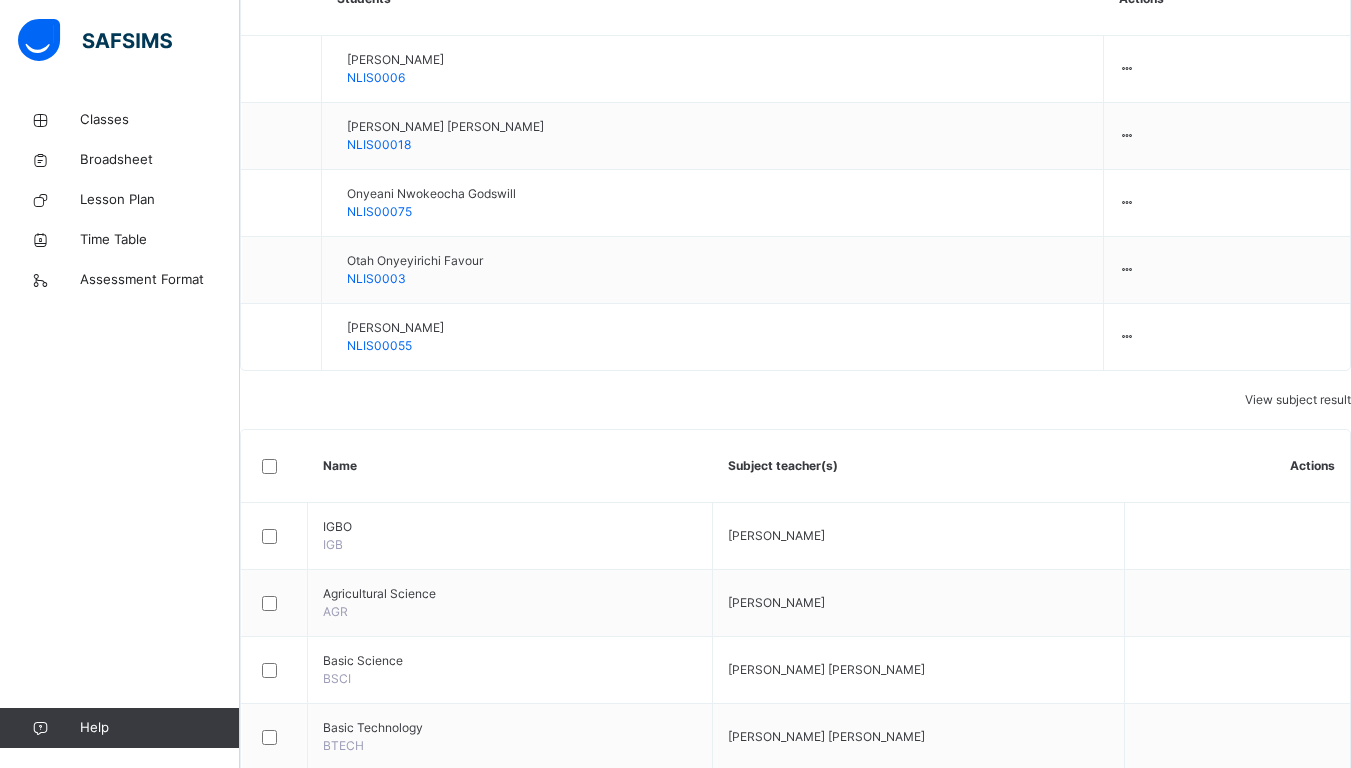 click at bounding box center (1237, 1541) 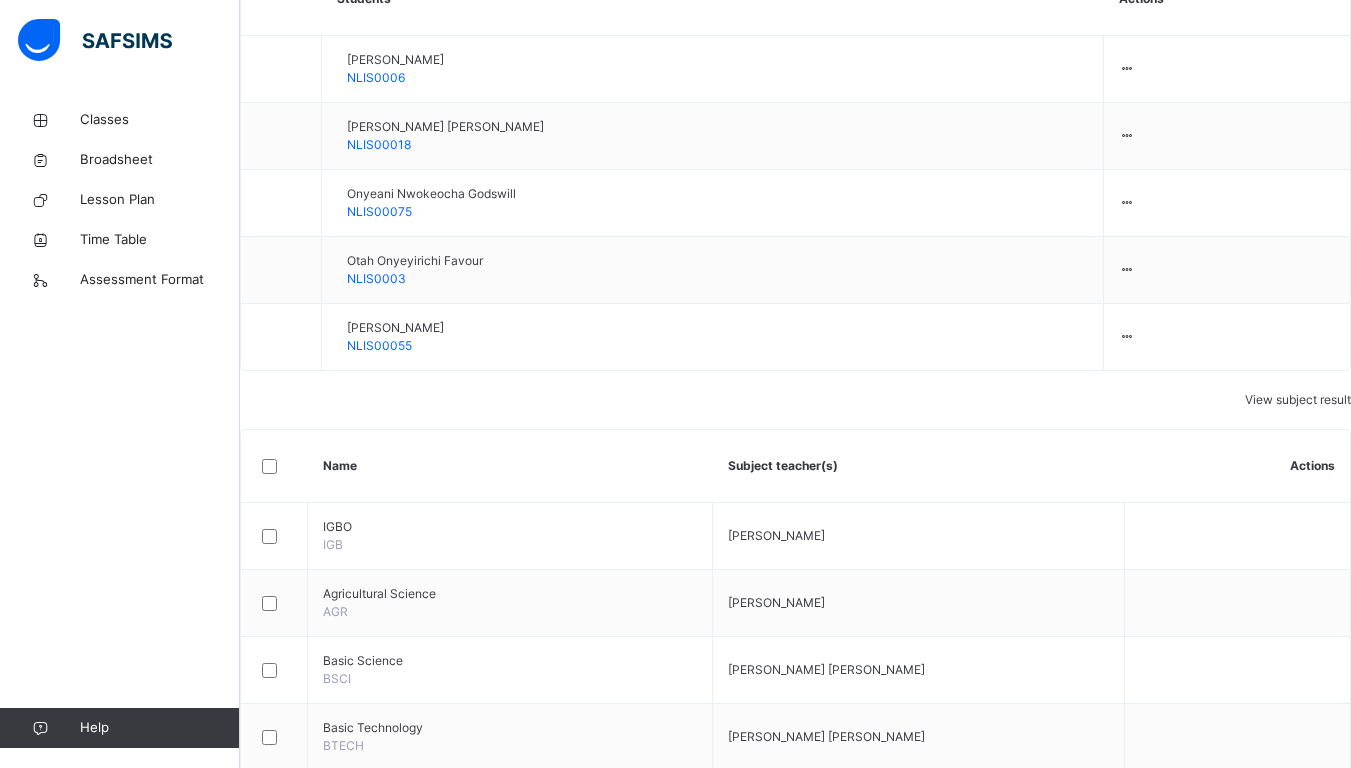 click on "Assess Students" at bounding box center (1289, 1398) 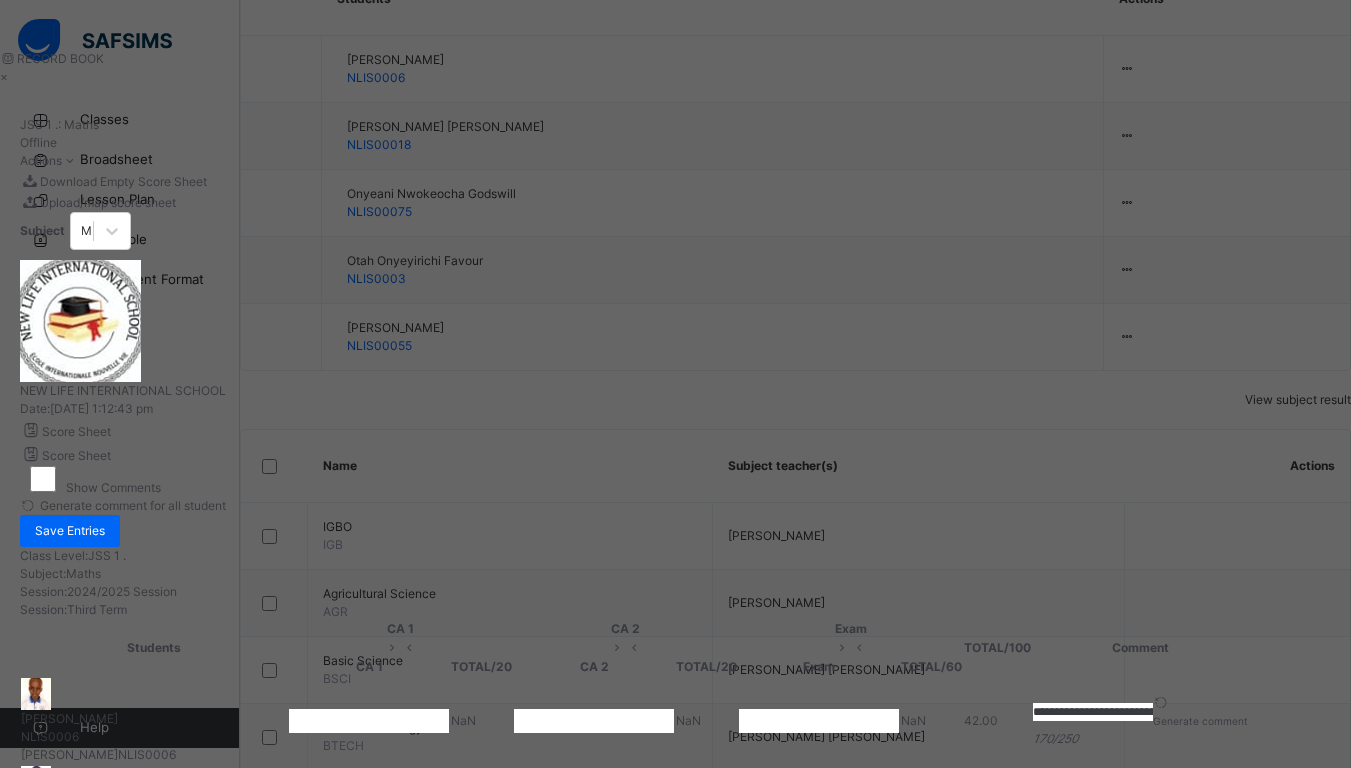 type on "**" 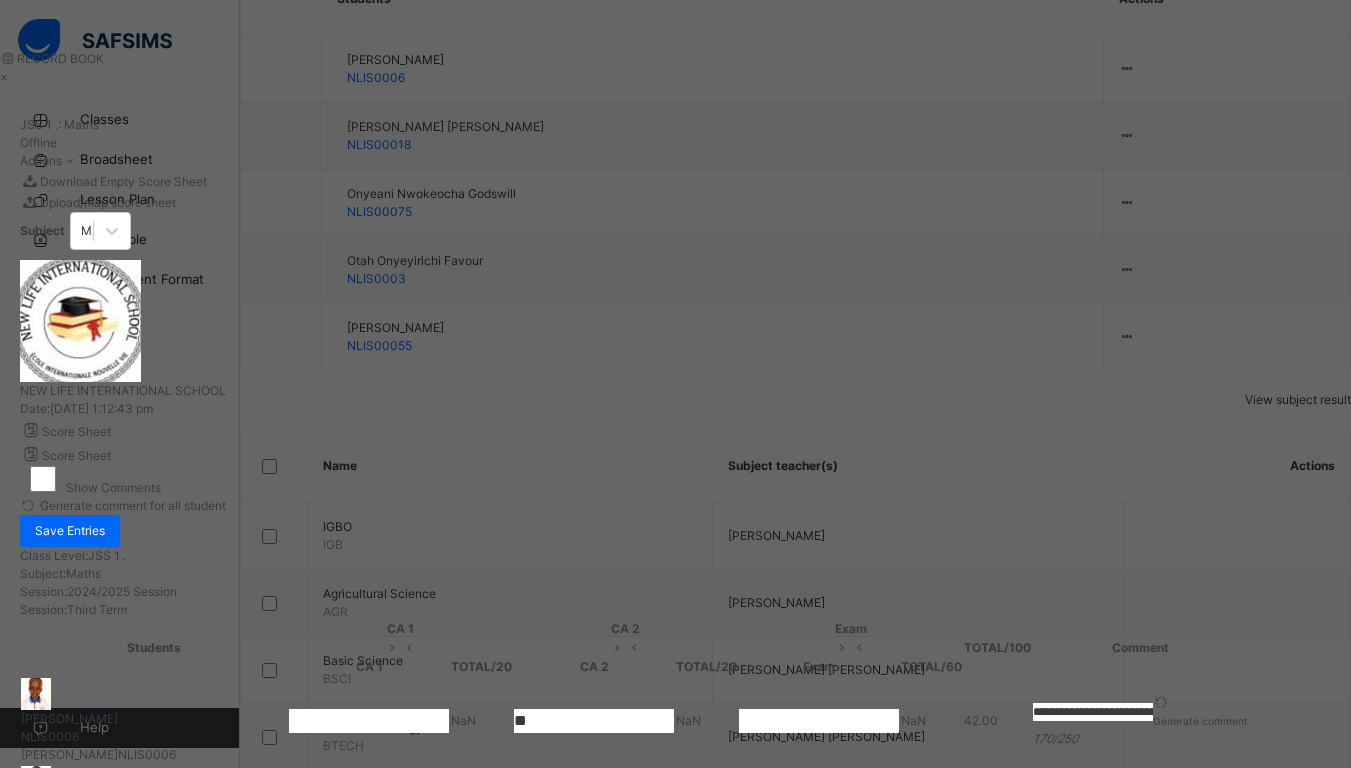 type on "**" 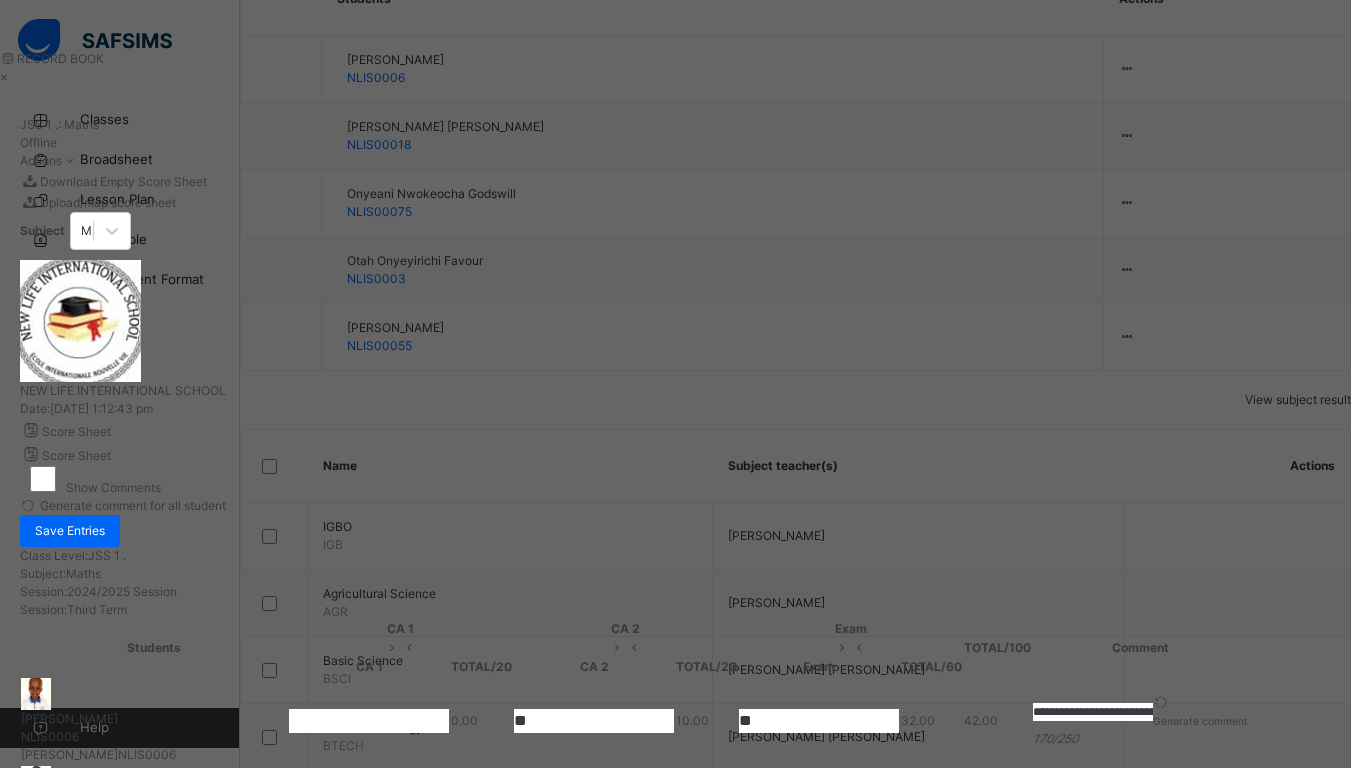 scroll, scrollTop: 1061, scrollLeft: 0, axis: vertical 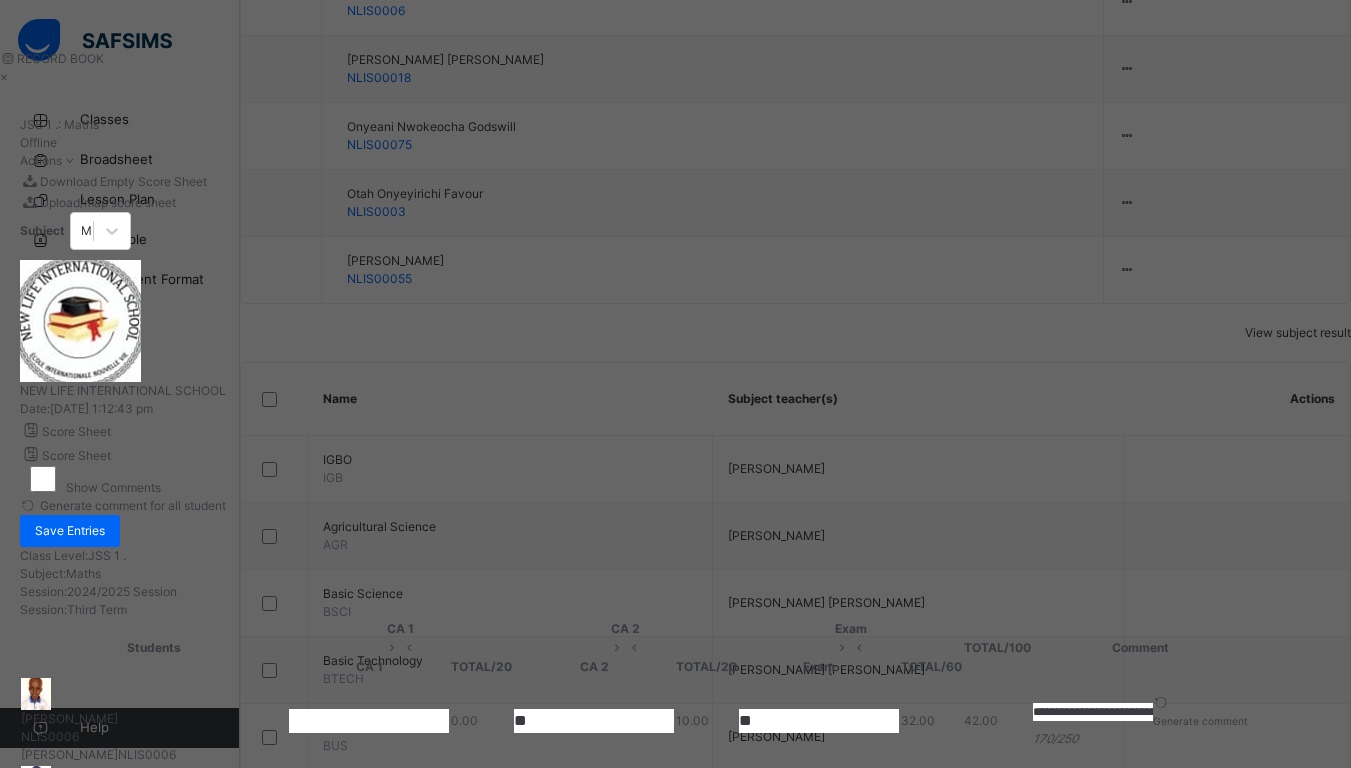 click at bounding box center (369, 721) 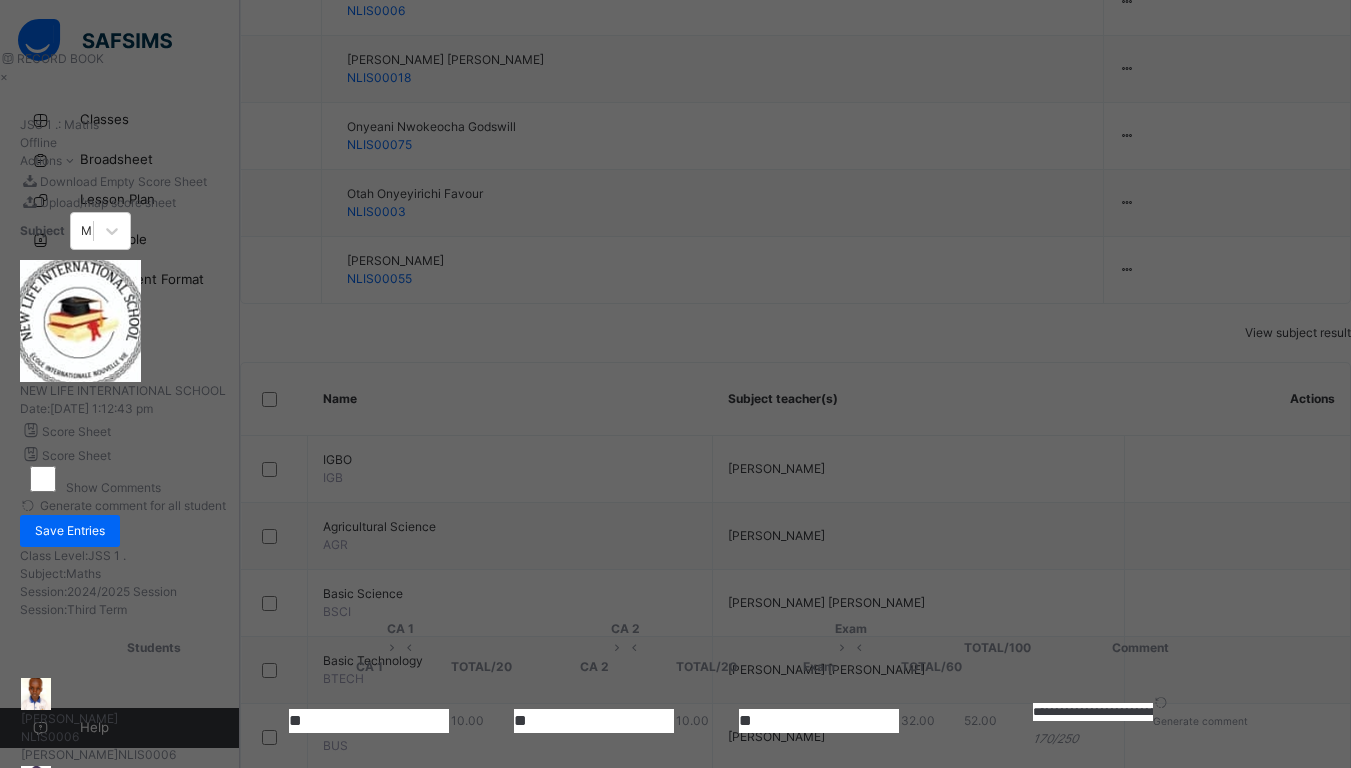 type on "**" 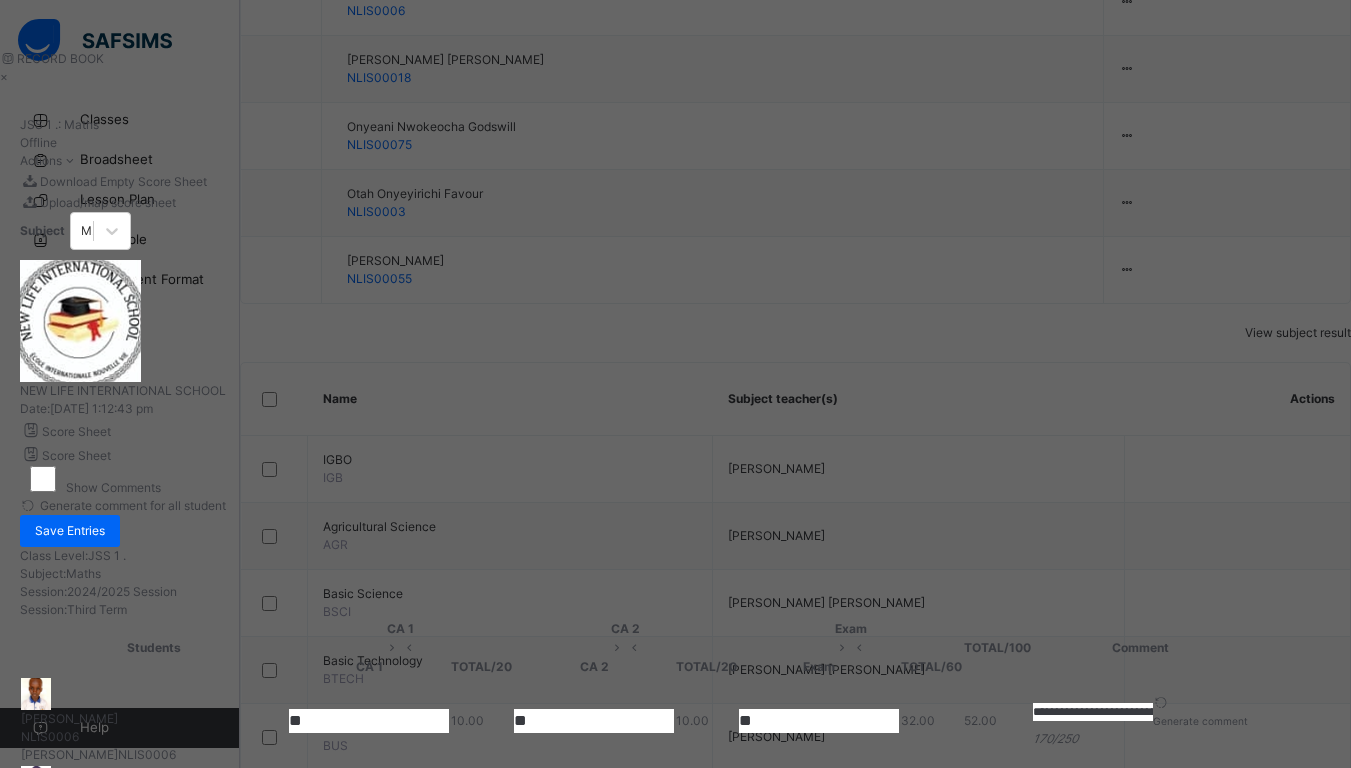 type on "*" 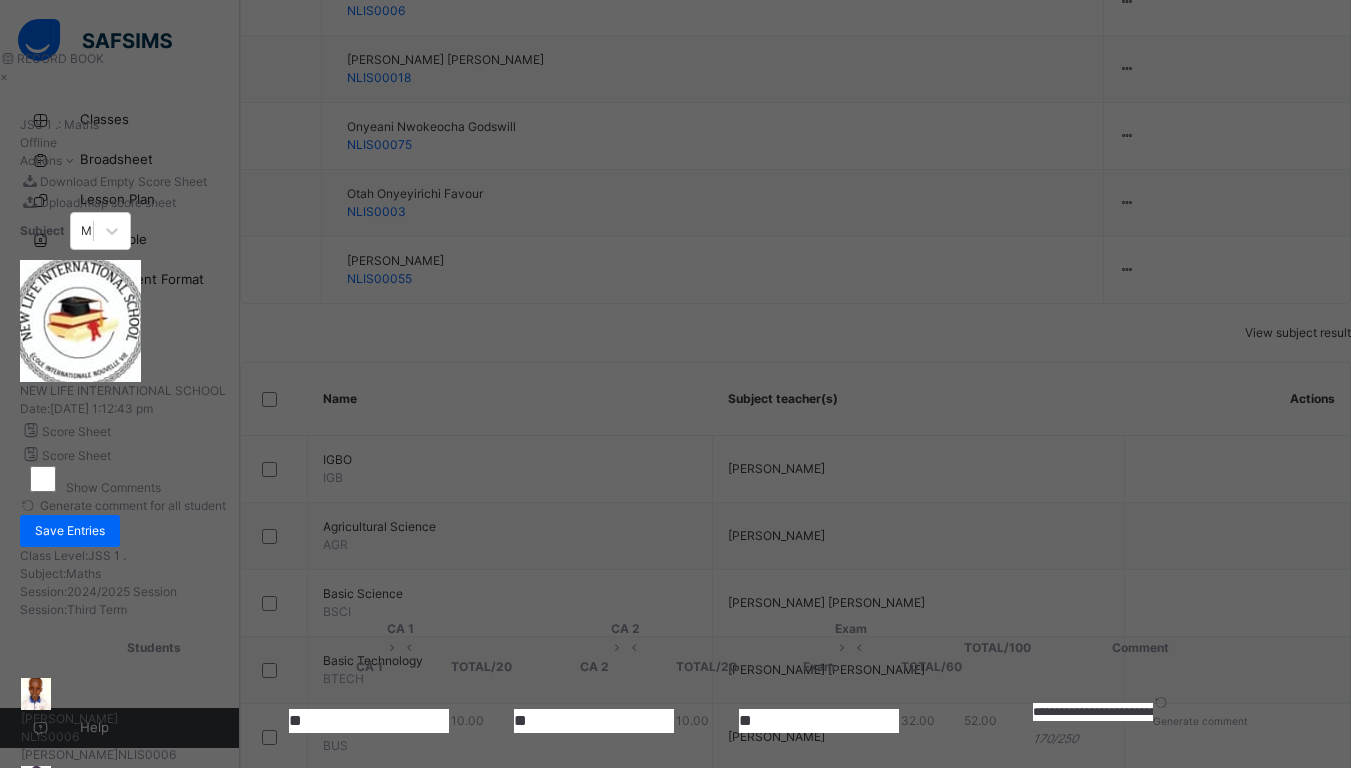 type on "**" 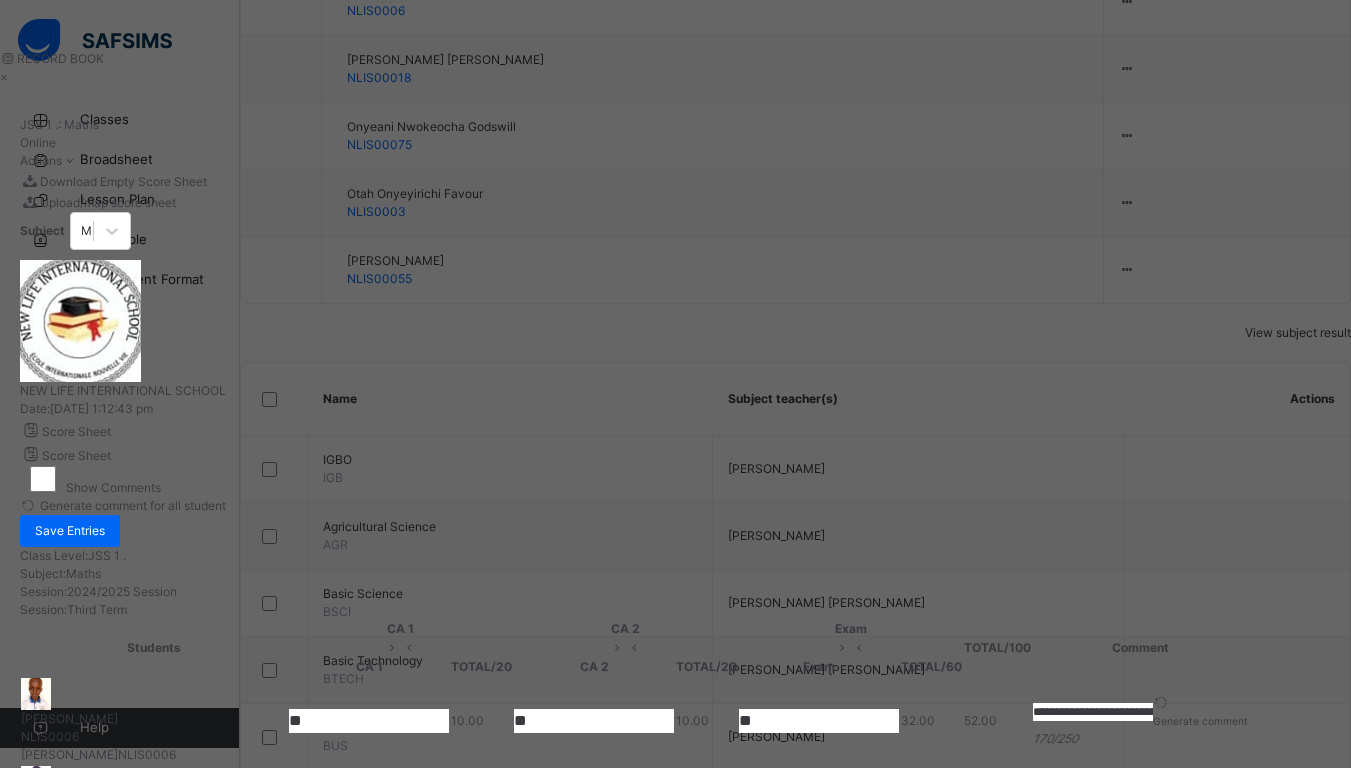 type on "**" 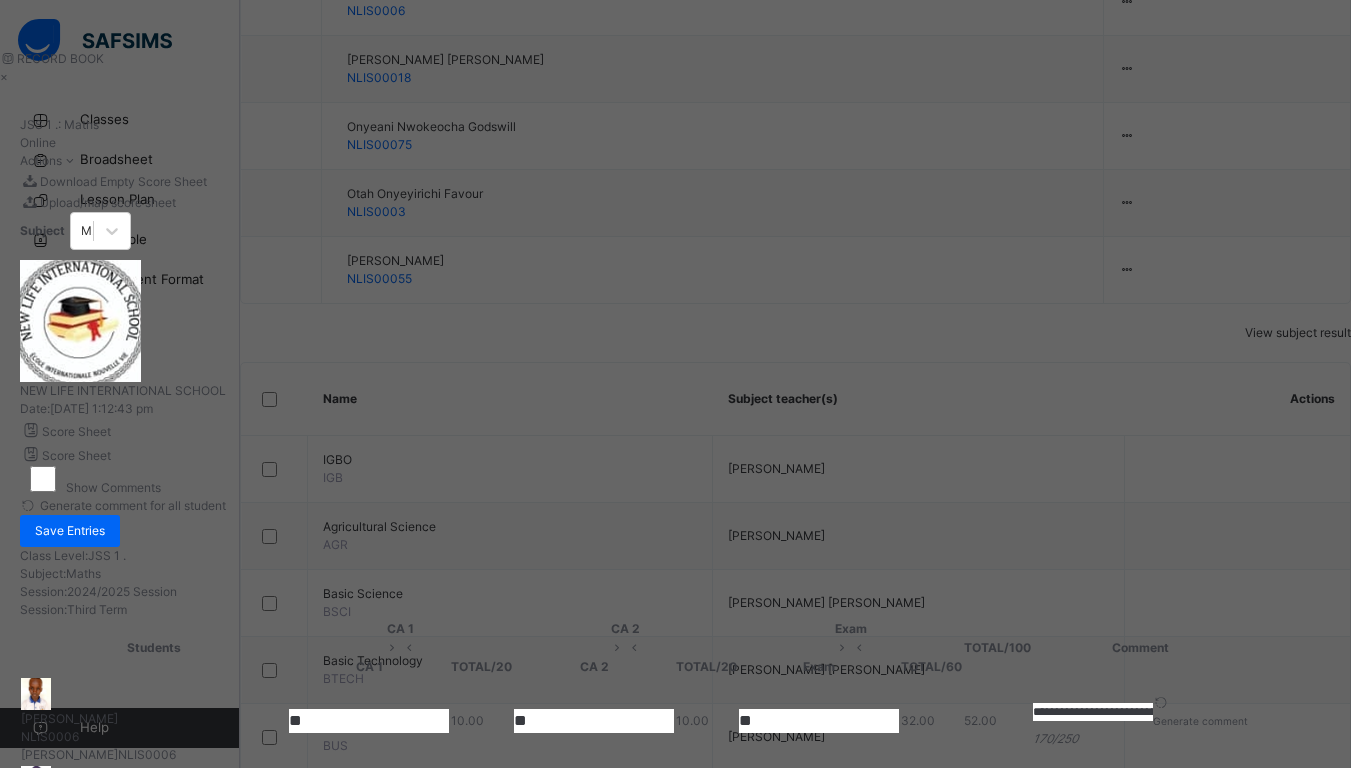 type on "*" 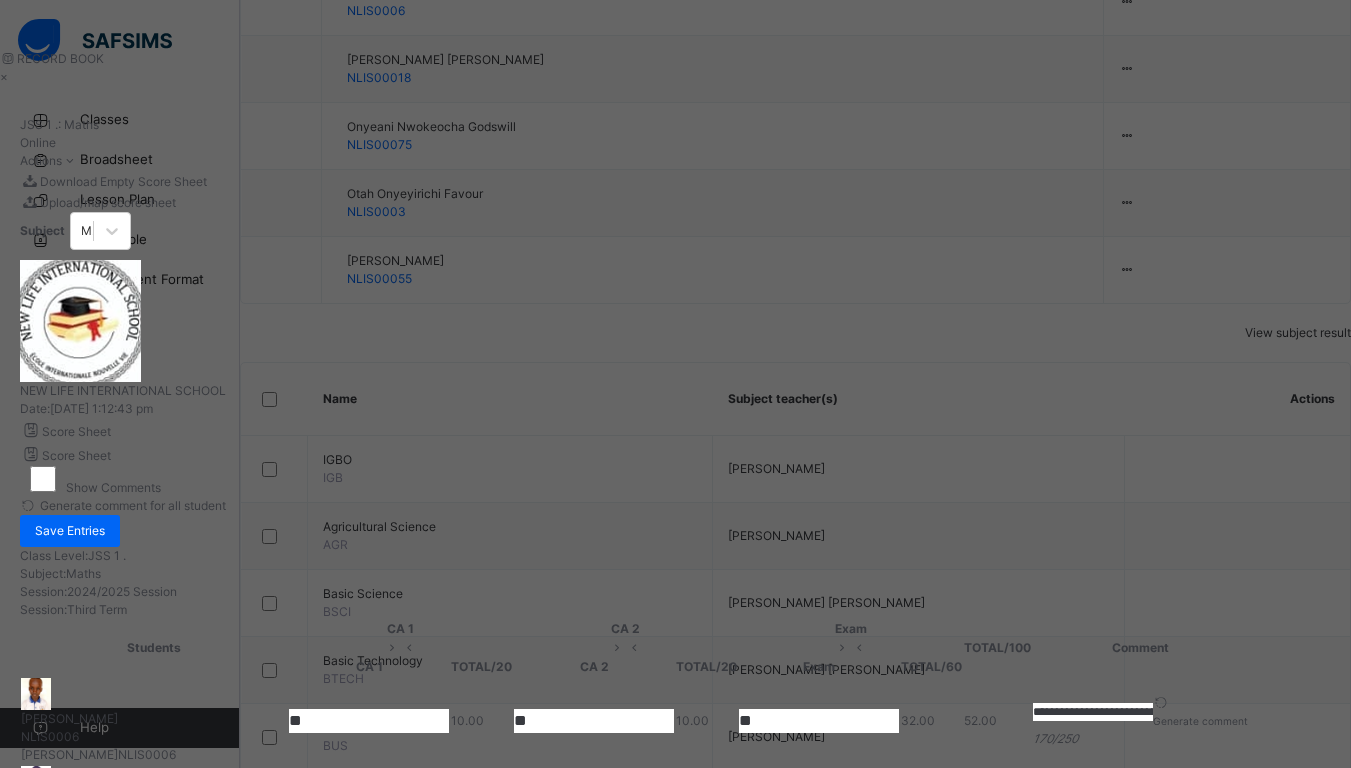type on "*" 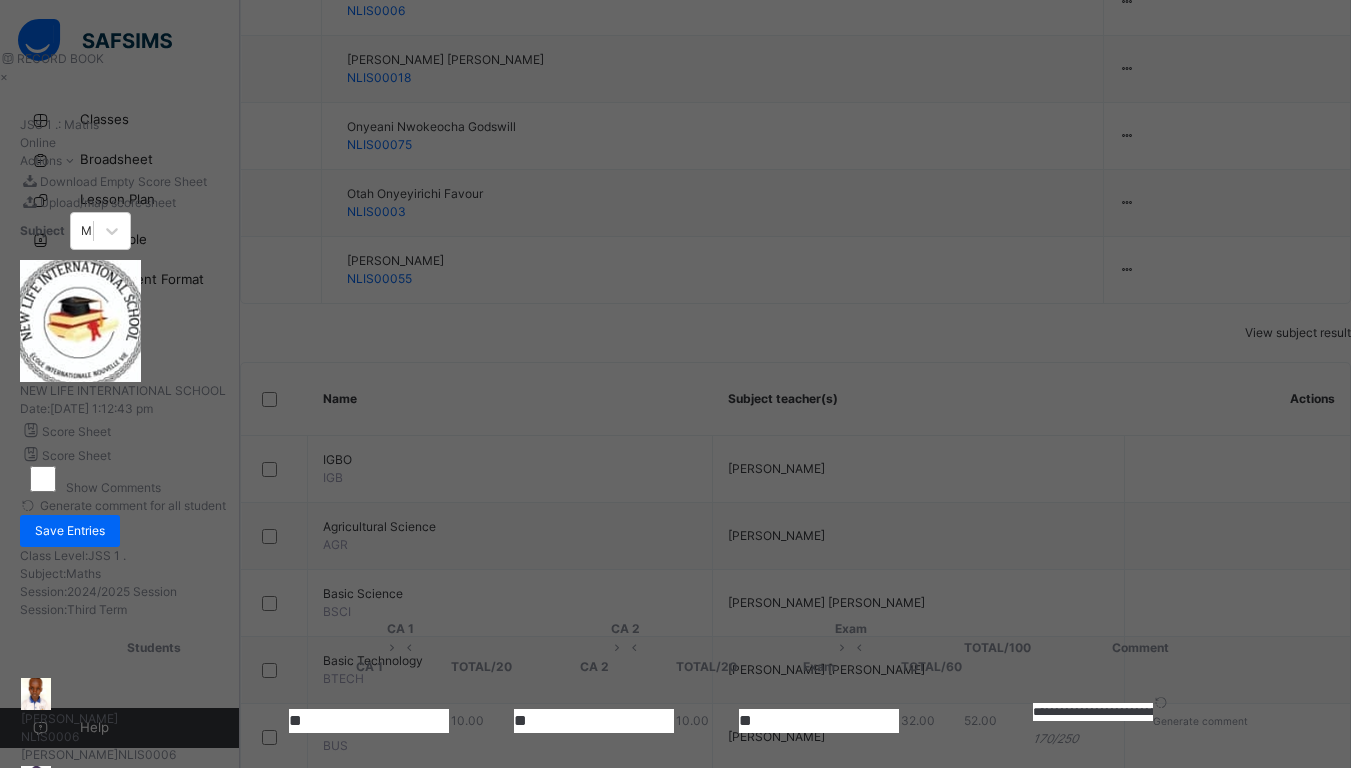click on "**" at bounding box center (594, 721) 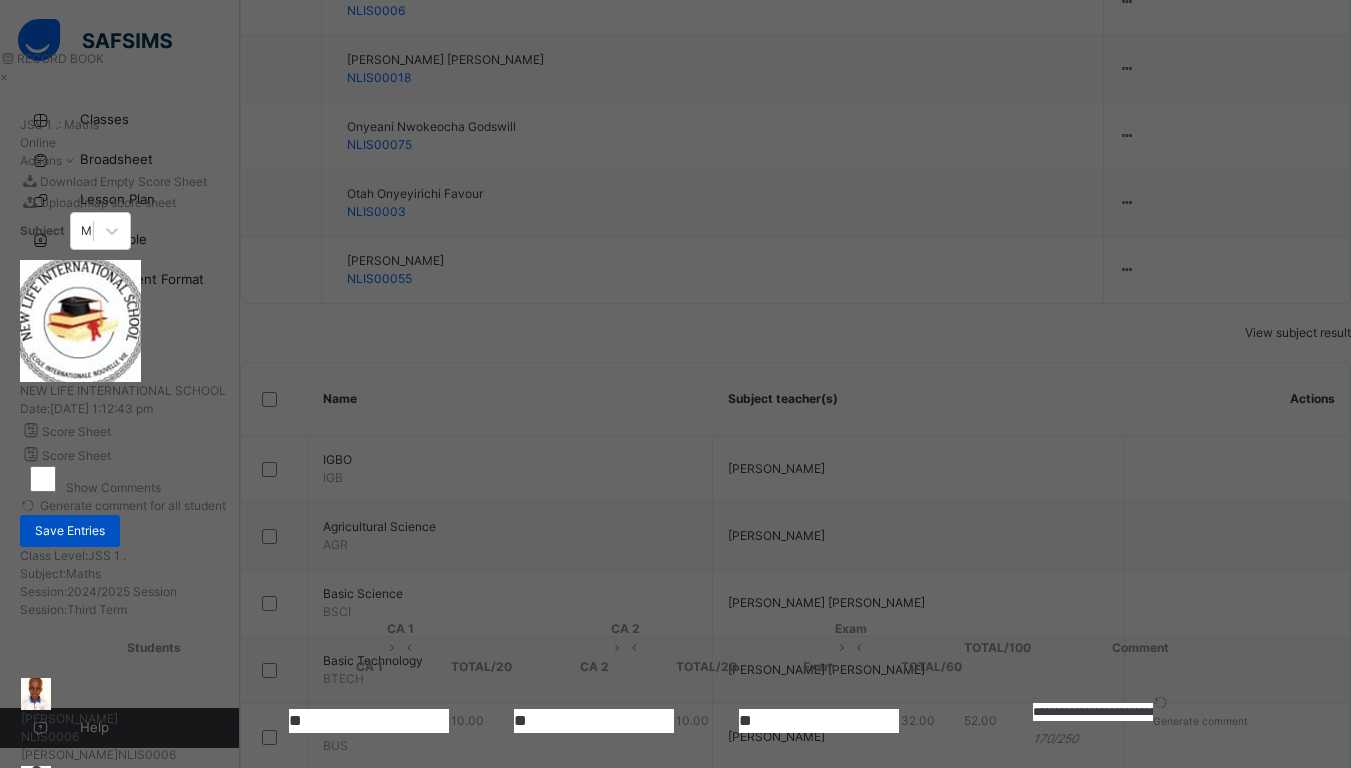 click on "Save Entries" at bounding box center (70, 531) 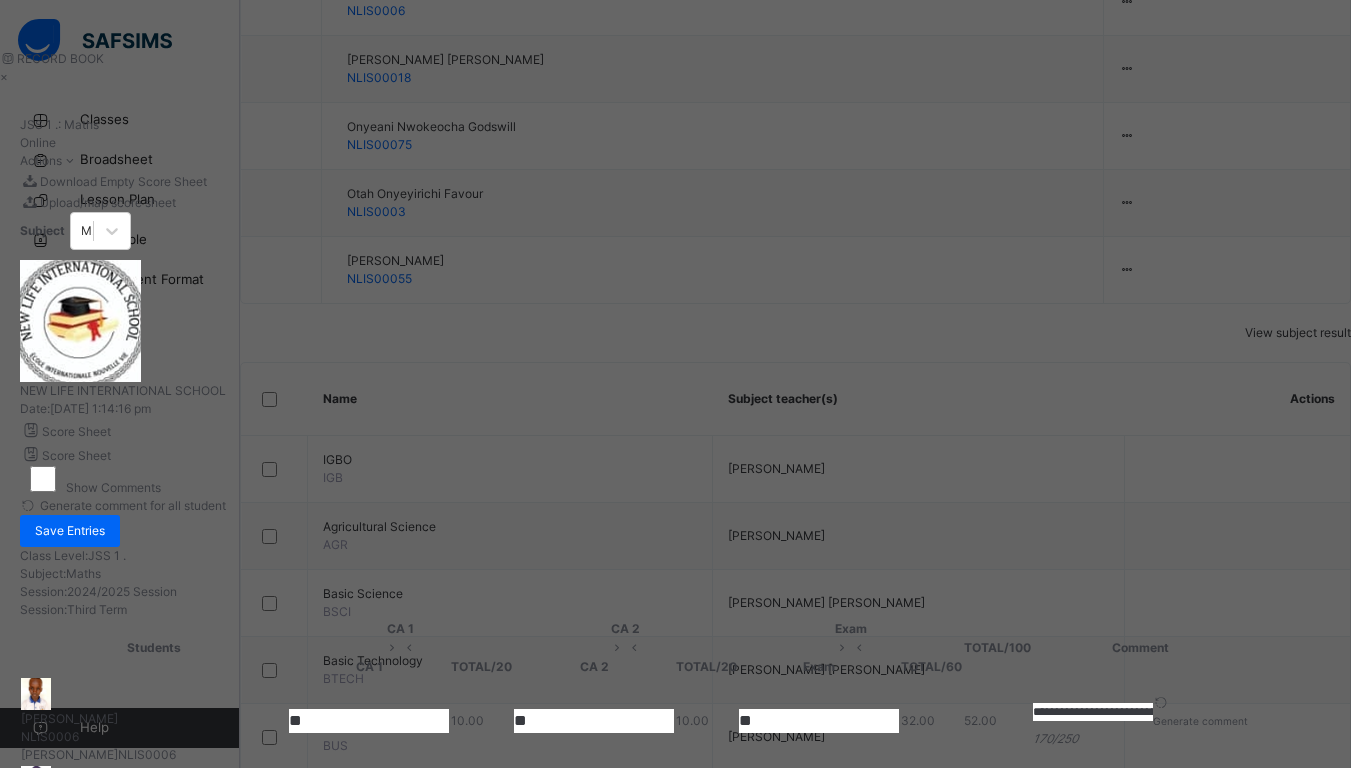 click on "×" at bounding box center (636, 77) 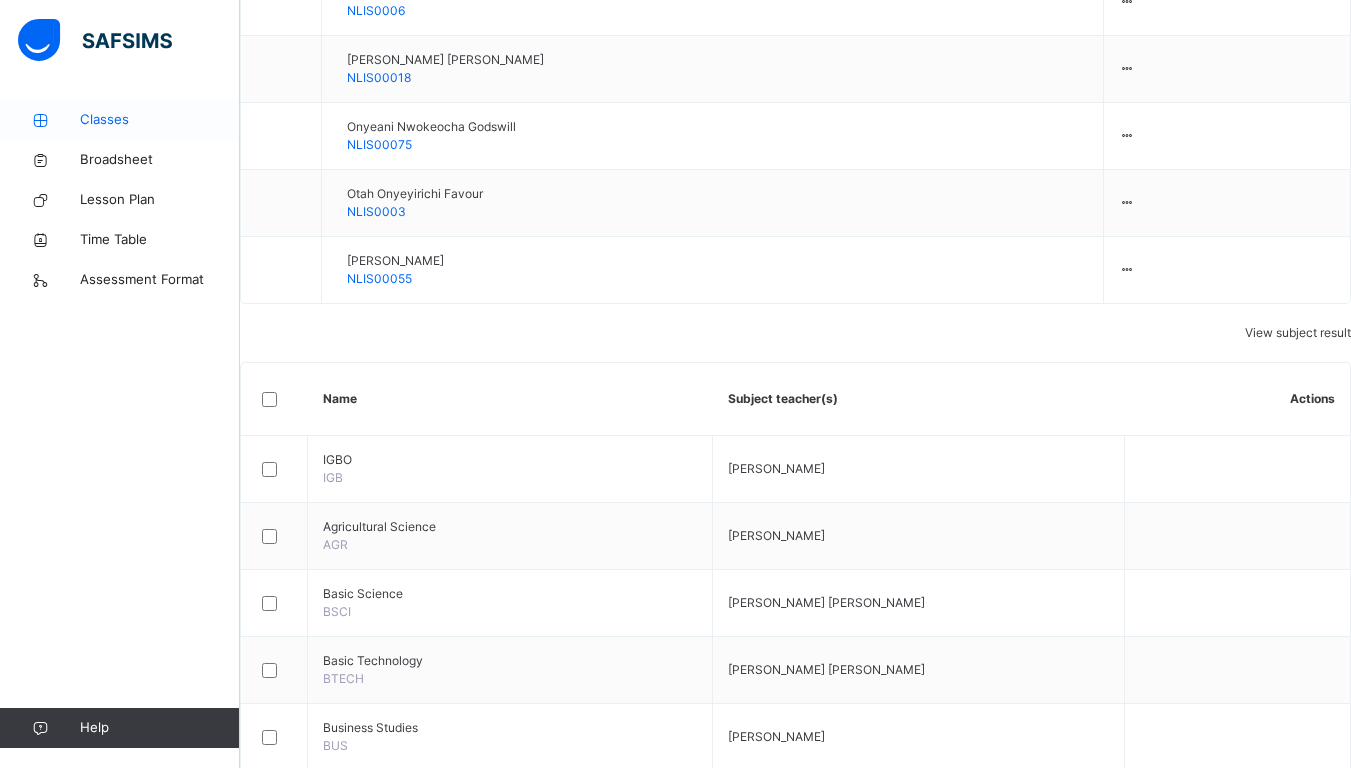 click on "Classes" at bounding box center (120, 120) 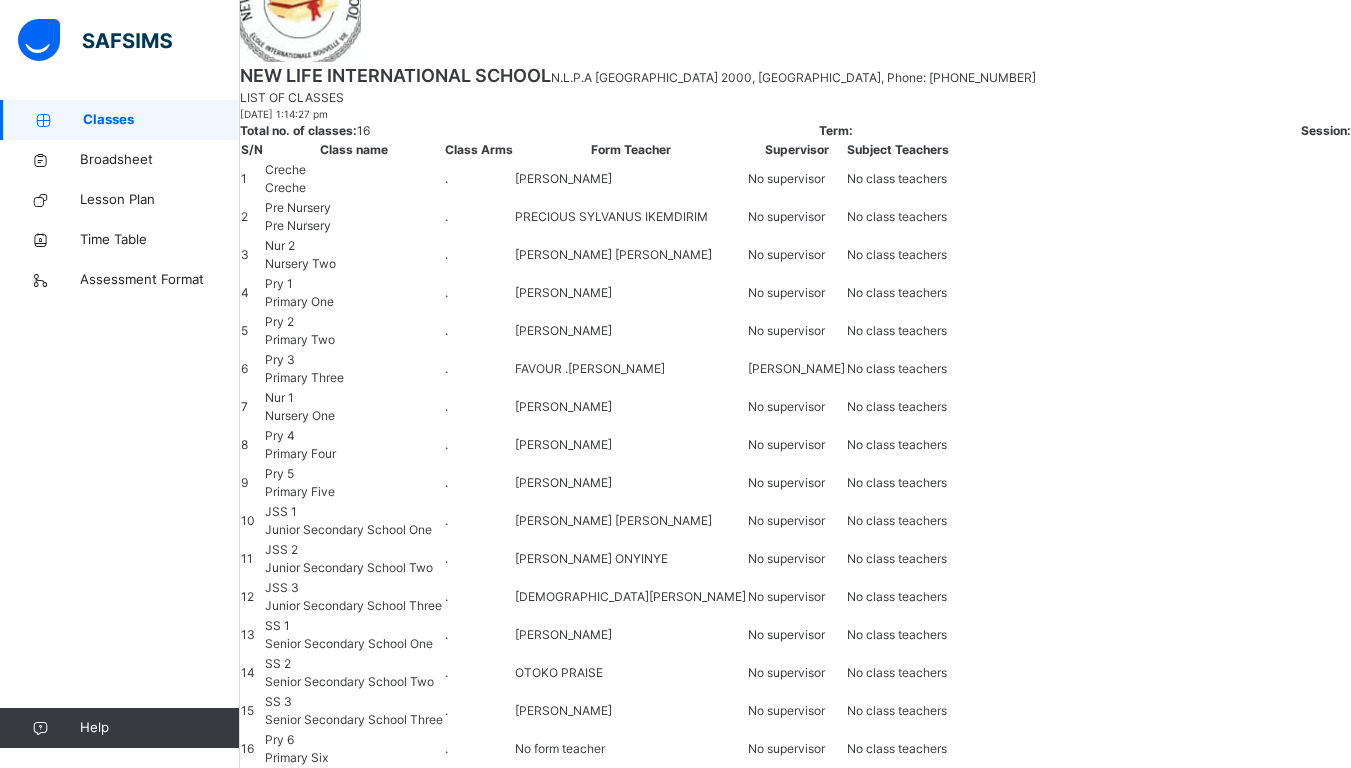 scroll, scrollTop: 0, scrollLeft: 0, axis: both 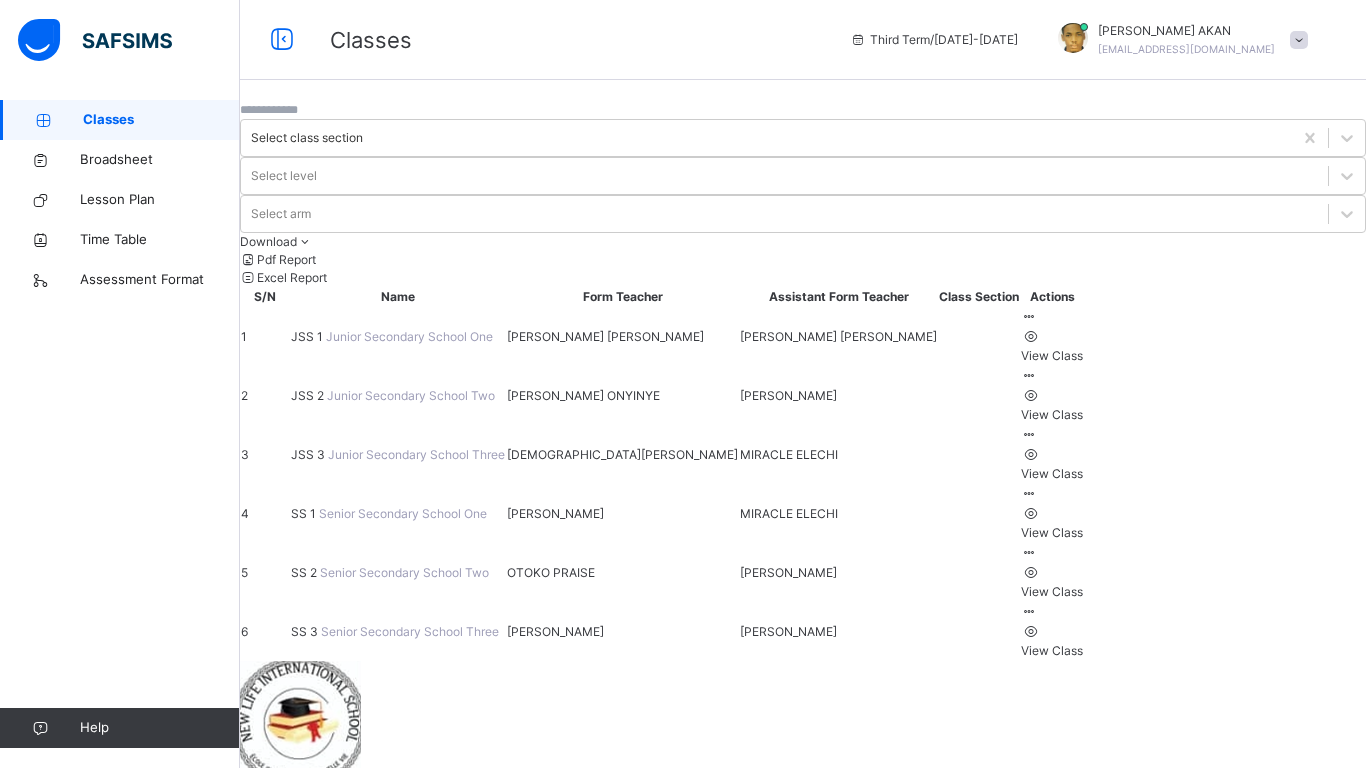 click on "View Class" at bounding box center (1052, 463) 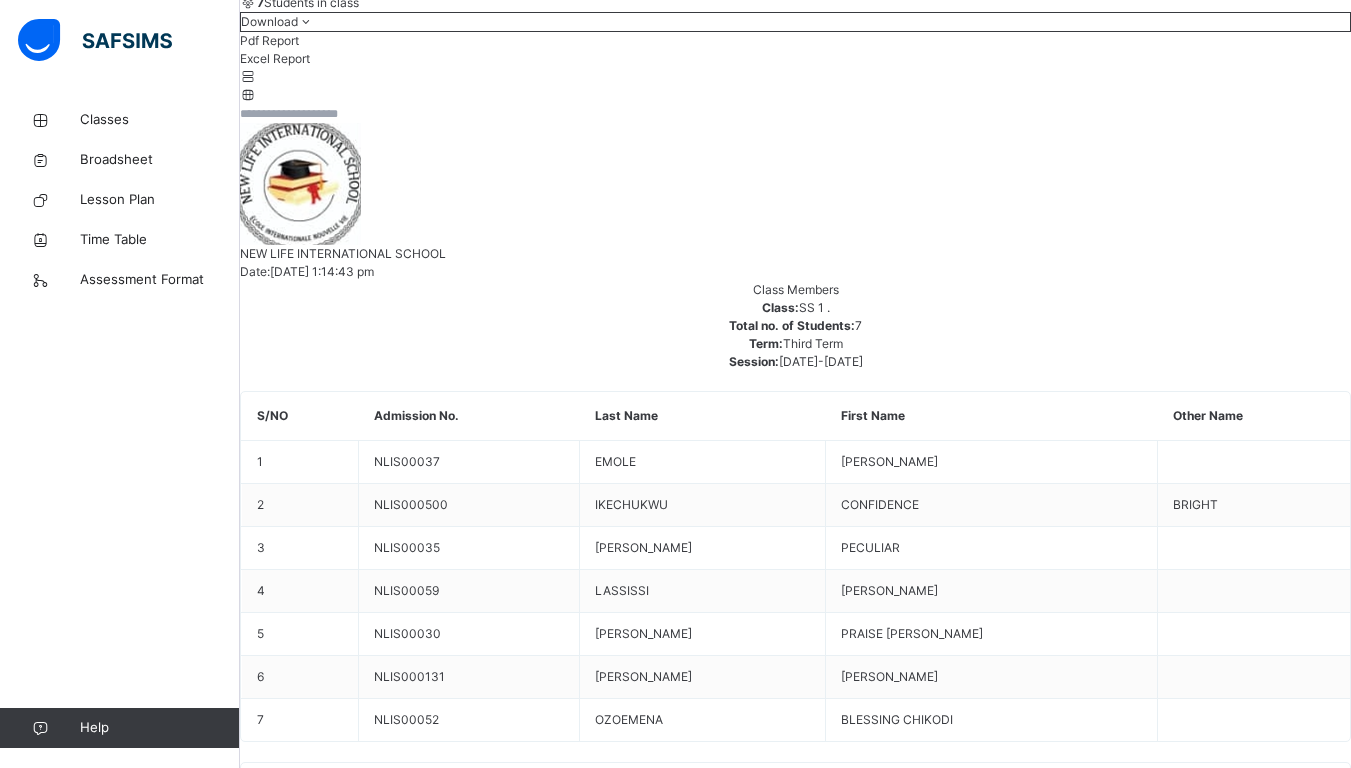 scroll, scrollTop: 27, scrollLeft: 0, axis: vertical 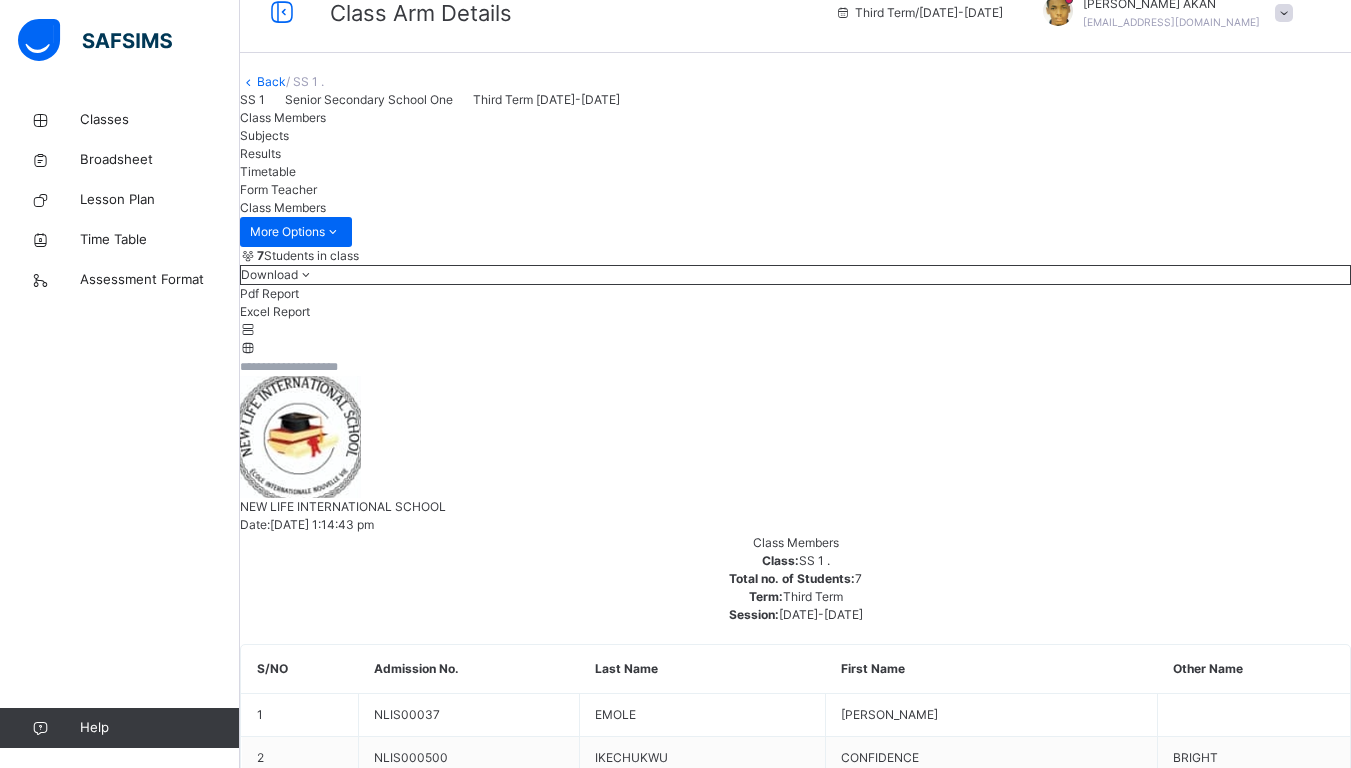click on "Subjects" at bounding box center (264, 135) 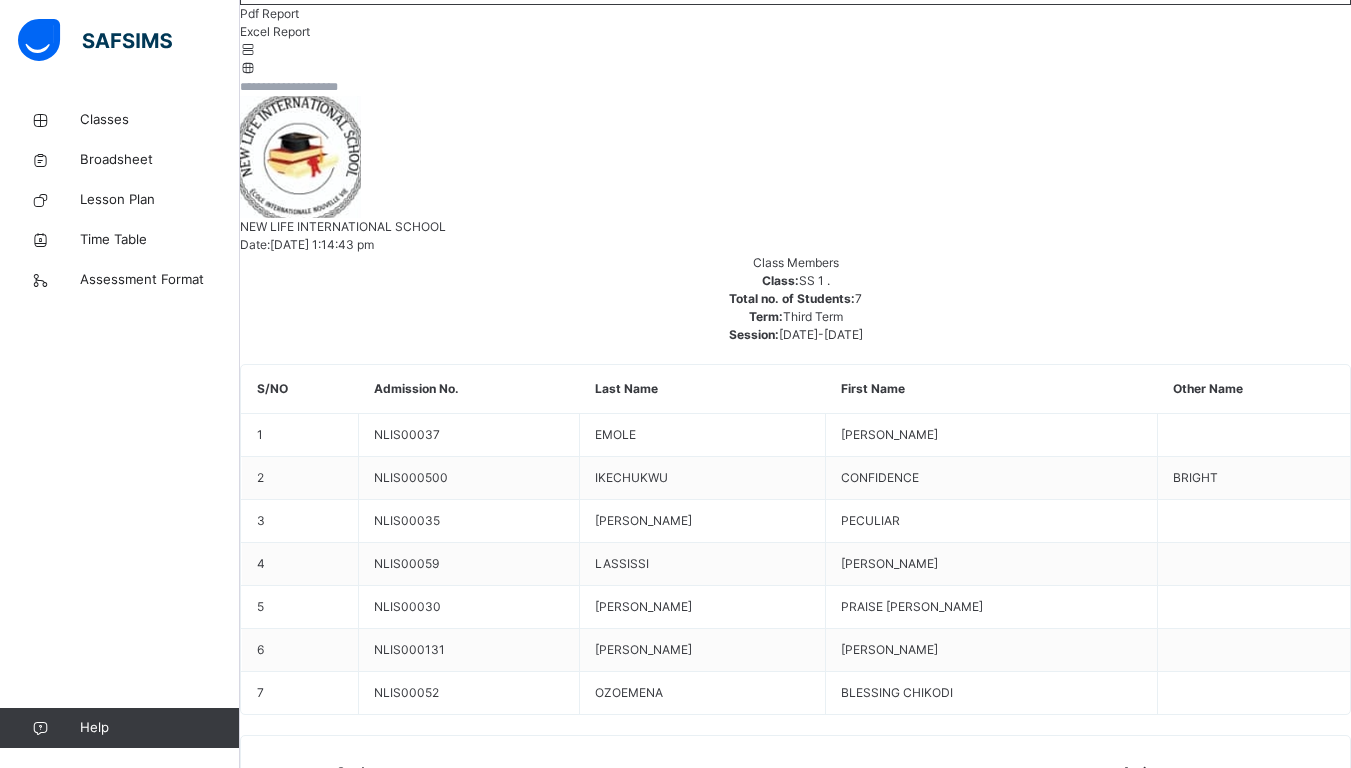 scroll, scrollTop: 478, scrollLeft: 0, axis: vertical 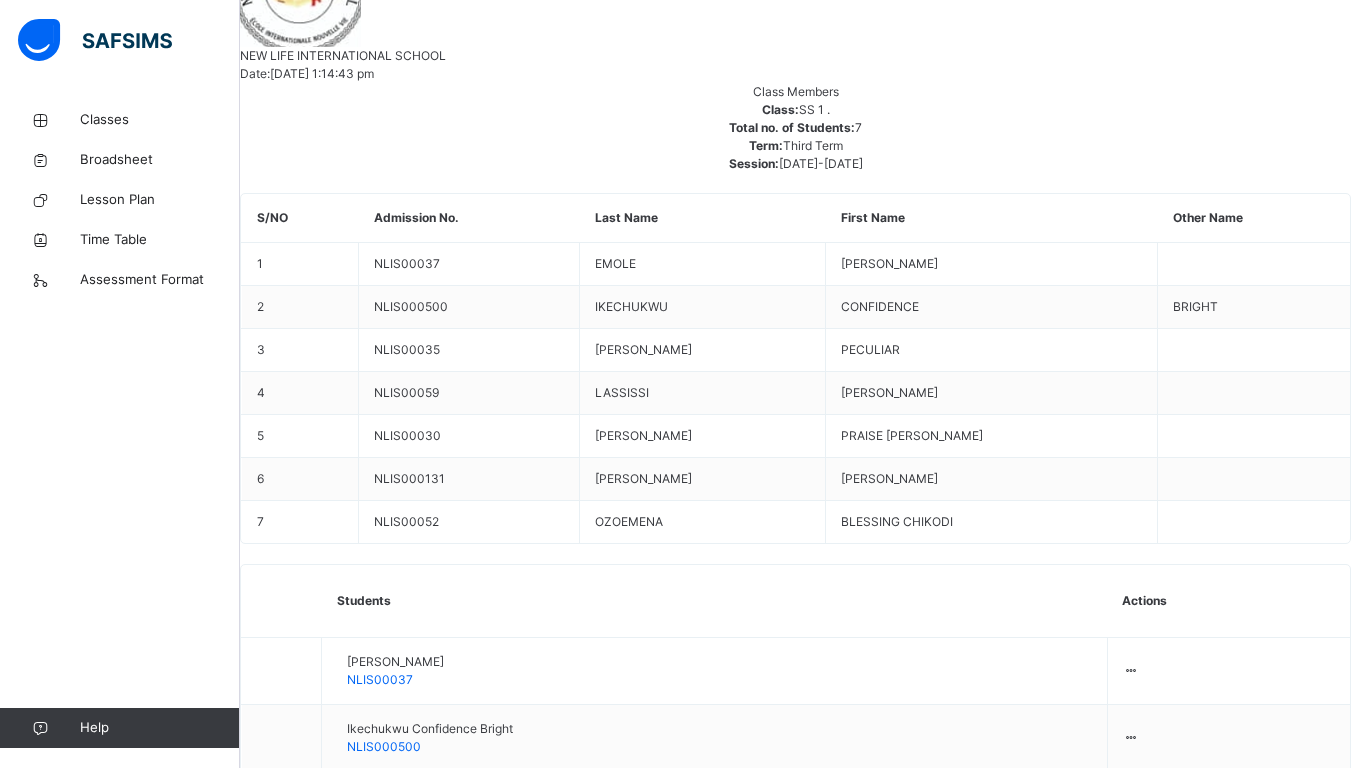 click on "Assess Students" at bounding box center [1289, 1464] 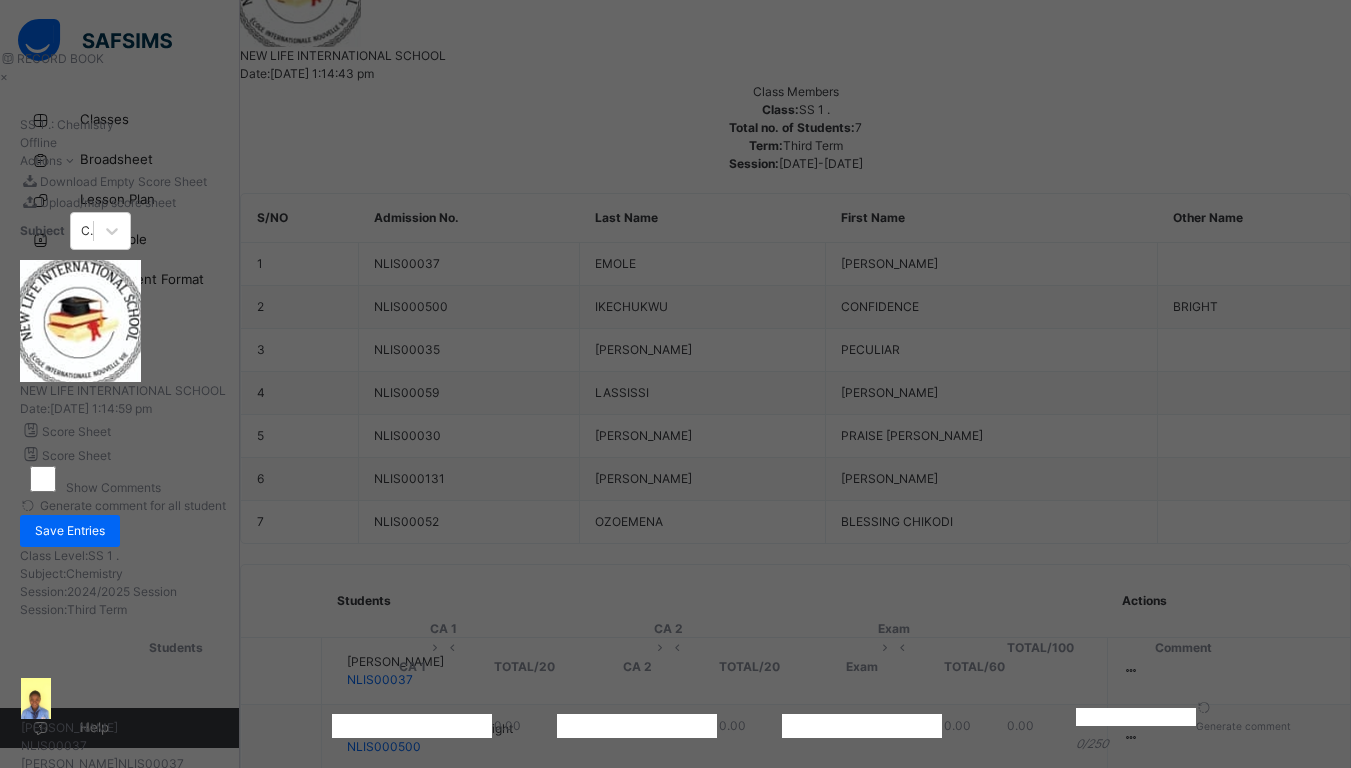 click at bounding box center (412, 817) 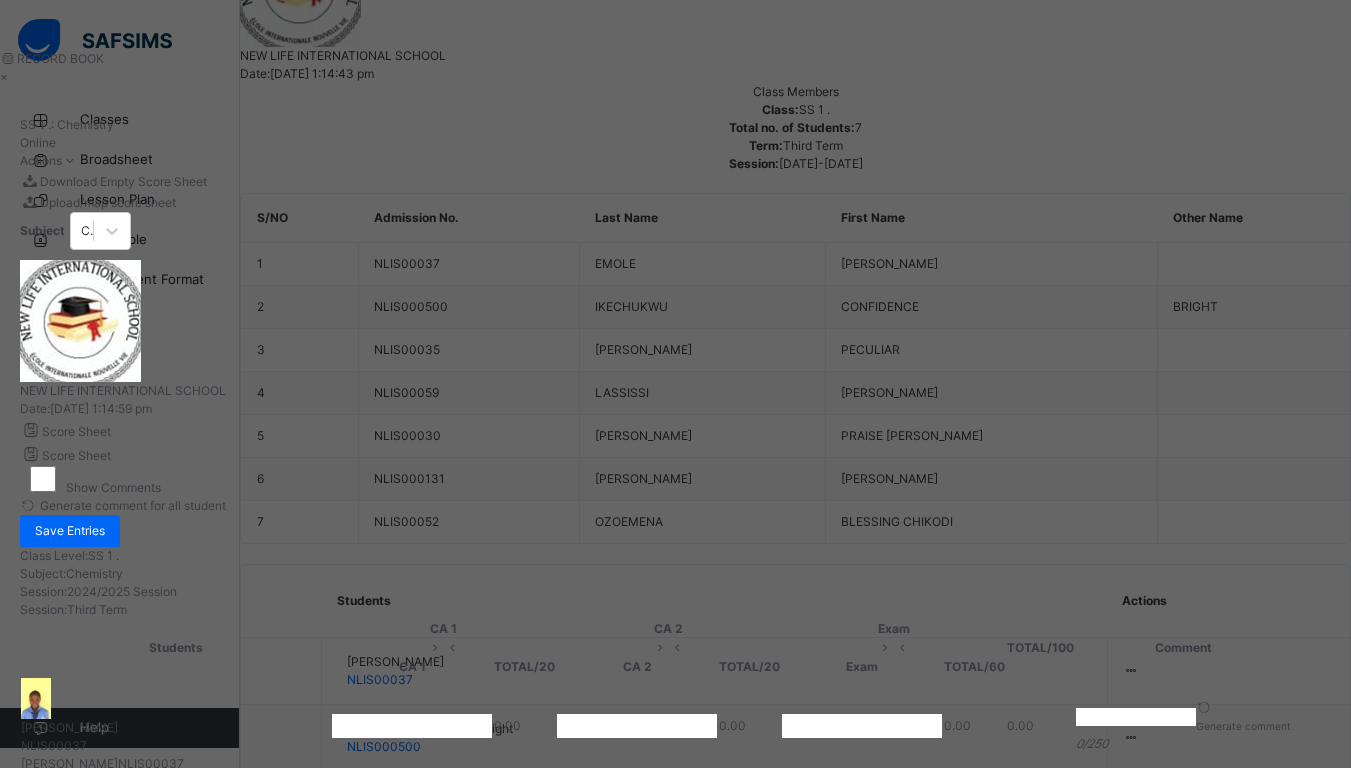 type on "**" 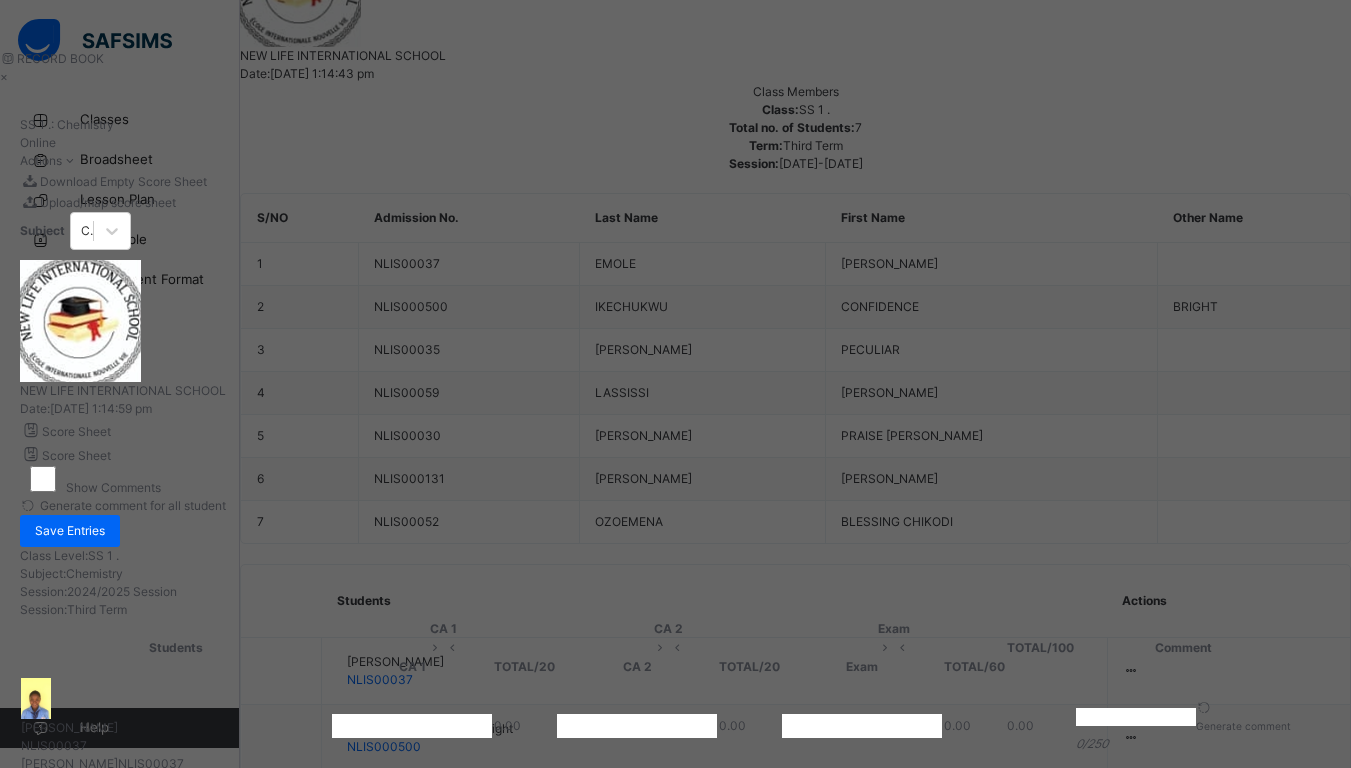 type on "**" 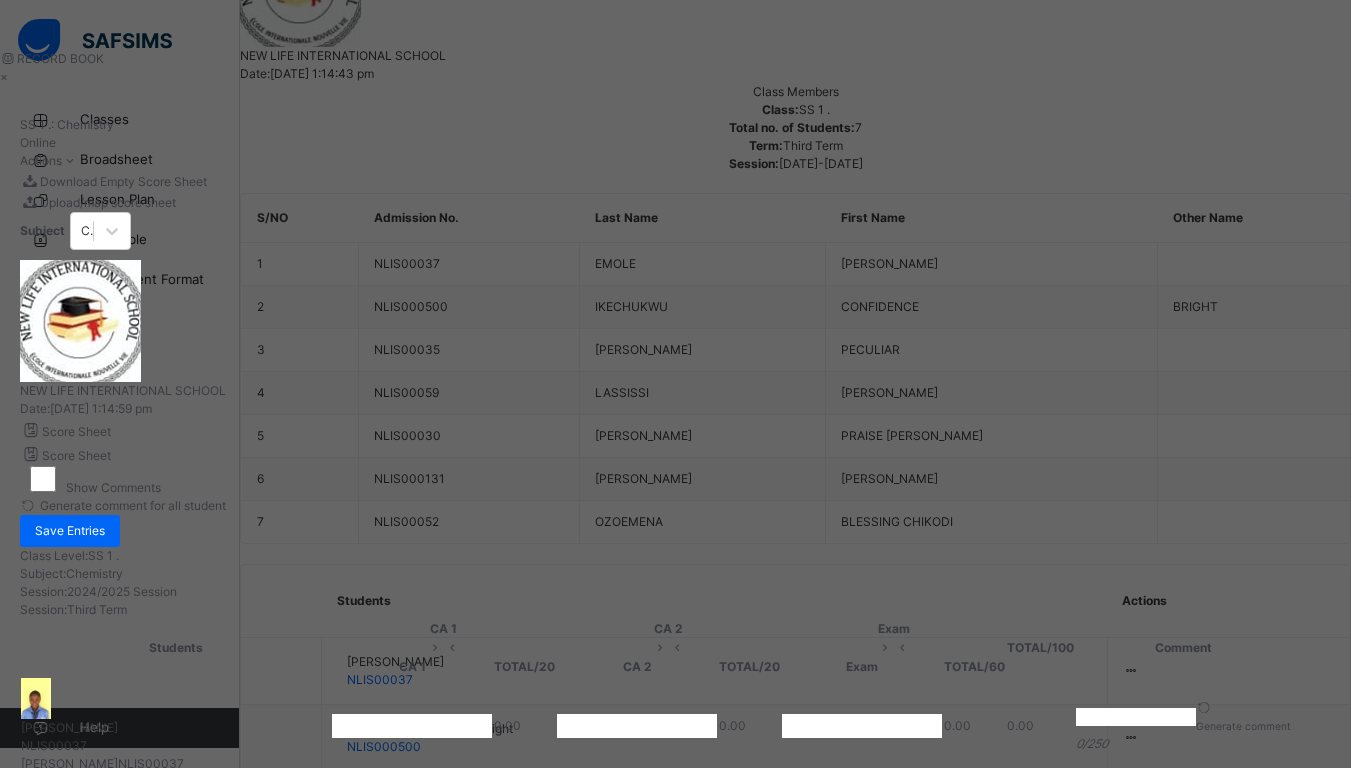 type on "*" 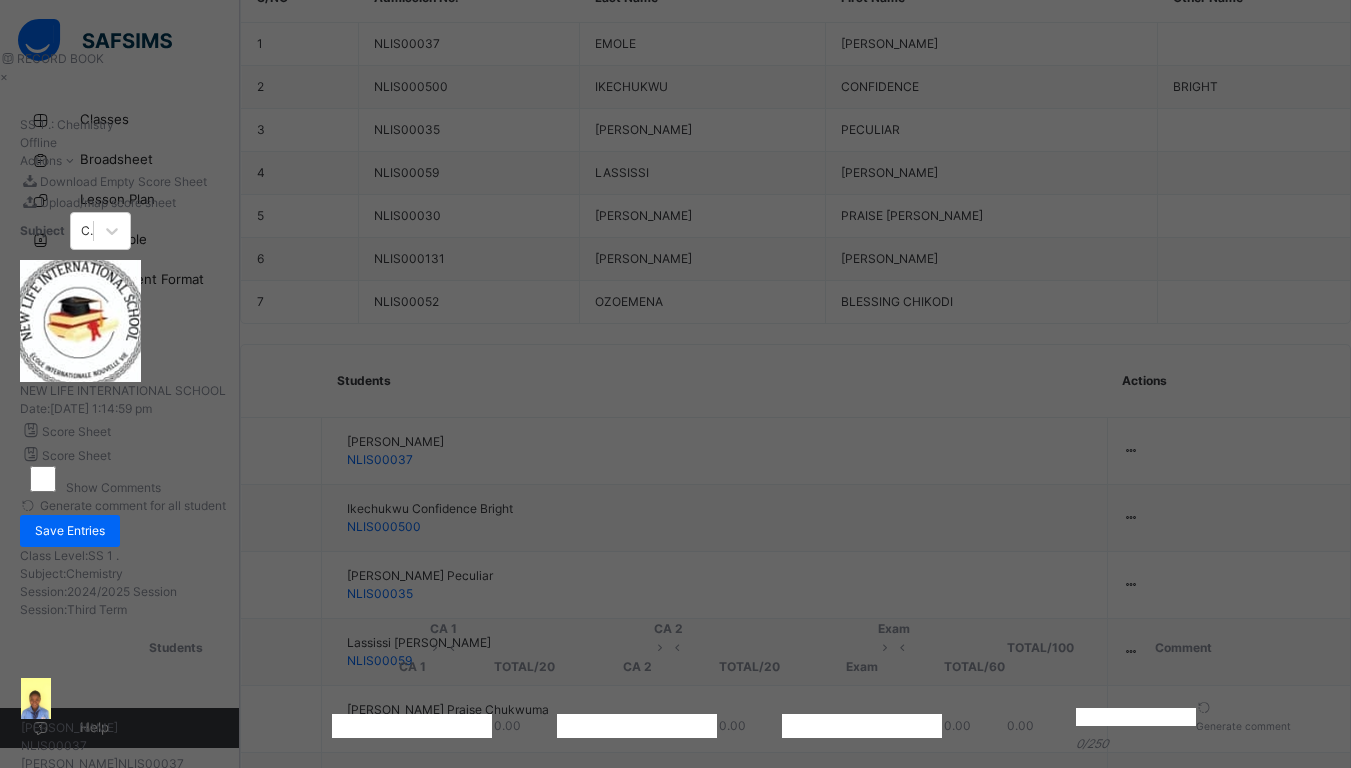 scroll, scrollTop: 860, scrollLeft: 0, axis: vertical 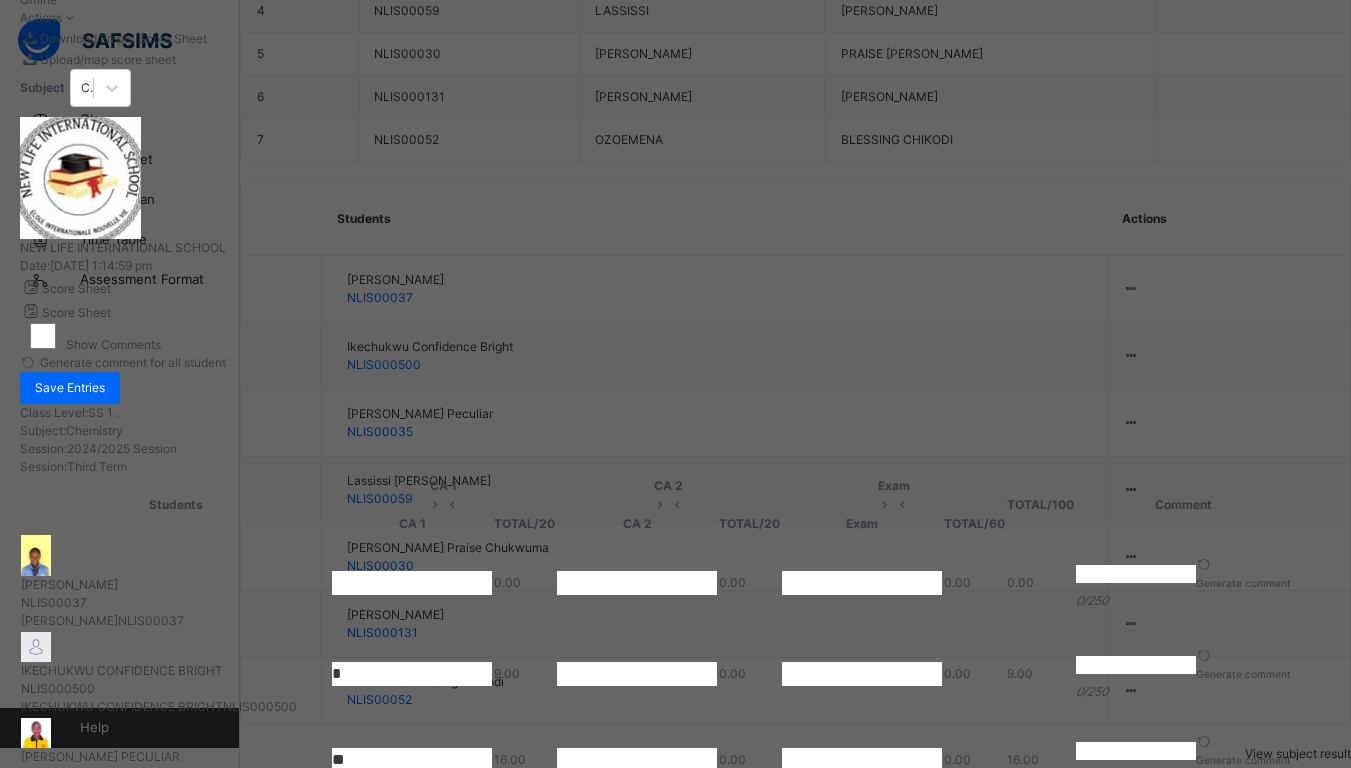type on "**" 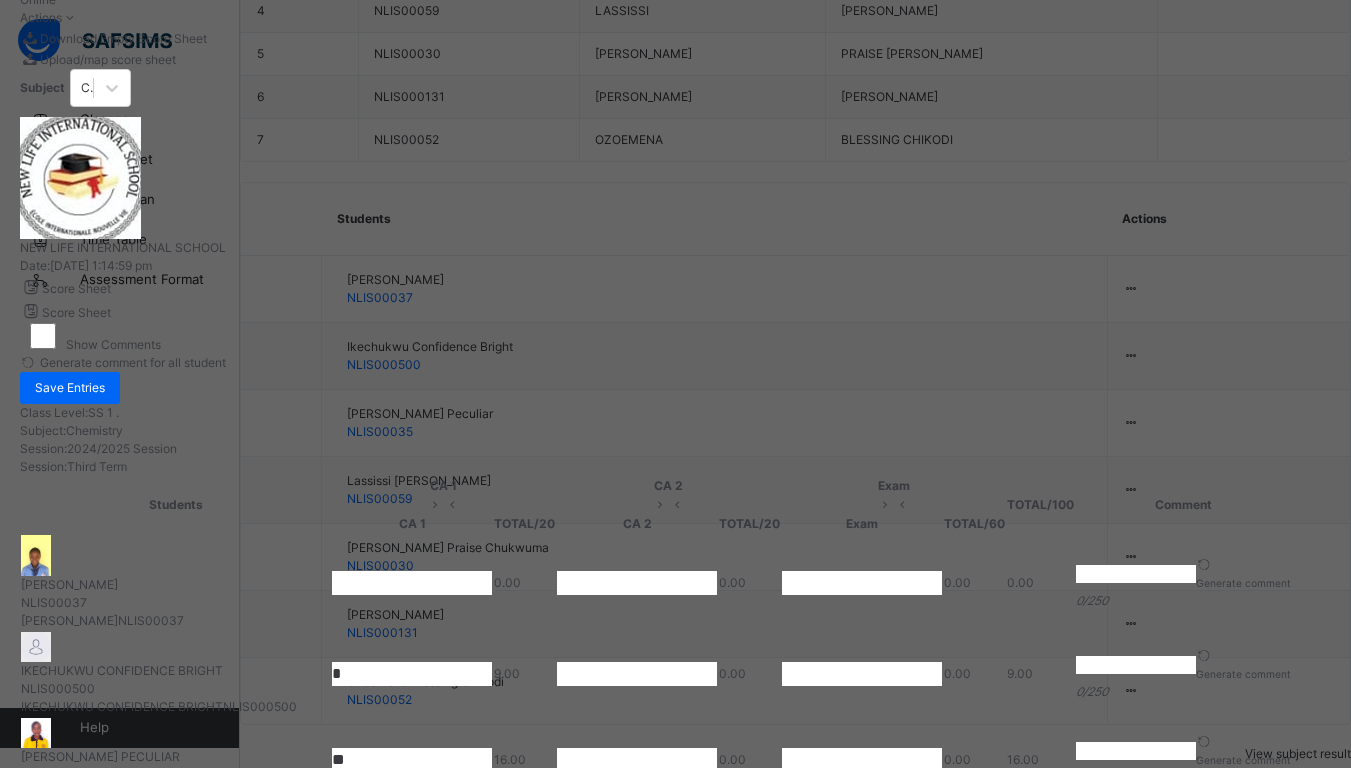 scroll, scrollTop: 21, scrollLeft: 0, axis: vertical 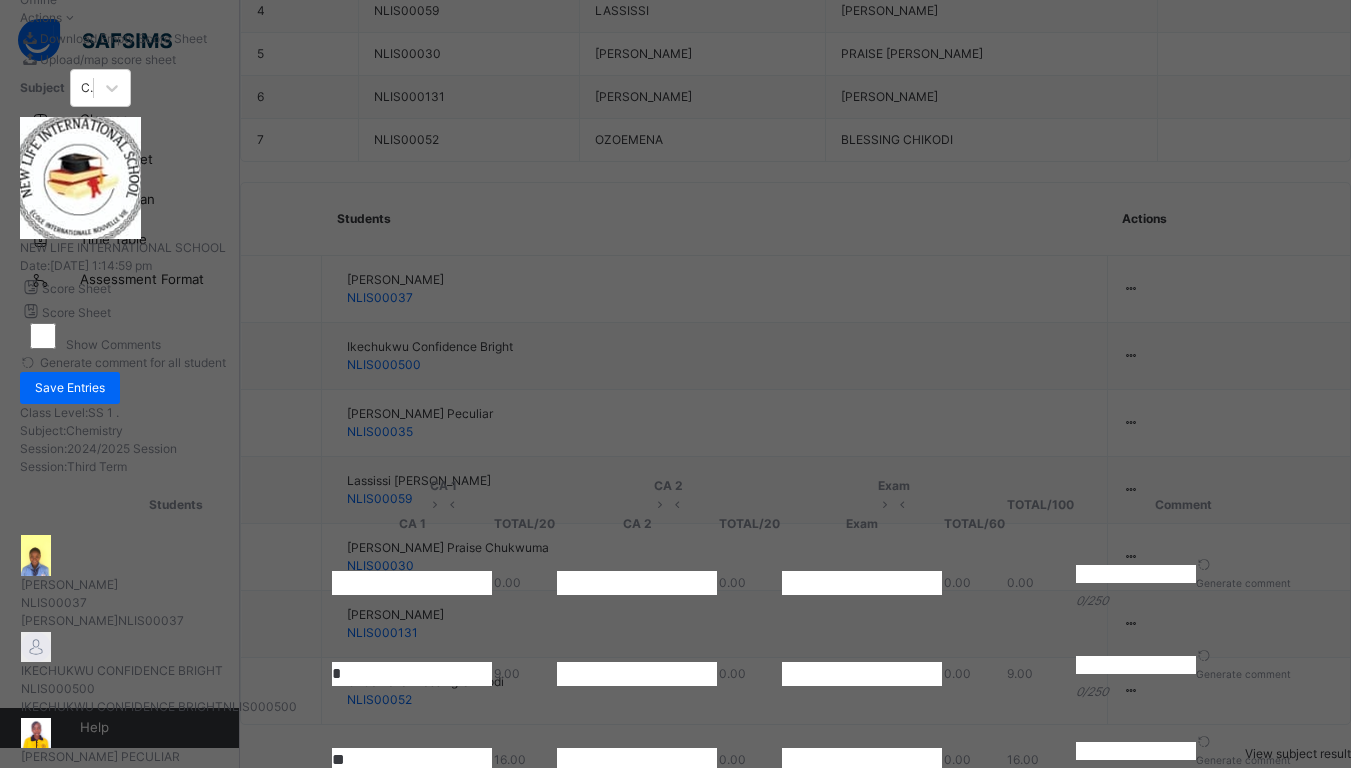 type on "*" 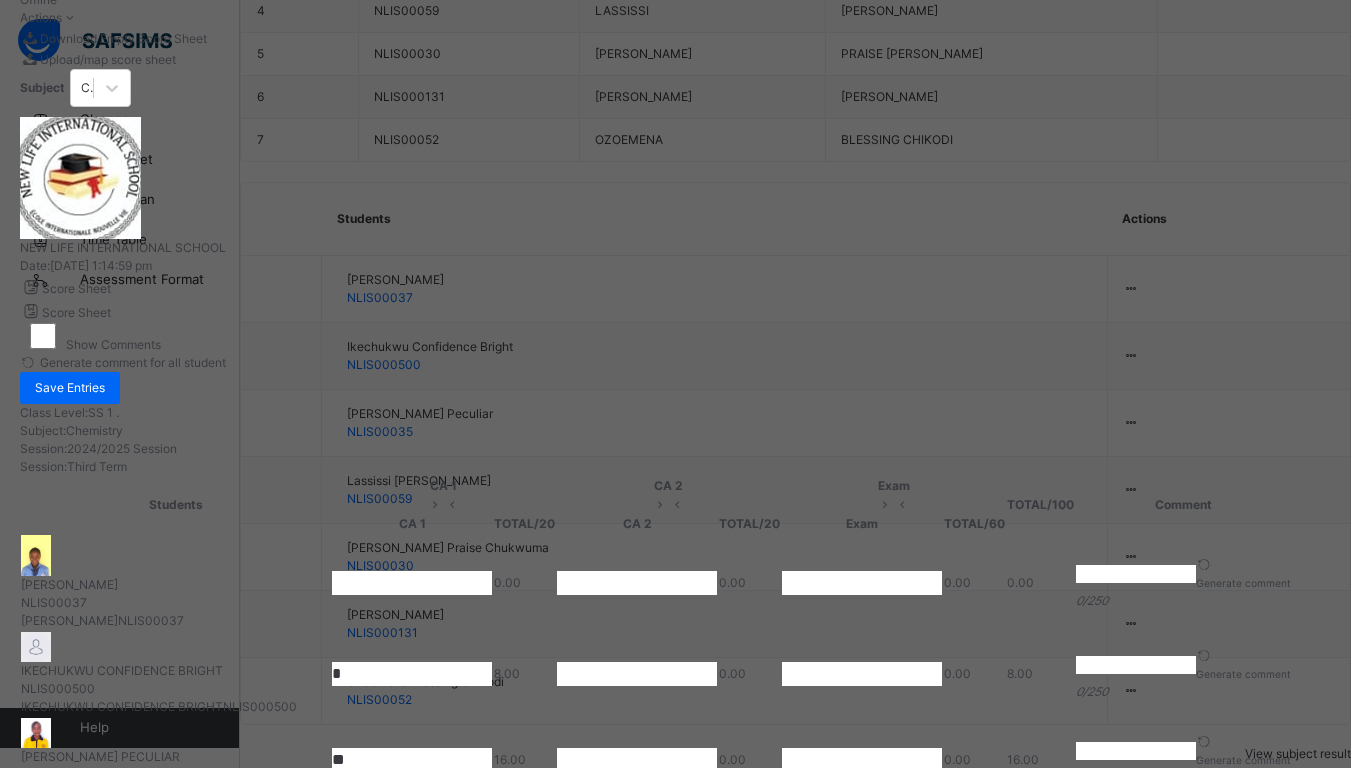 type on "*" 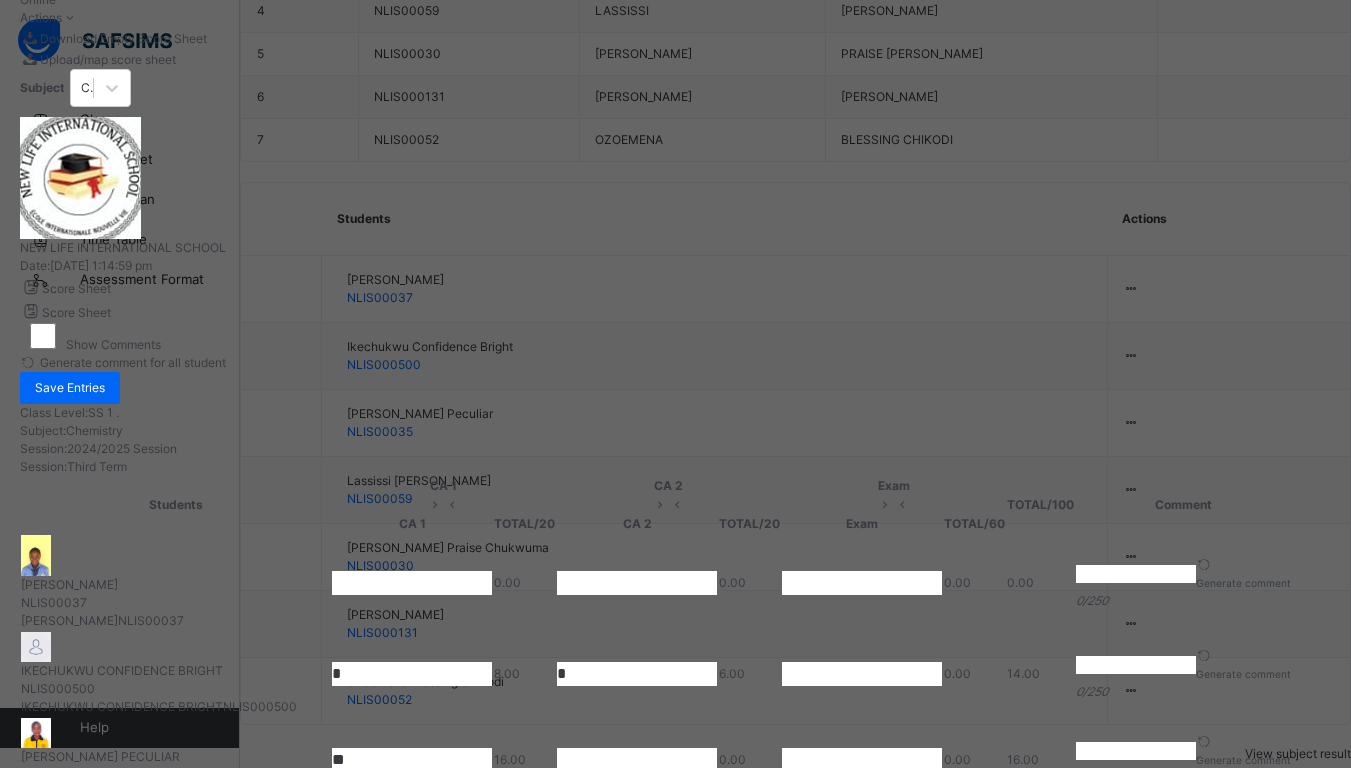 type on "*" 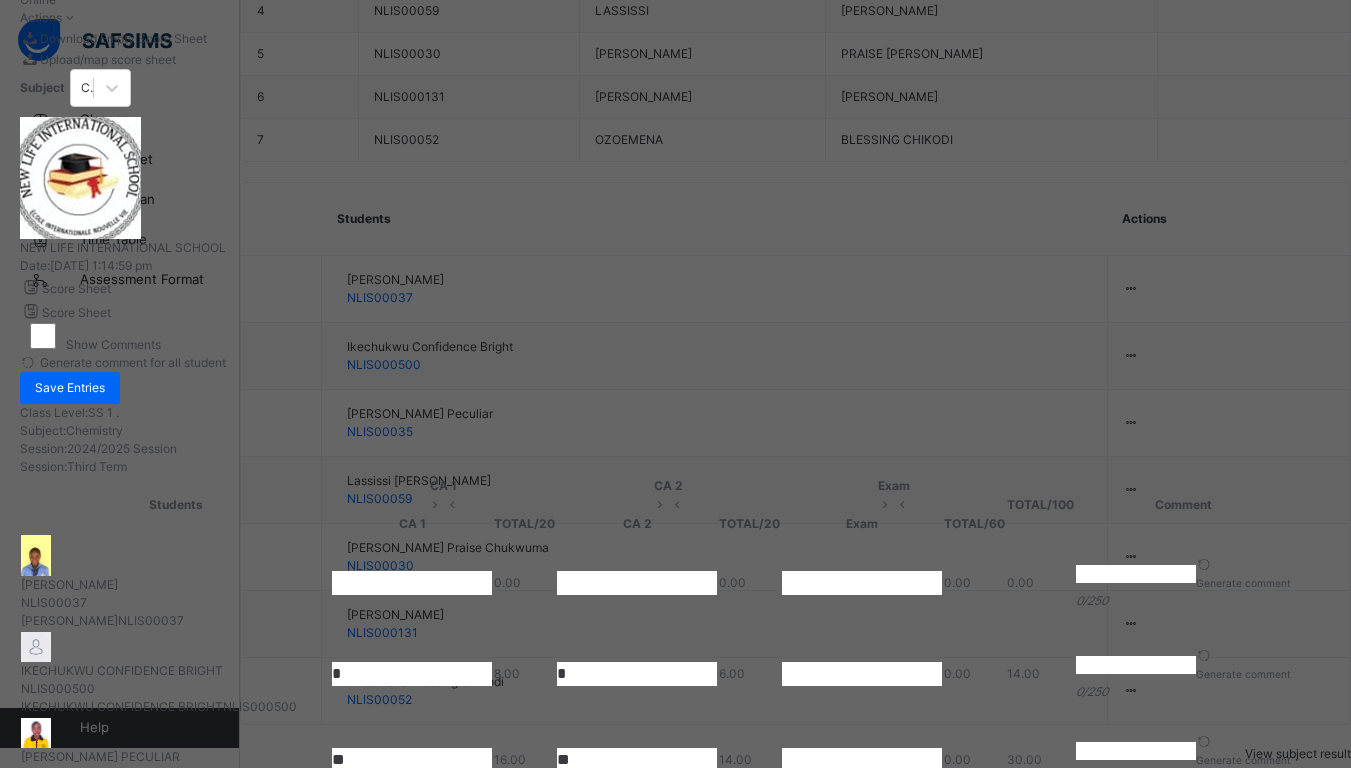 type on "**" 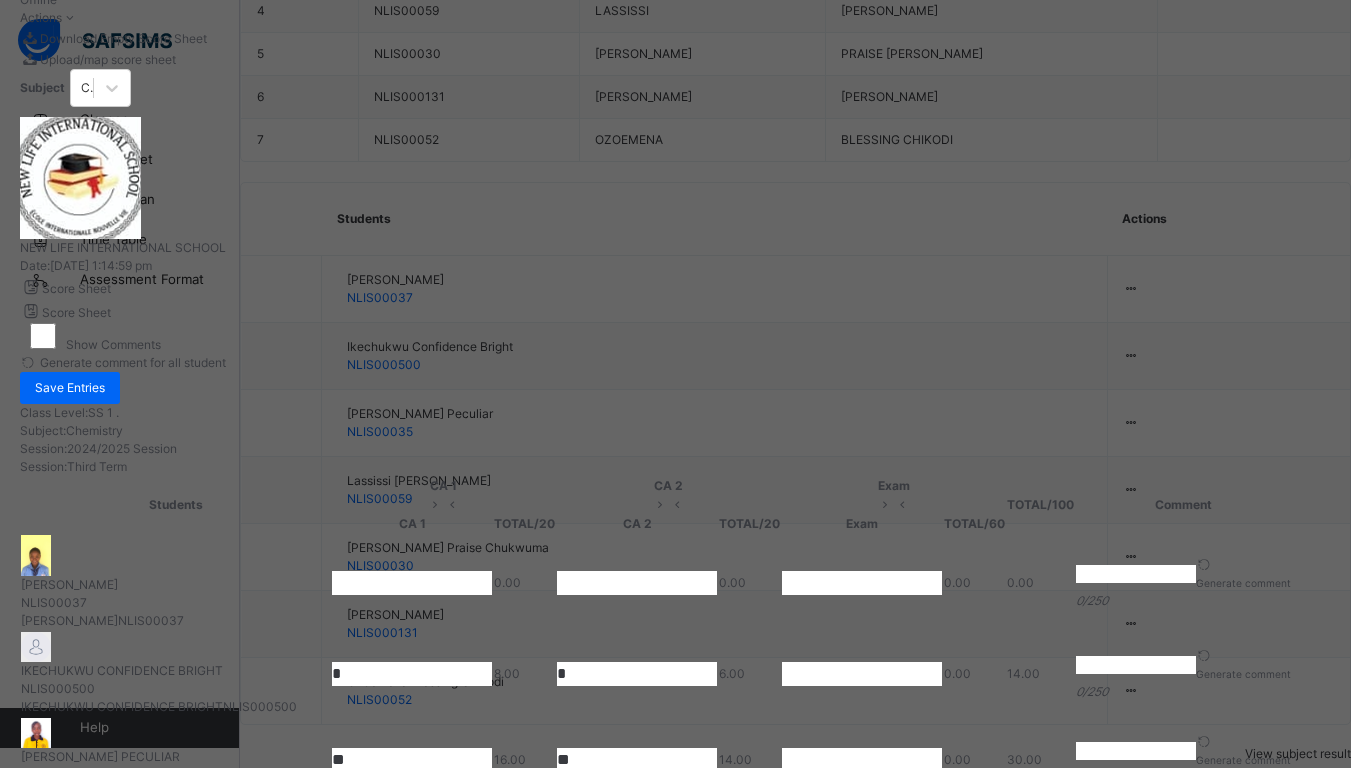 type on "**" 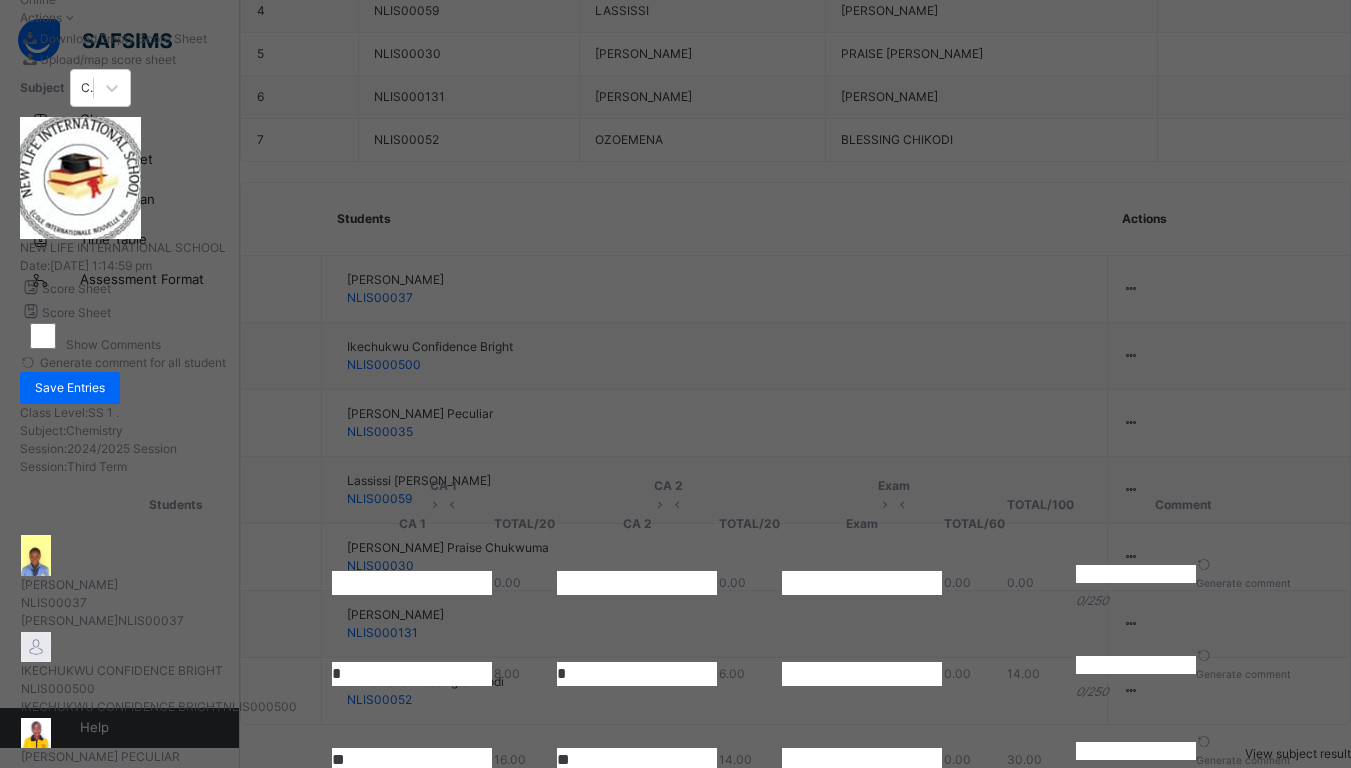 type on "**" 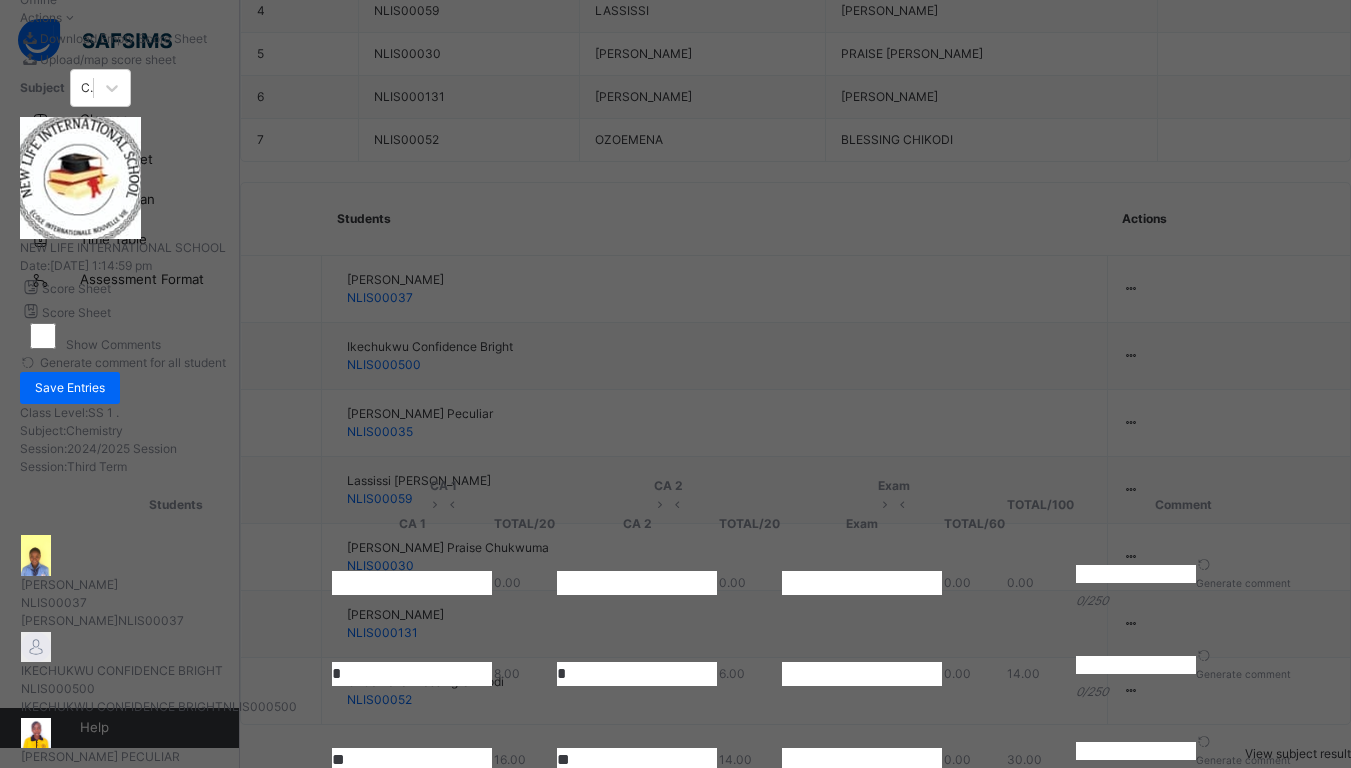 type on "*" 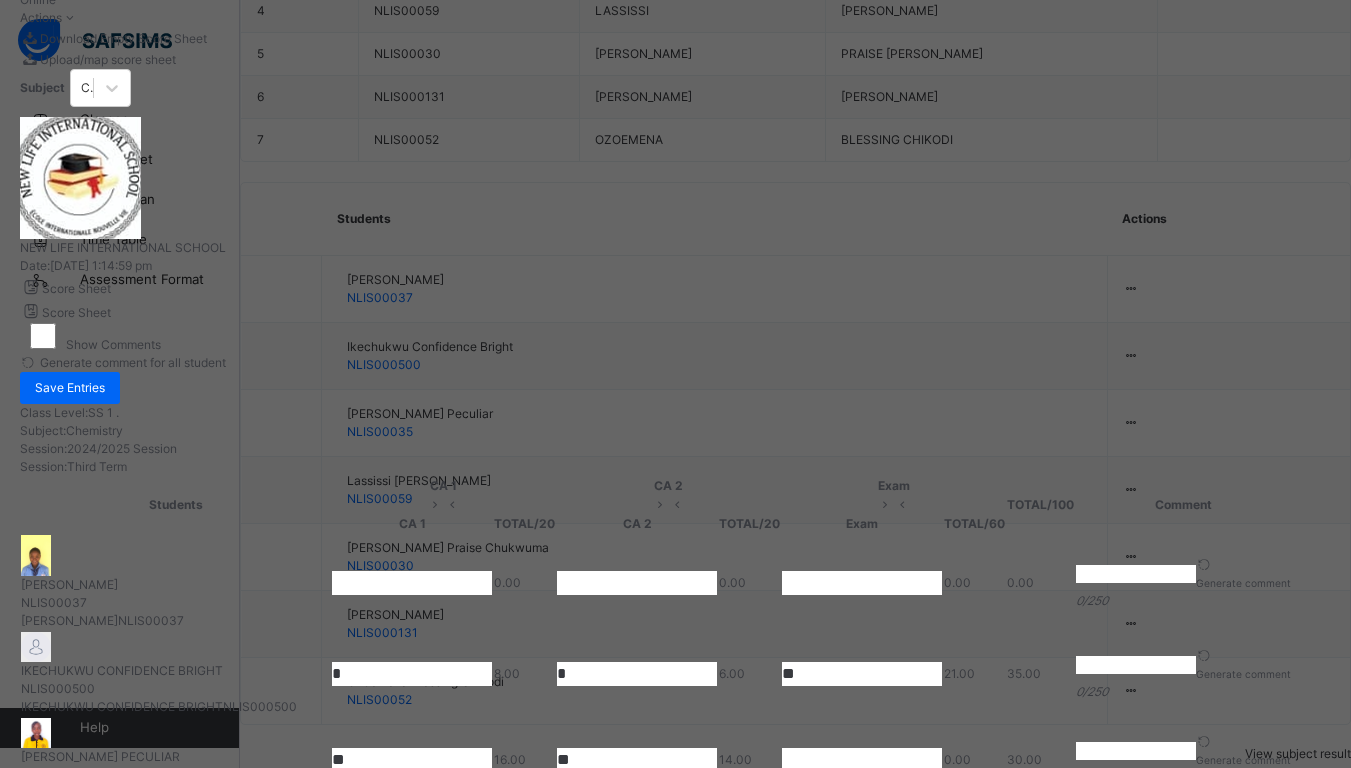 type on "**" 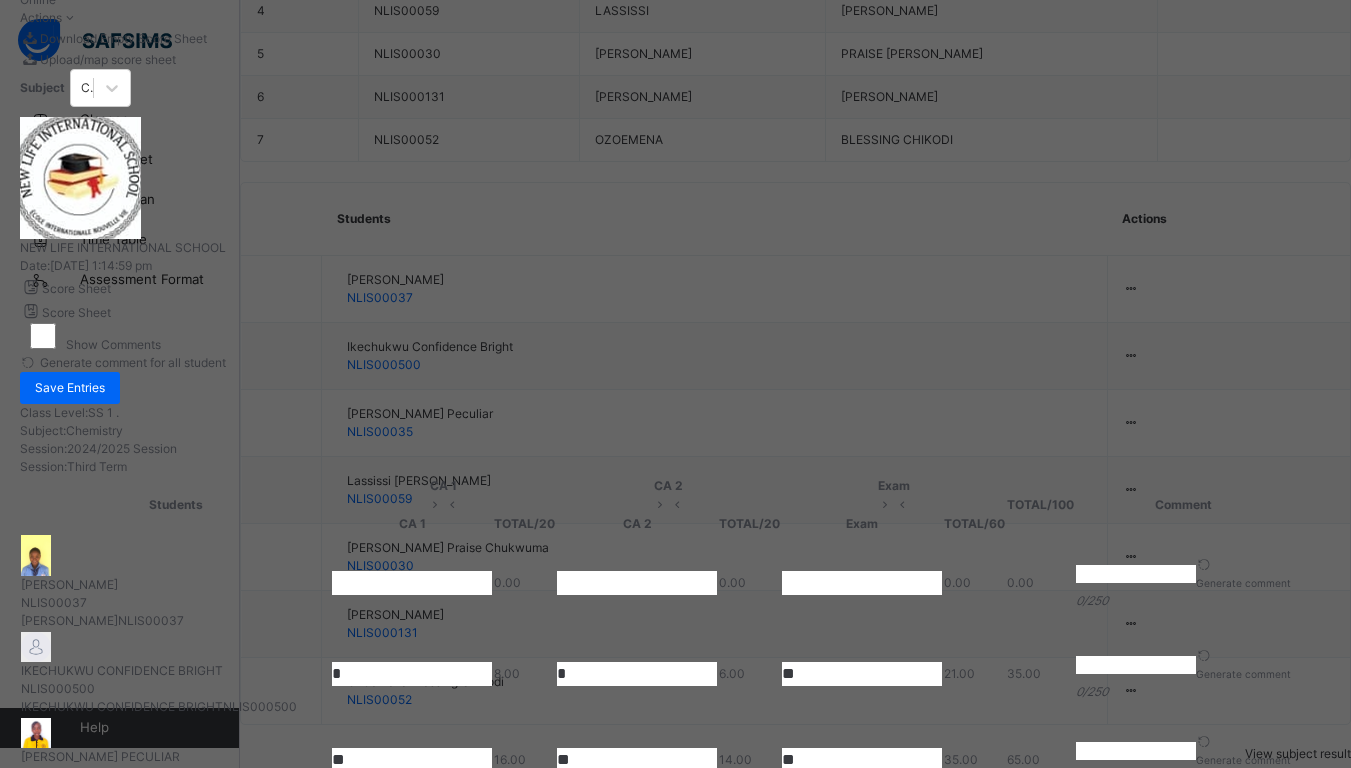 type on "**" 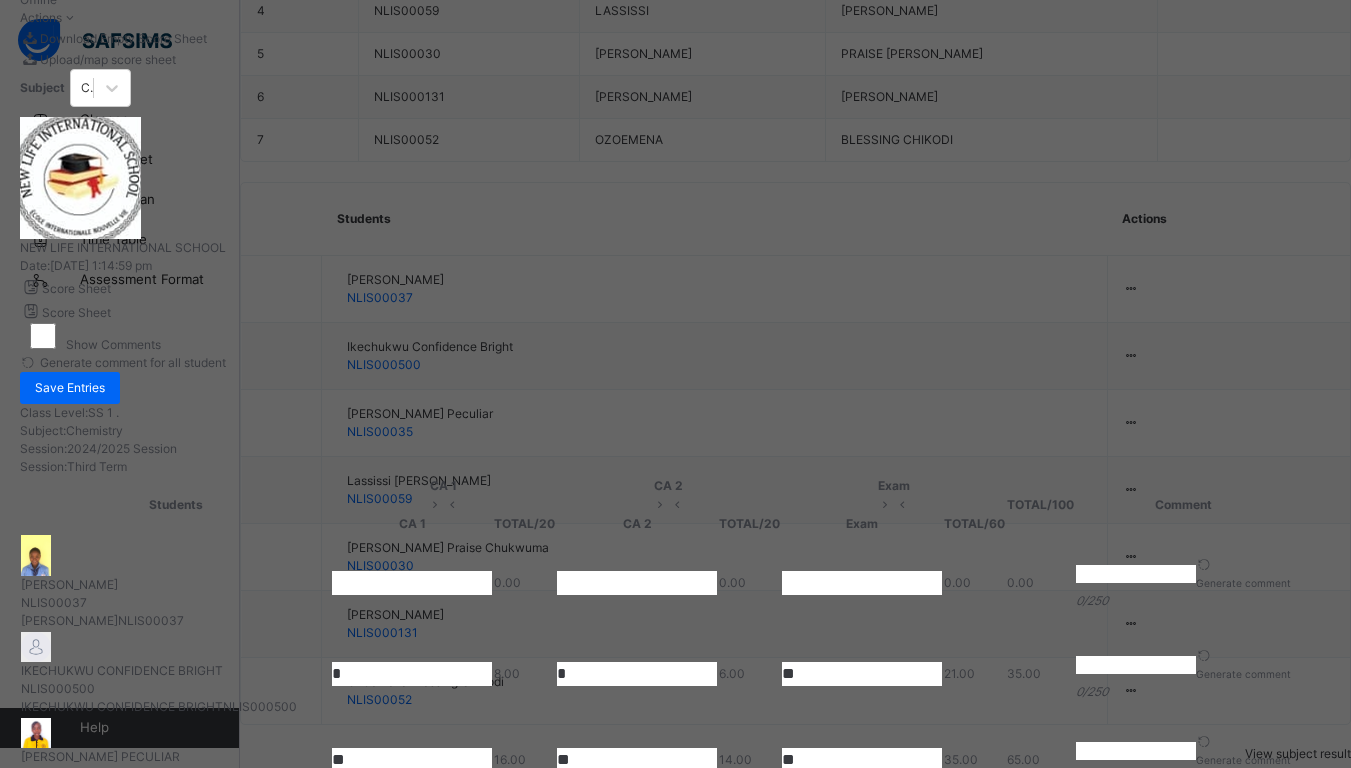 type on "**" 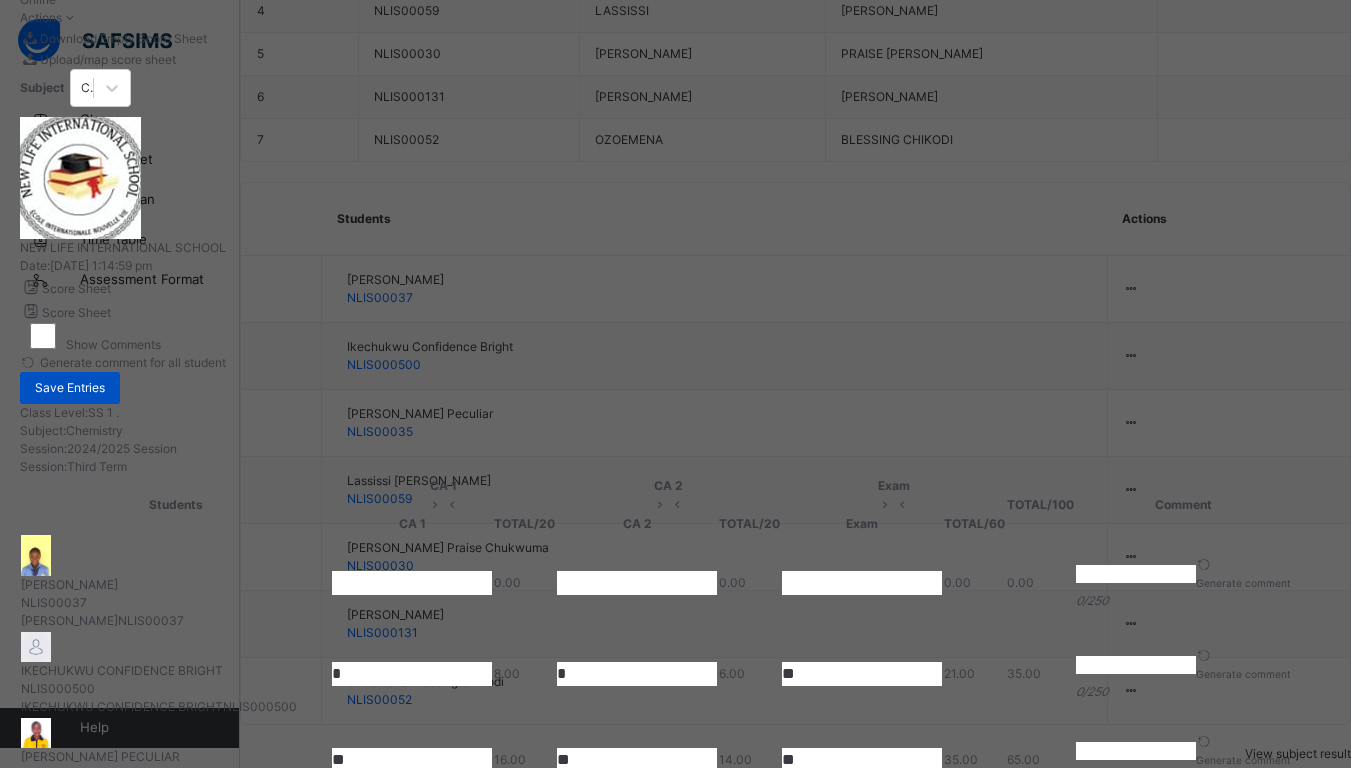 type on "**" 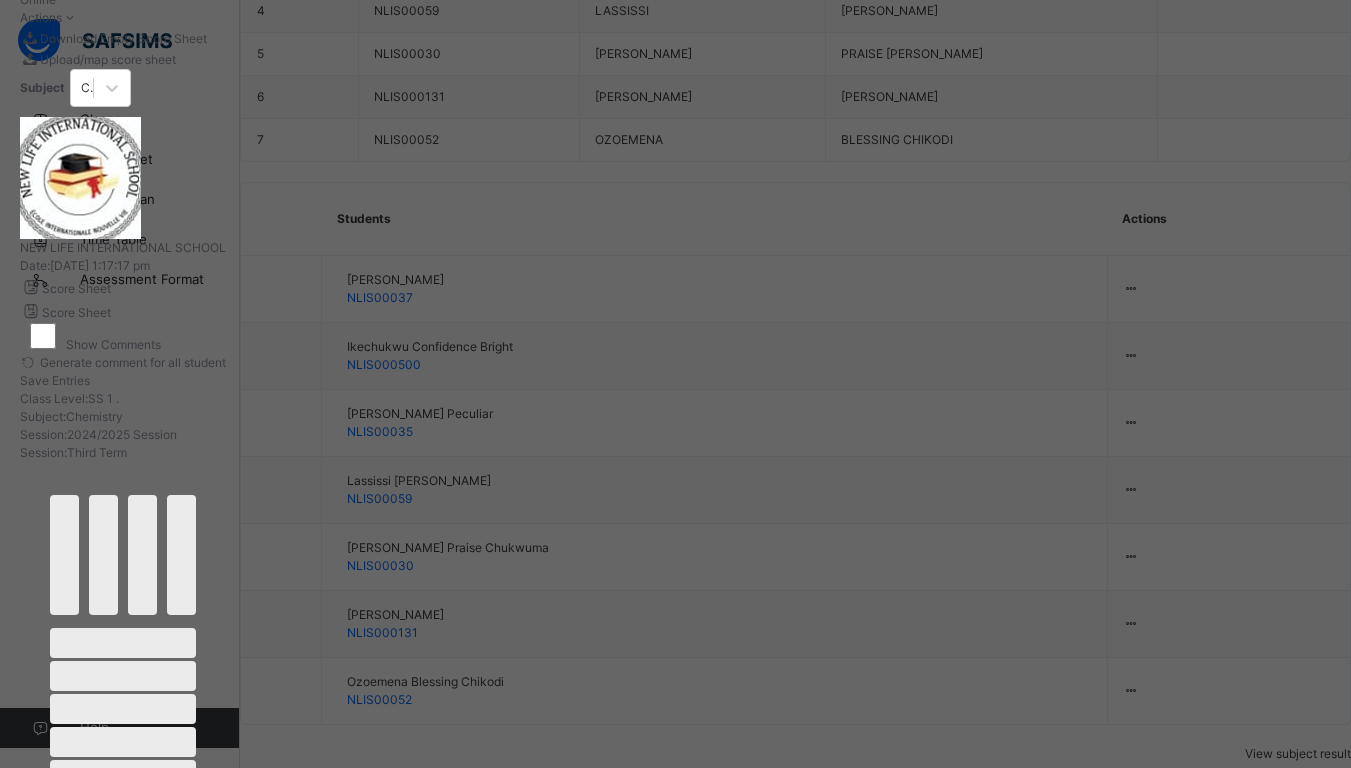 drag, startPoint x: 1311, startPoint y: 268, endPoint x: 1294, endPoint y: 198, distance: 72.03471 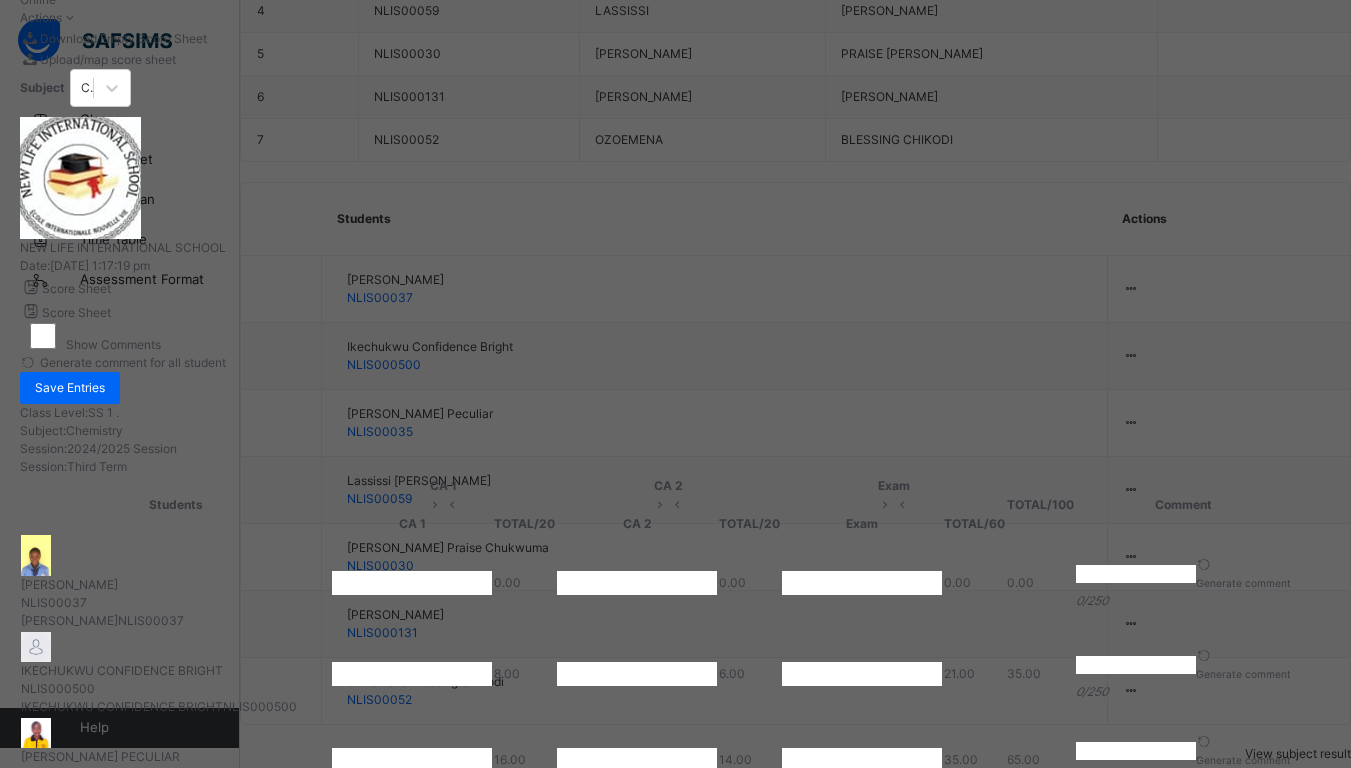 type on "*" 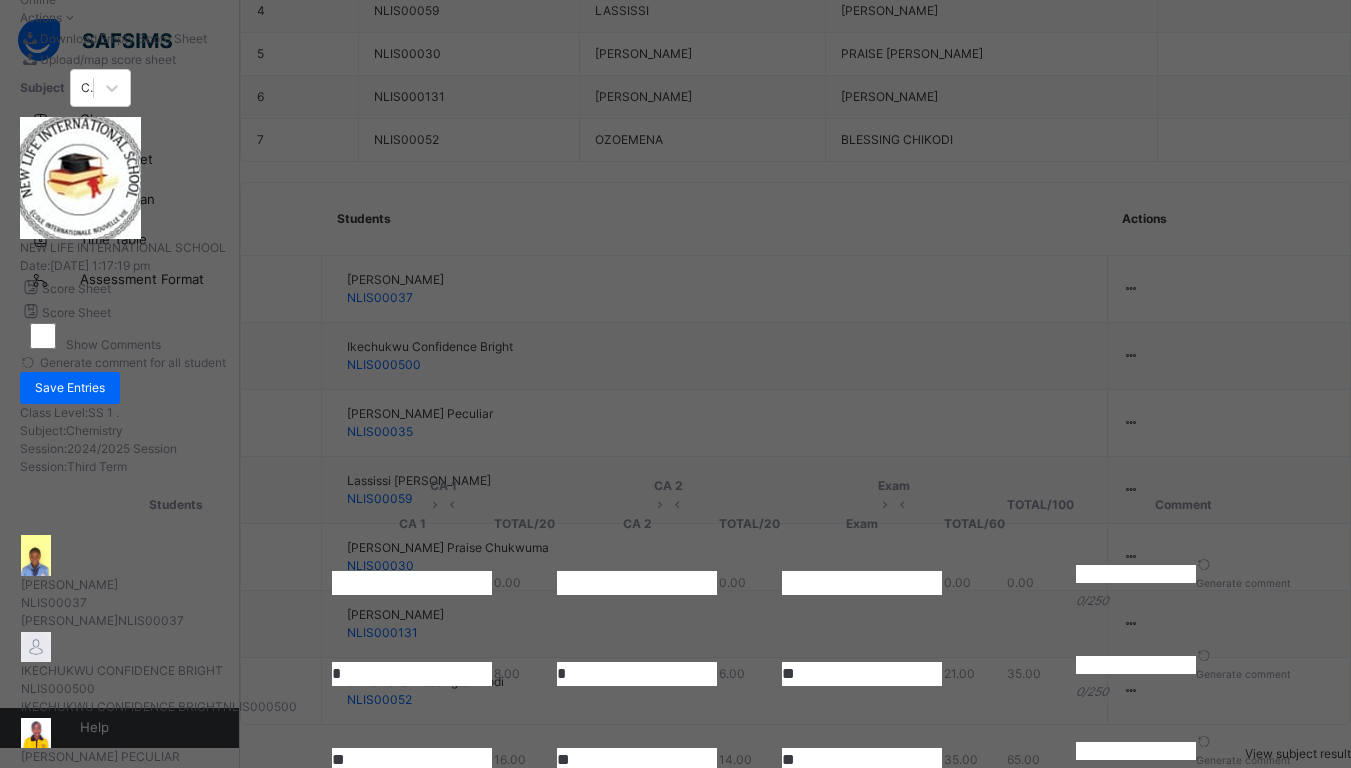 type on "**" 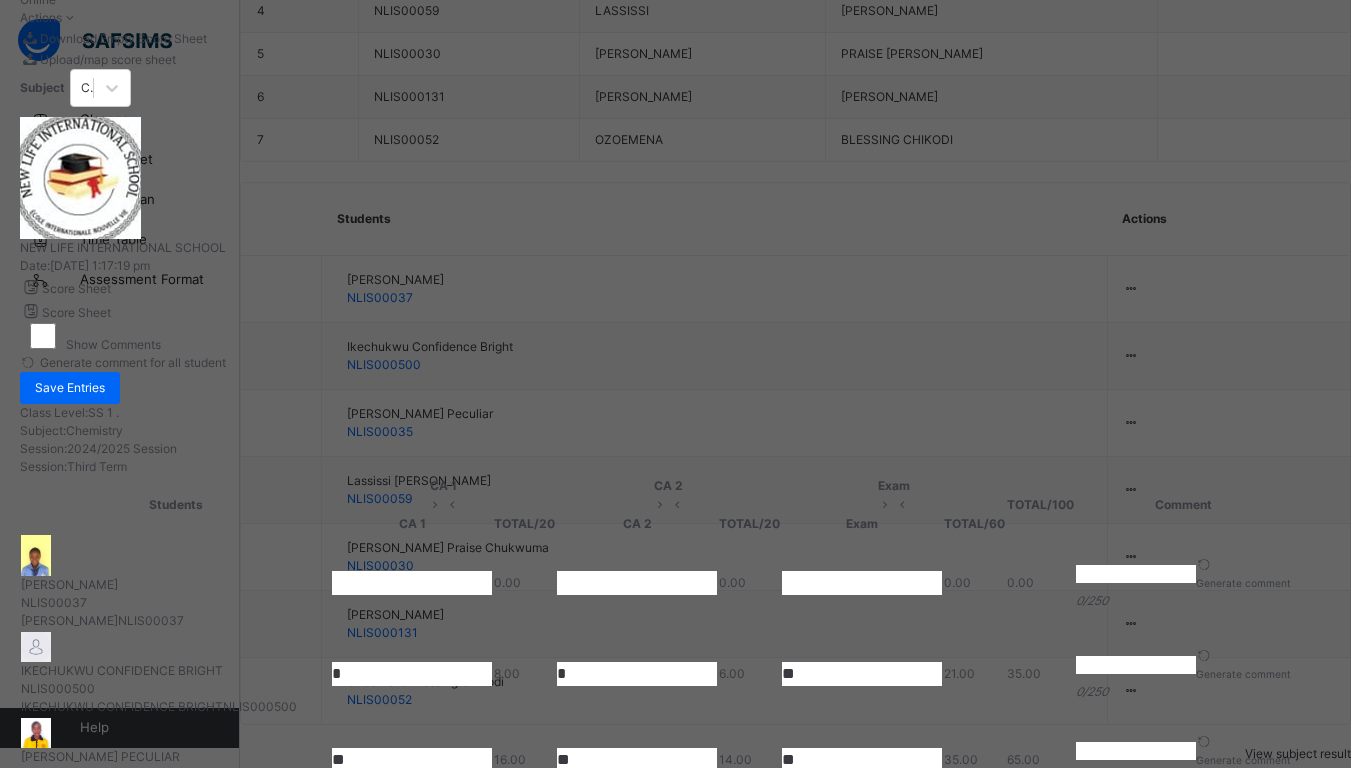 scroll, scrollTop: 21, scrollLeft: 0, axis: vertical 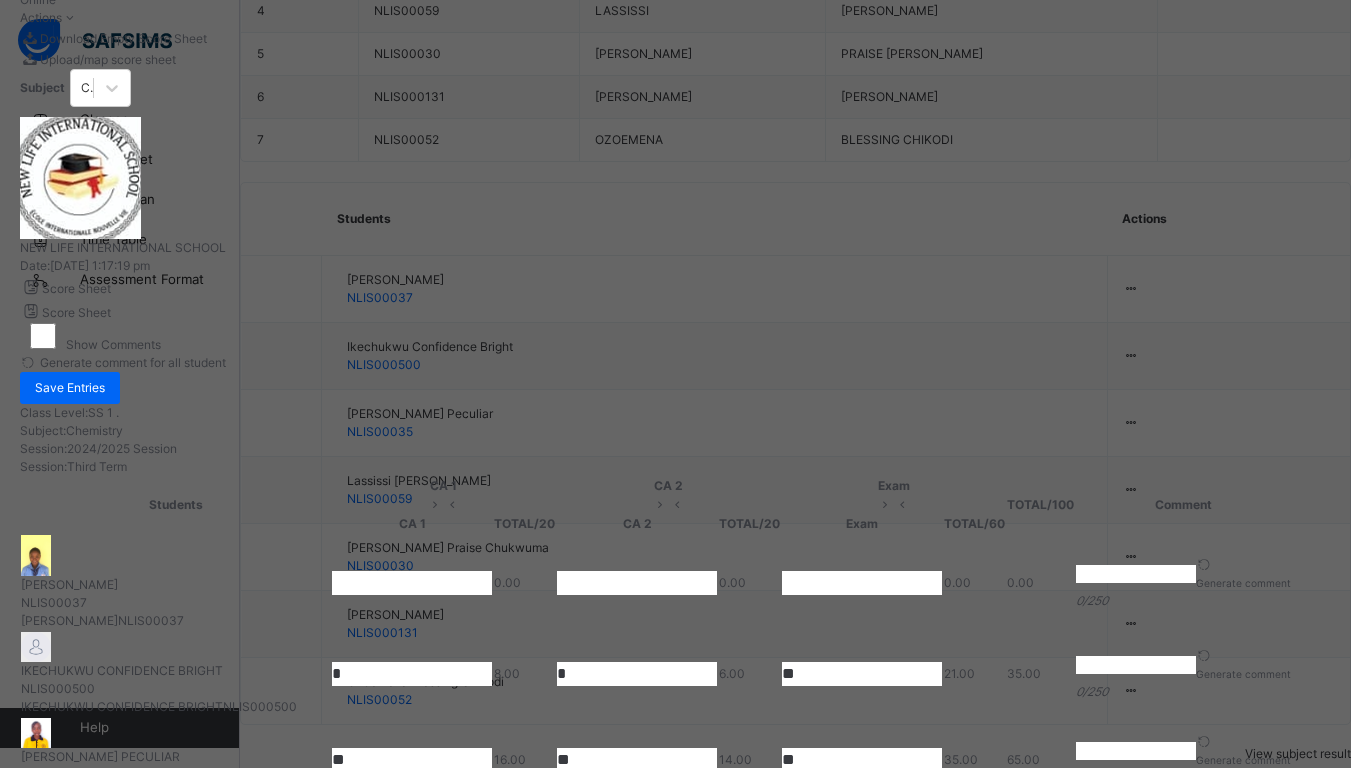 click on "Generate comment for all student" at bounding box center (658, 363) 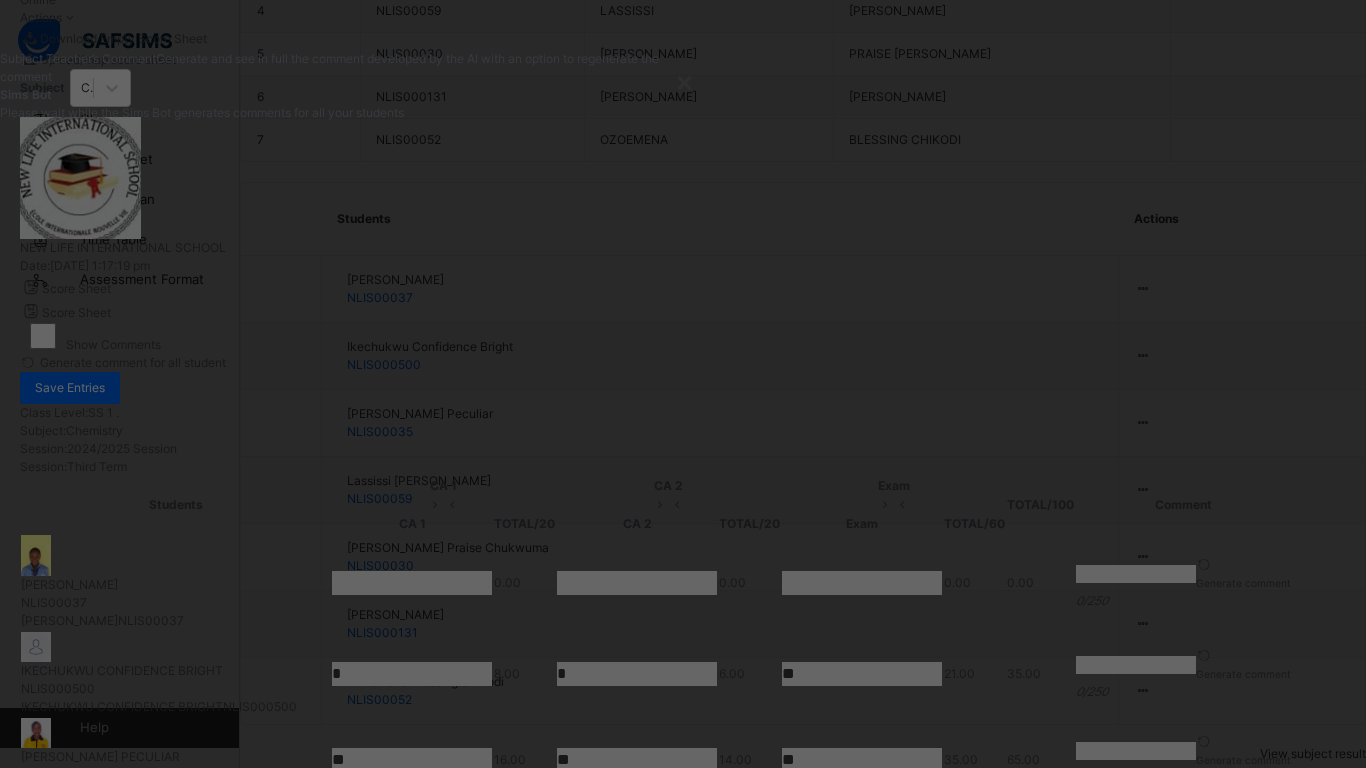 click on "Sims Bot" at bounding box center (357, 95) 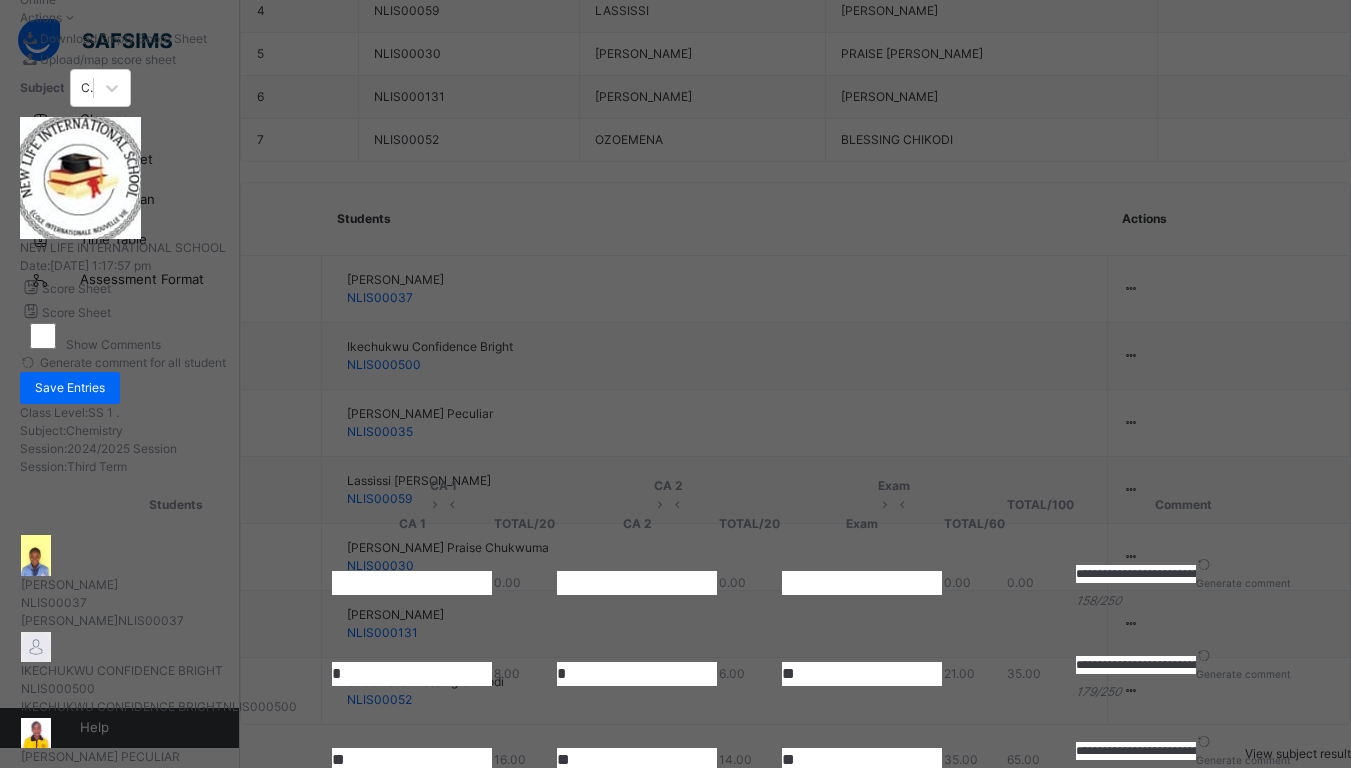 click on "Show Comments" at bounding box center (658, 338) 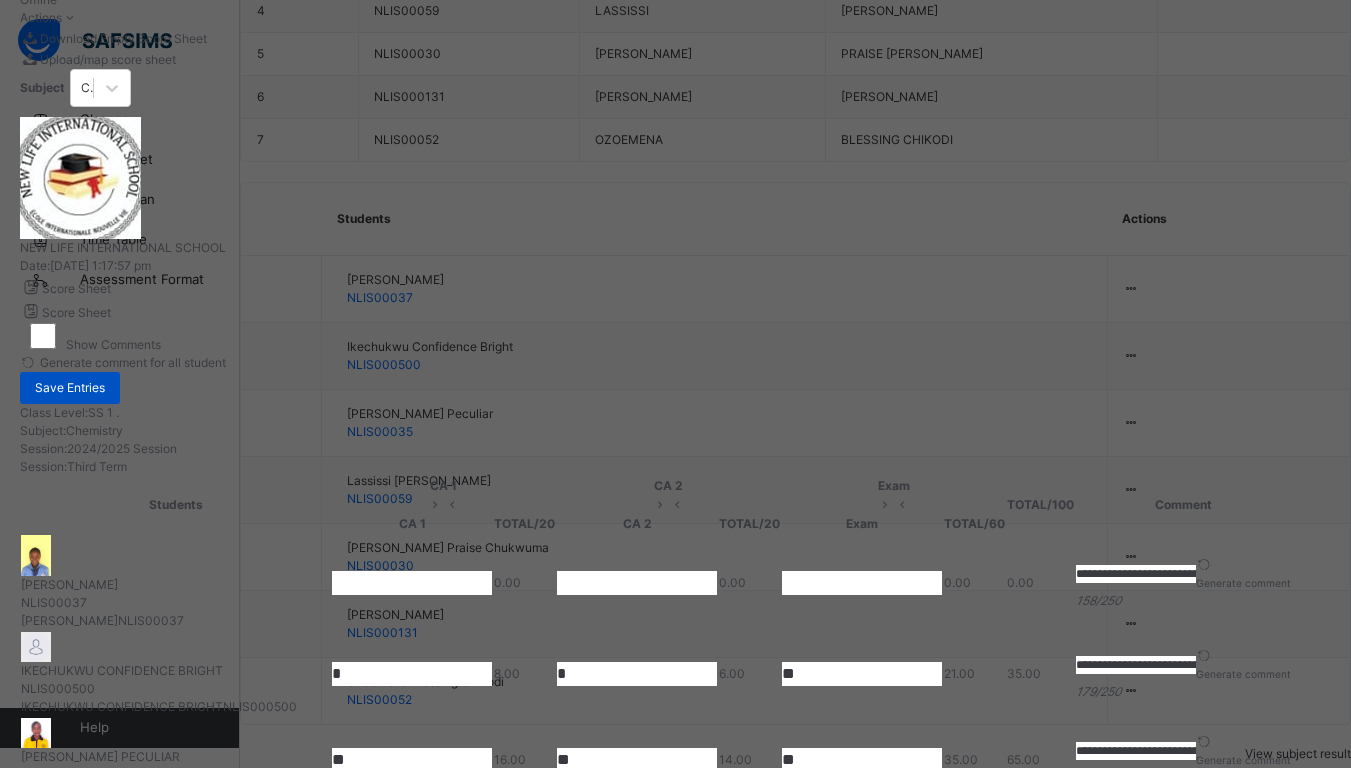 click on "Save Entries" at bounding box center [70, 388] 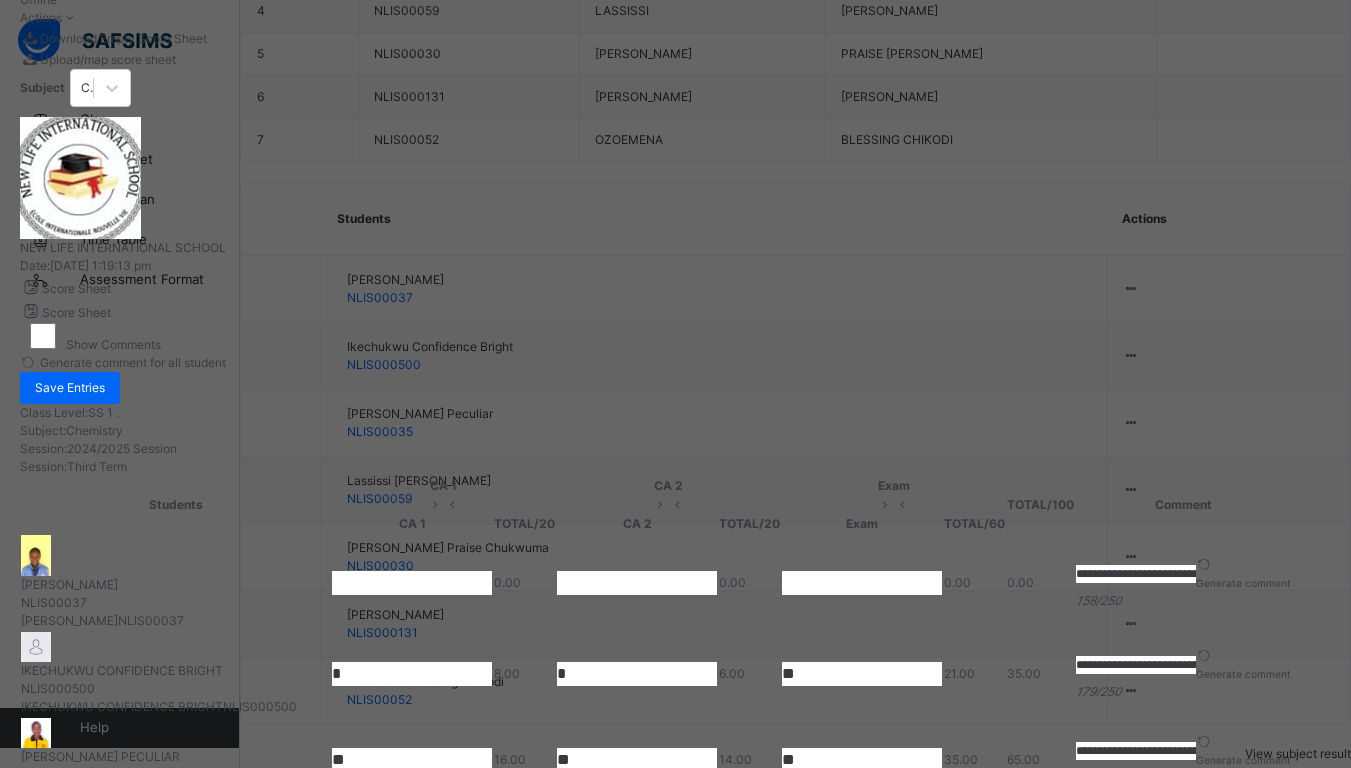 type on "*" 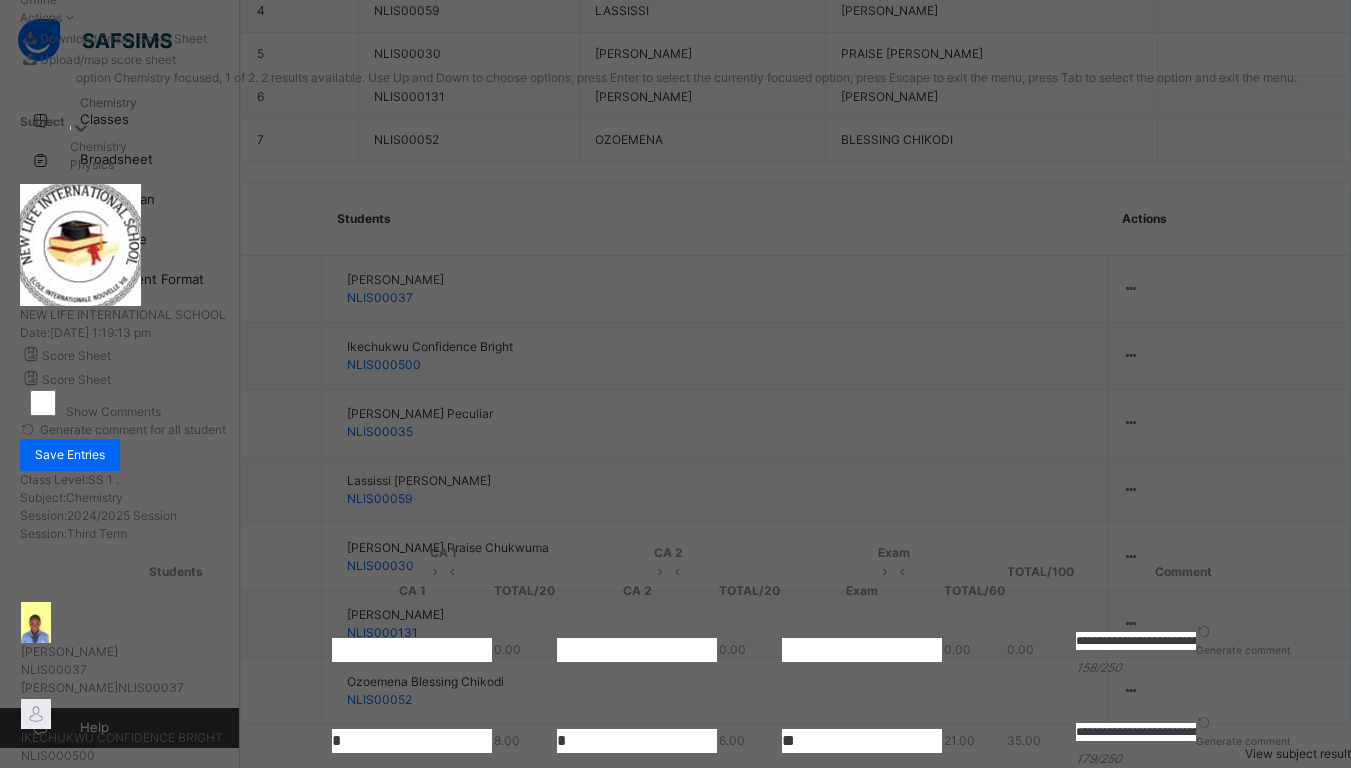click on "Chemistry" at bounding box center (108, 103) 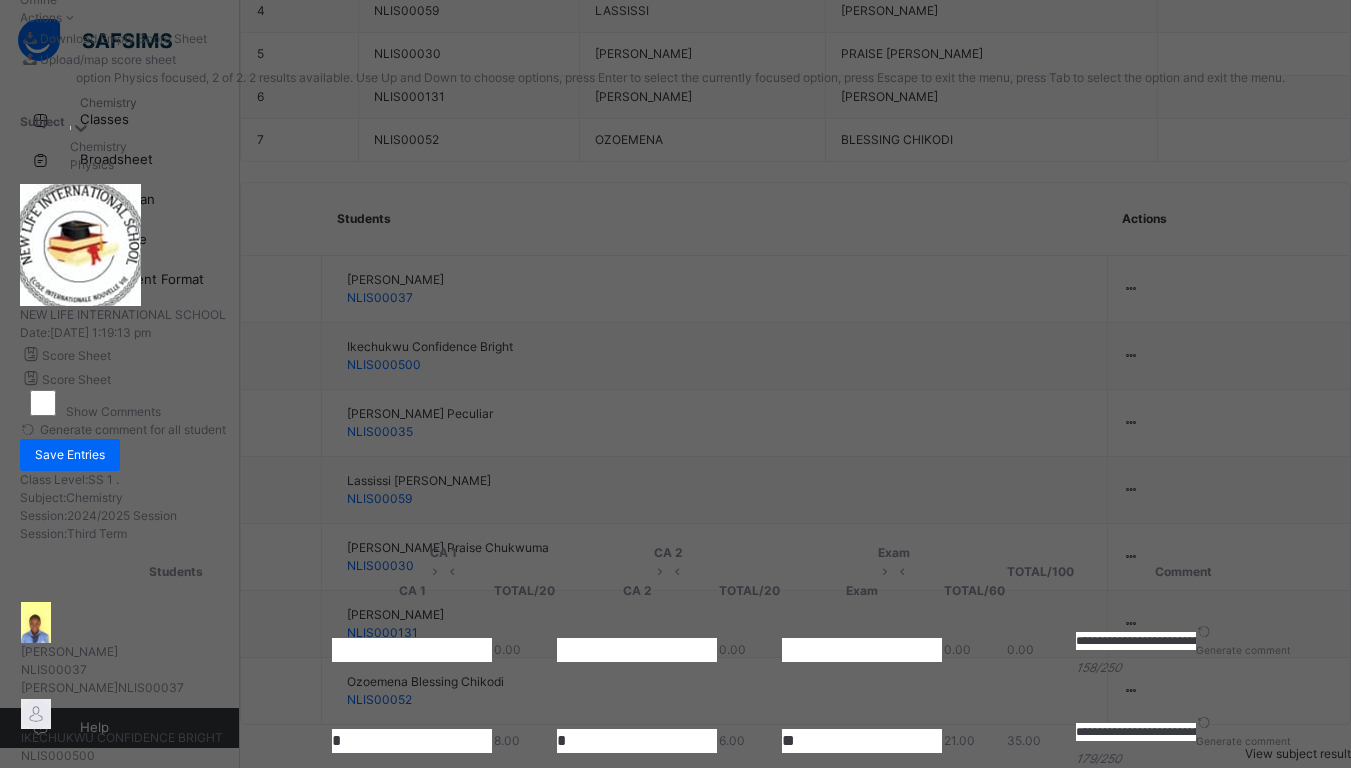 click on "Physics" at bounding box center [677, 165] 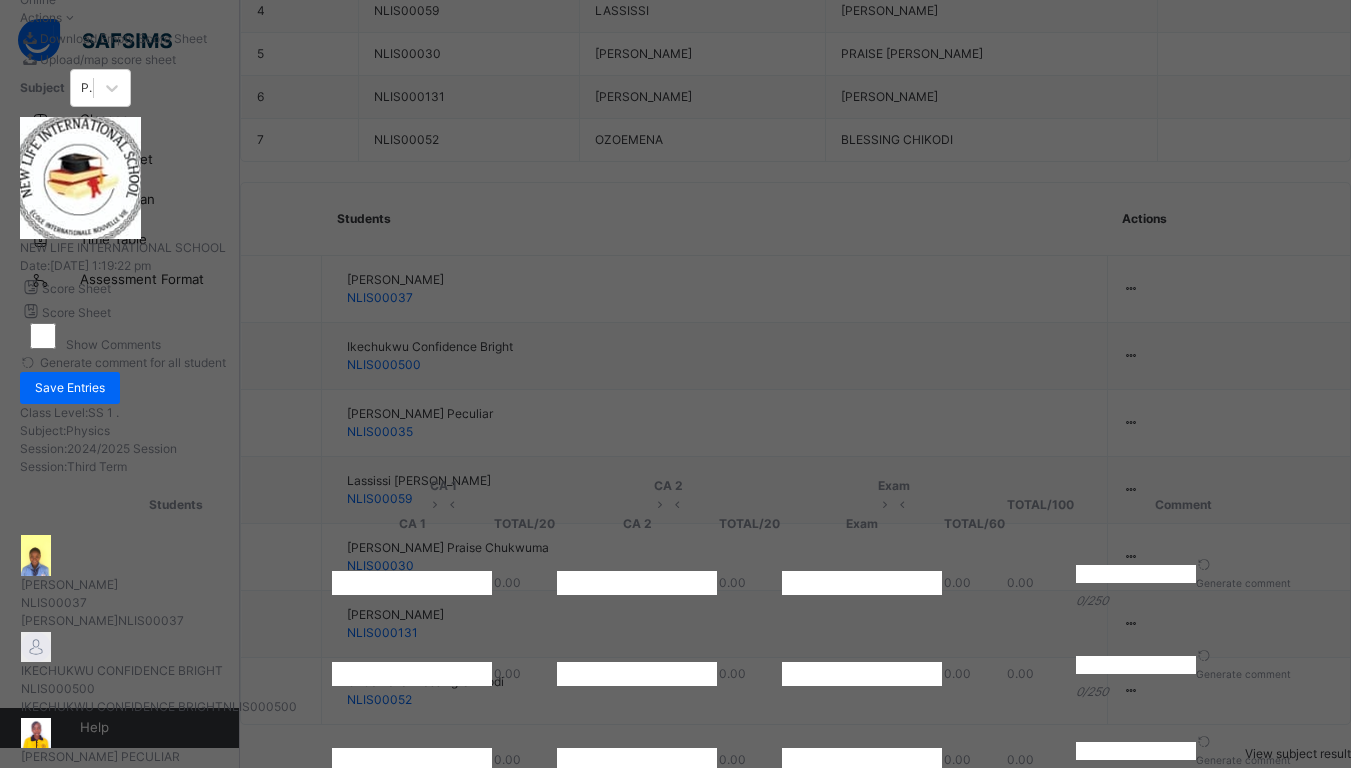 click at bounding box center [412, 583] 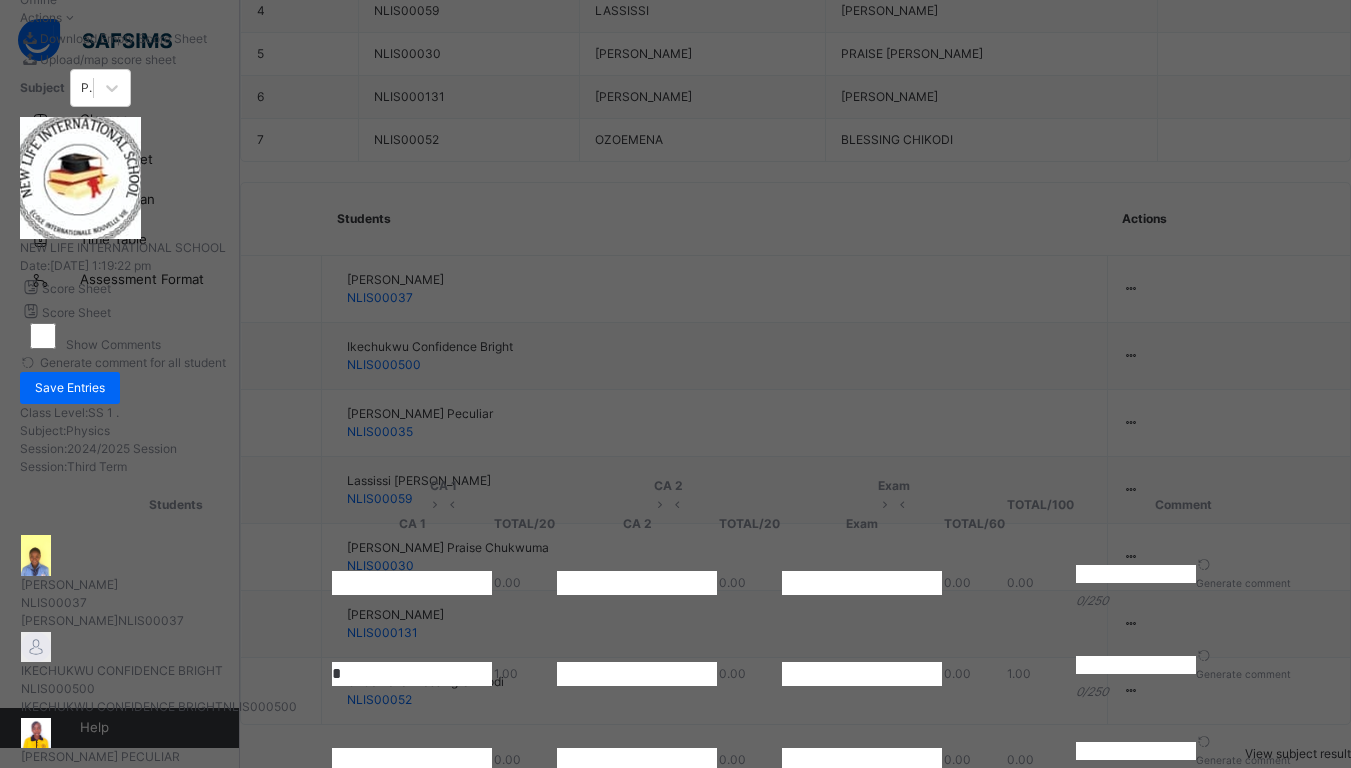 type on "*" 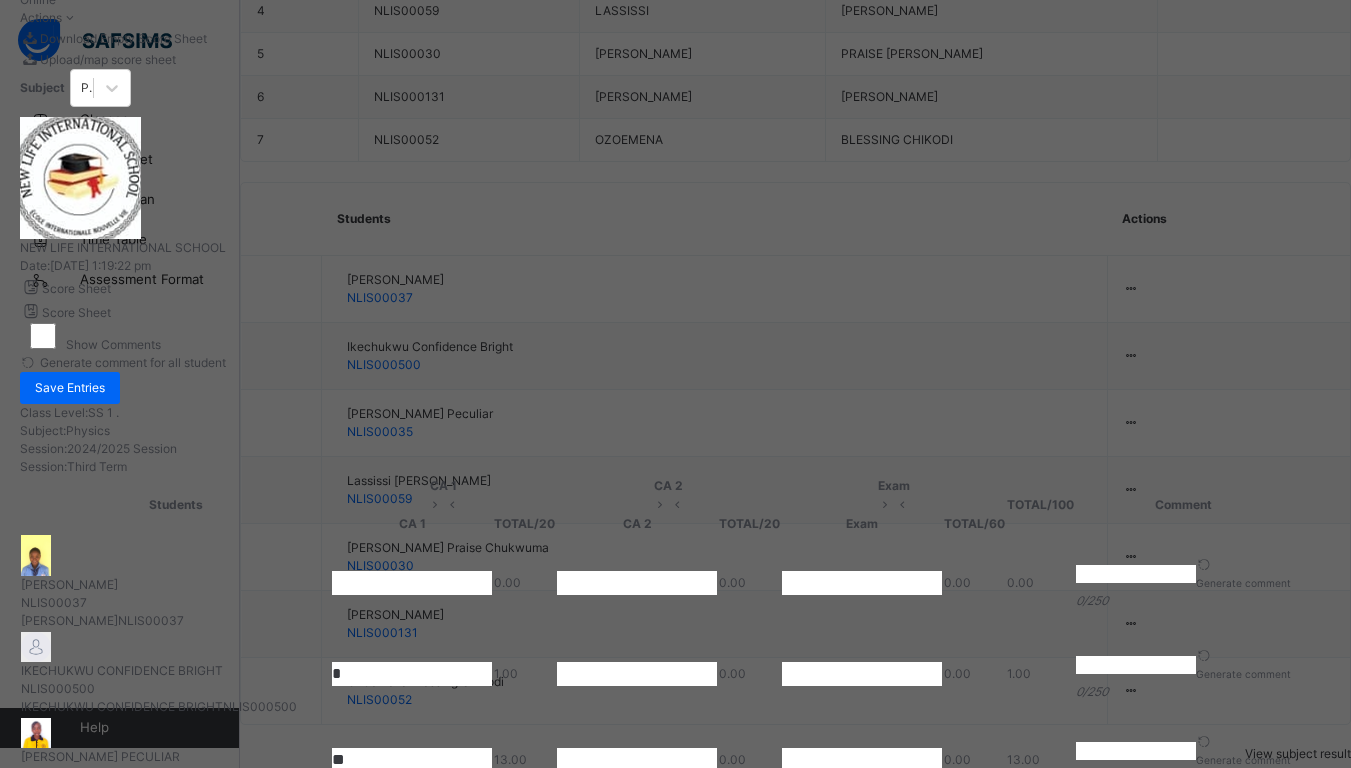 type on "**" 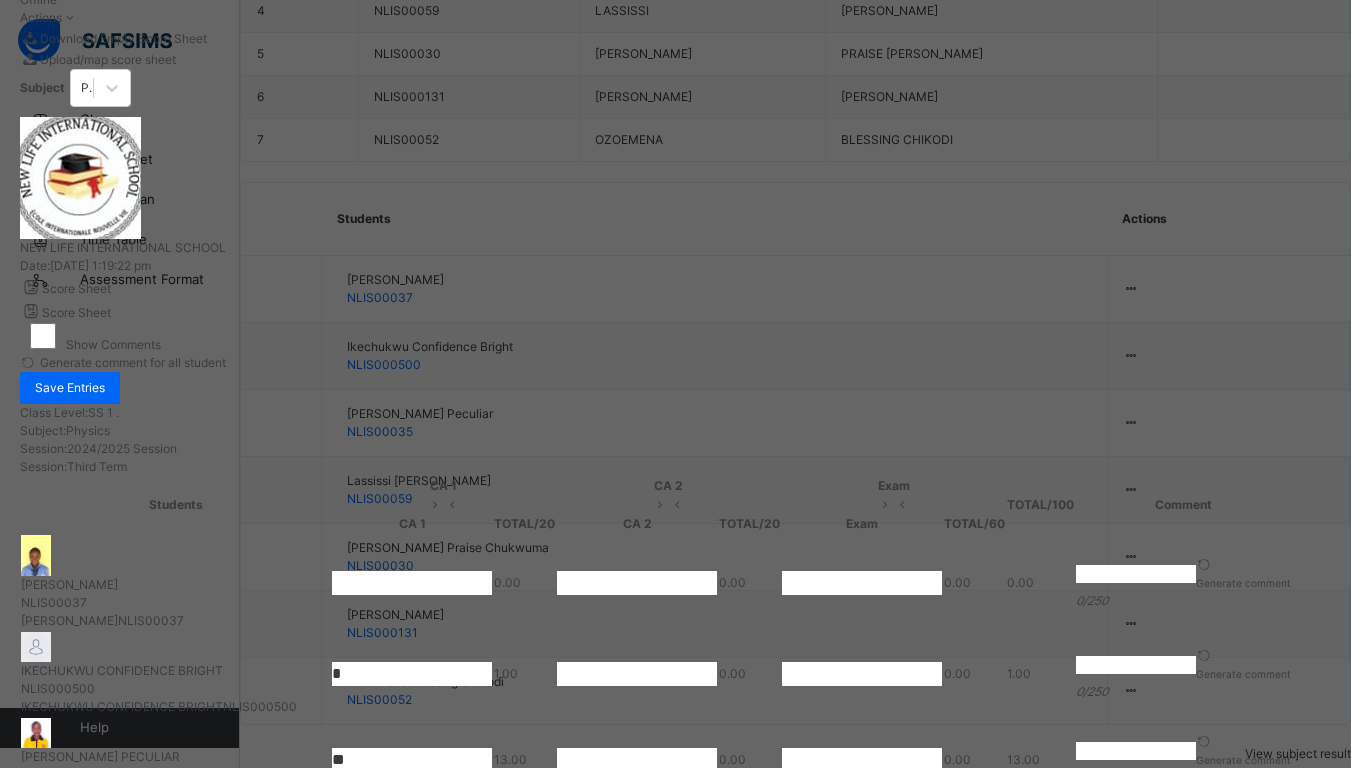 type on "*" 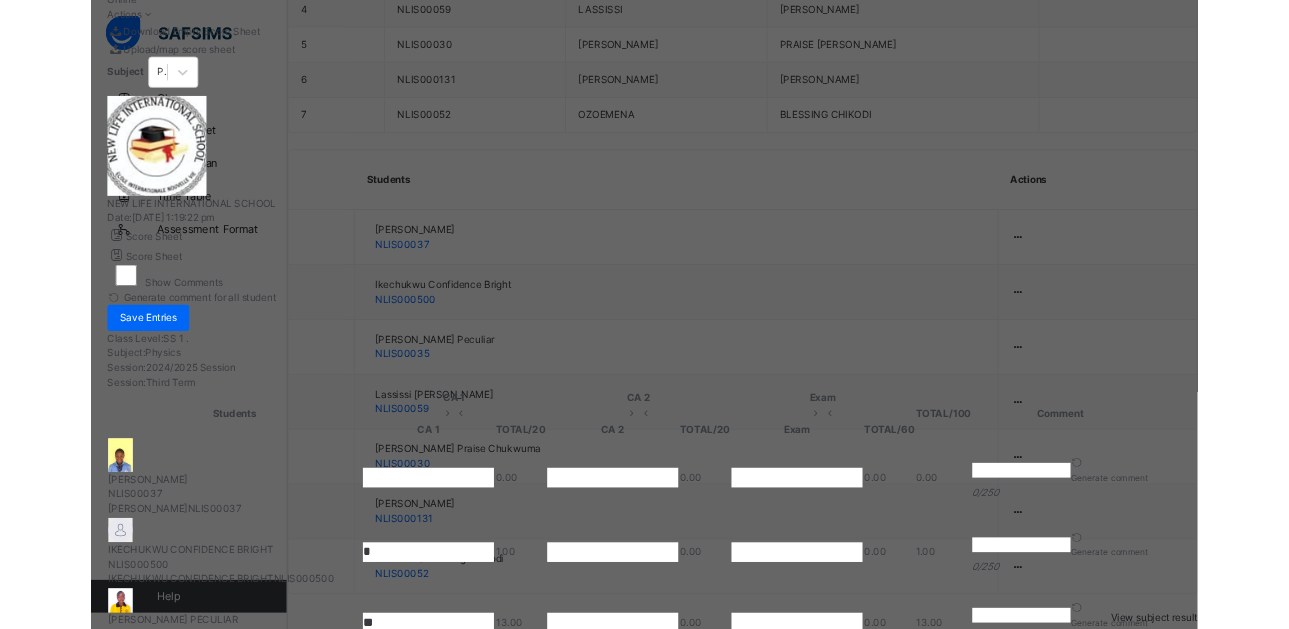 scroll, scrollTop: 36, scrollLeft: 0, axis: vertical 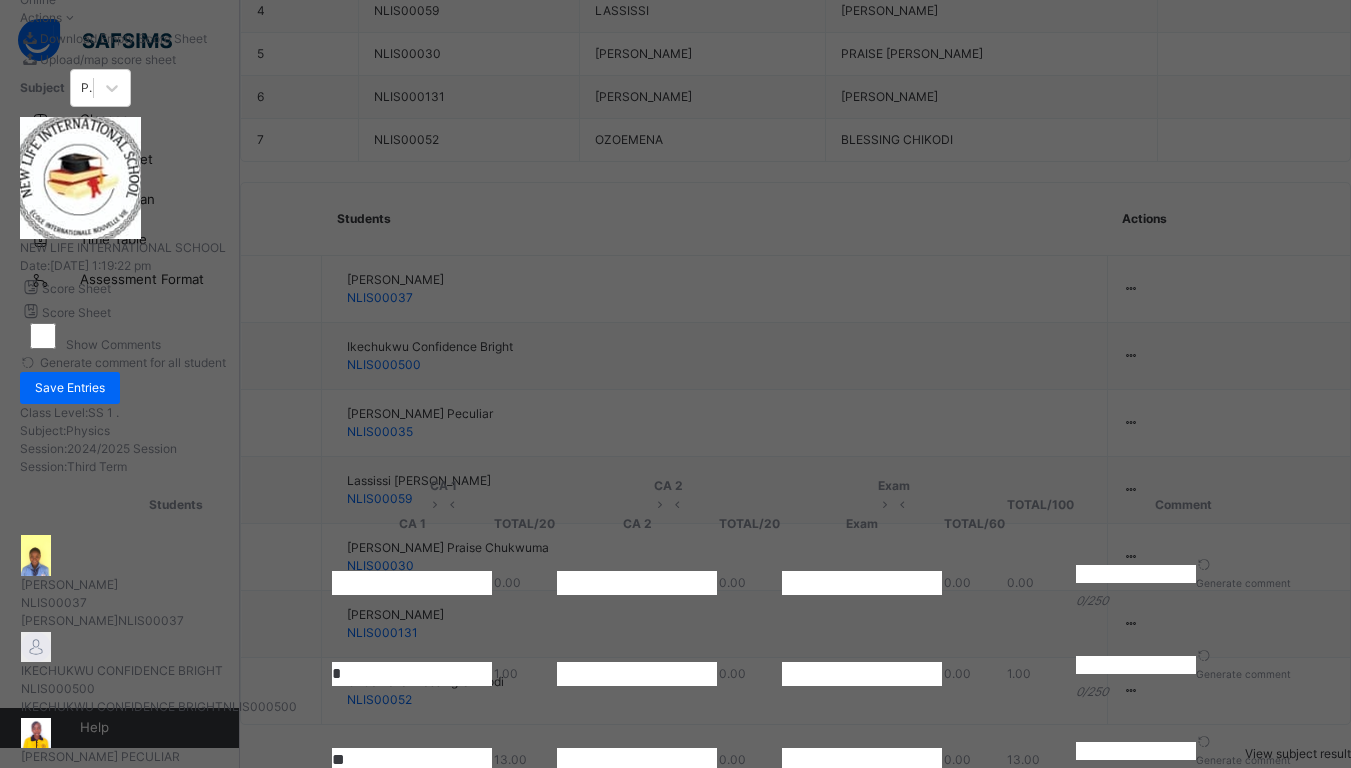 type on "**" 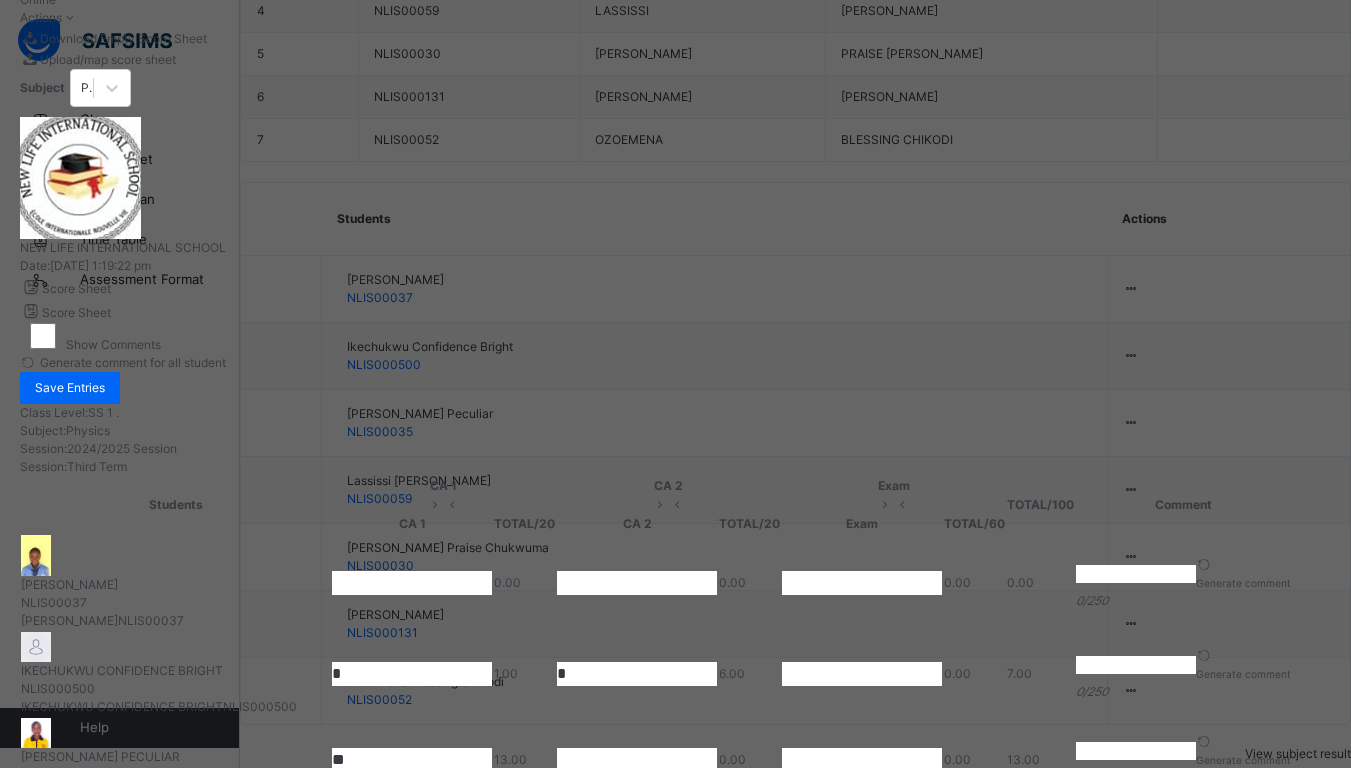 type on "*" 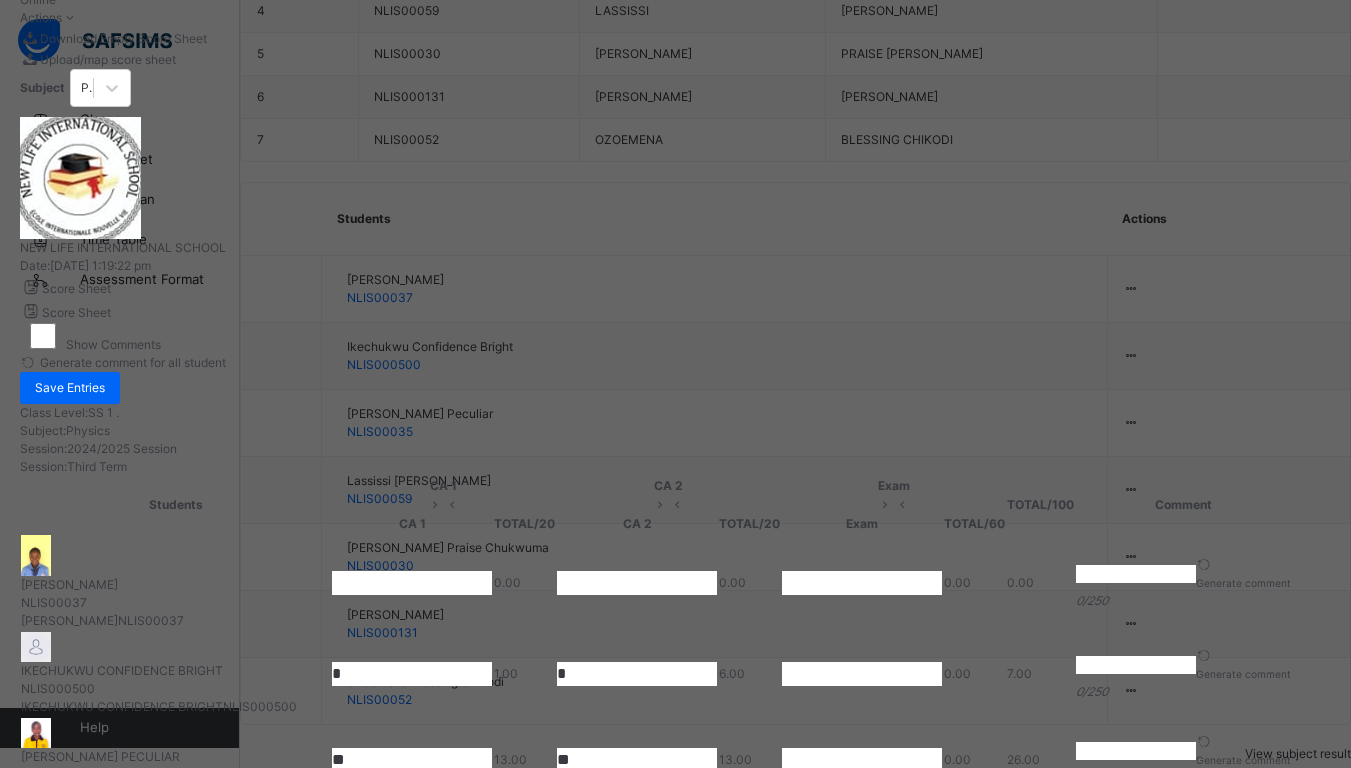 type on "**" 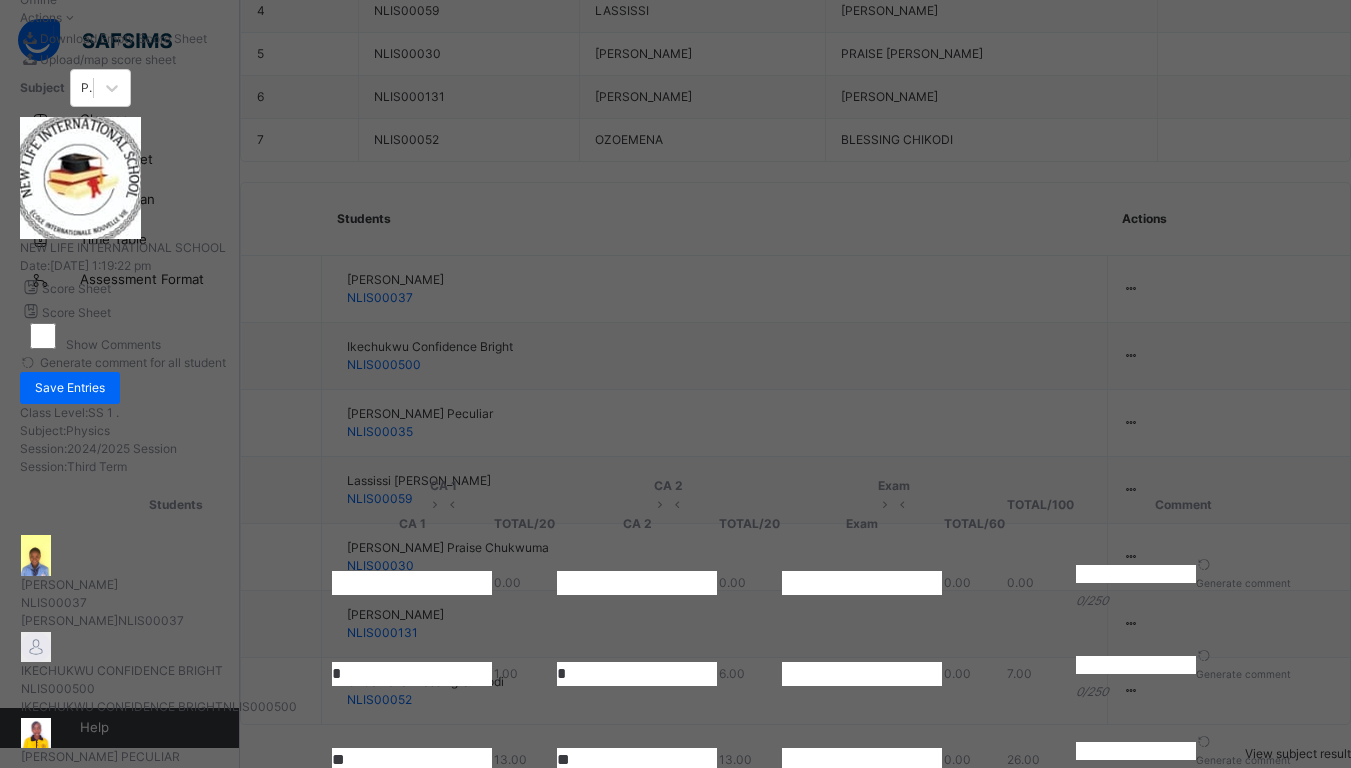 type on "*" 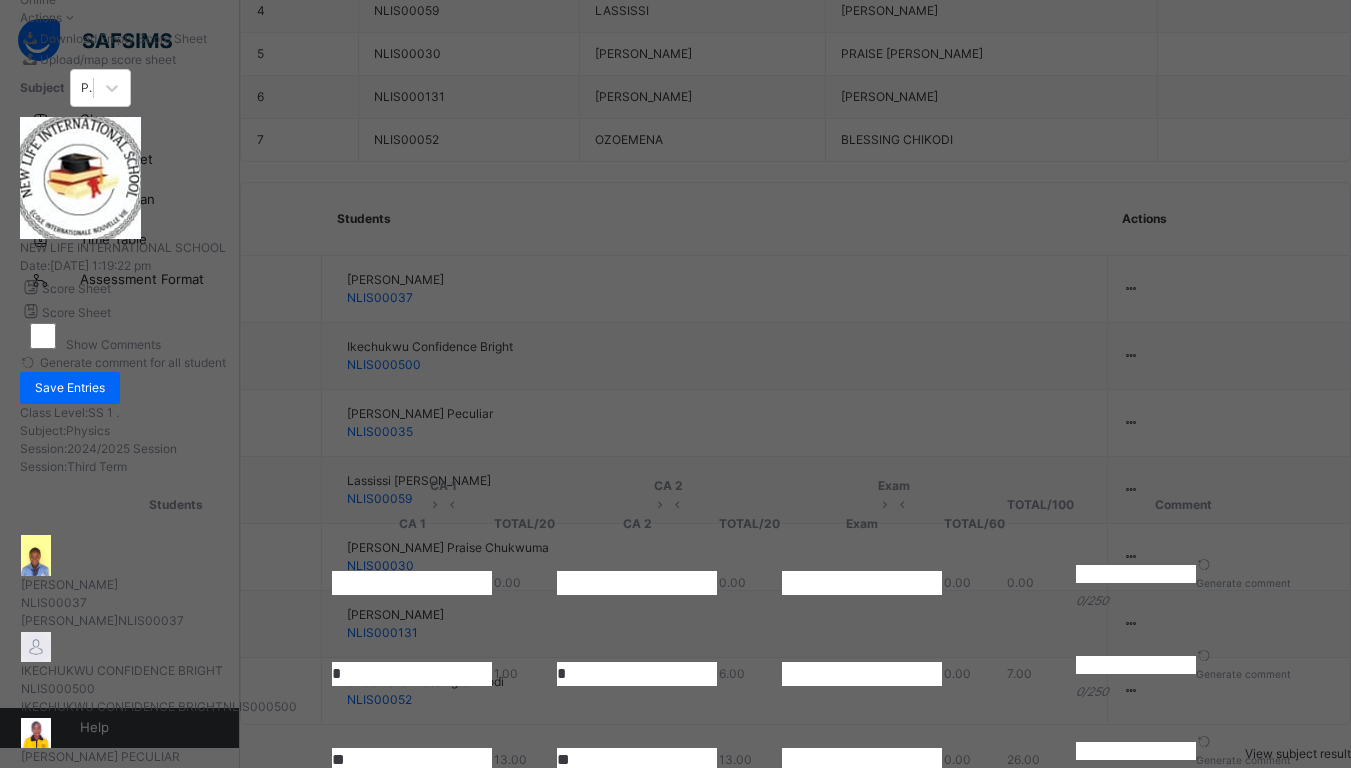 type on "**" 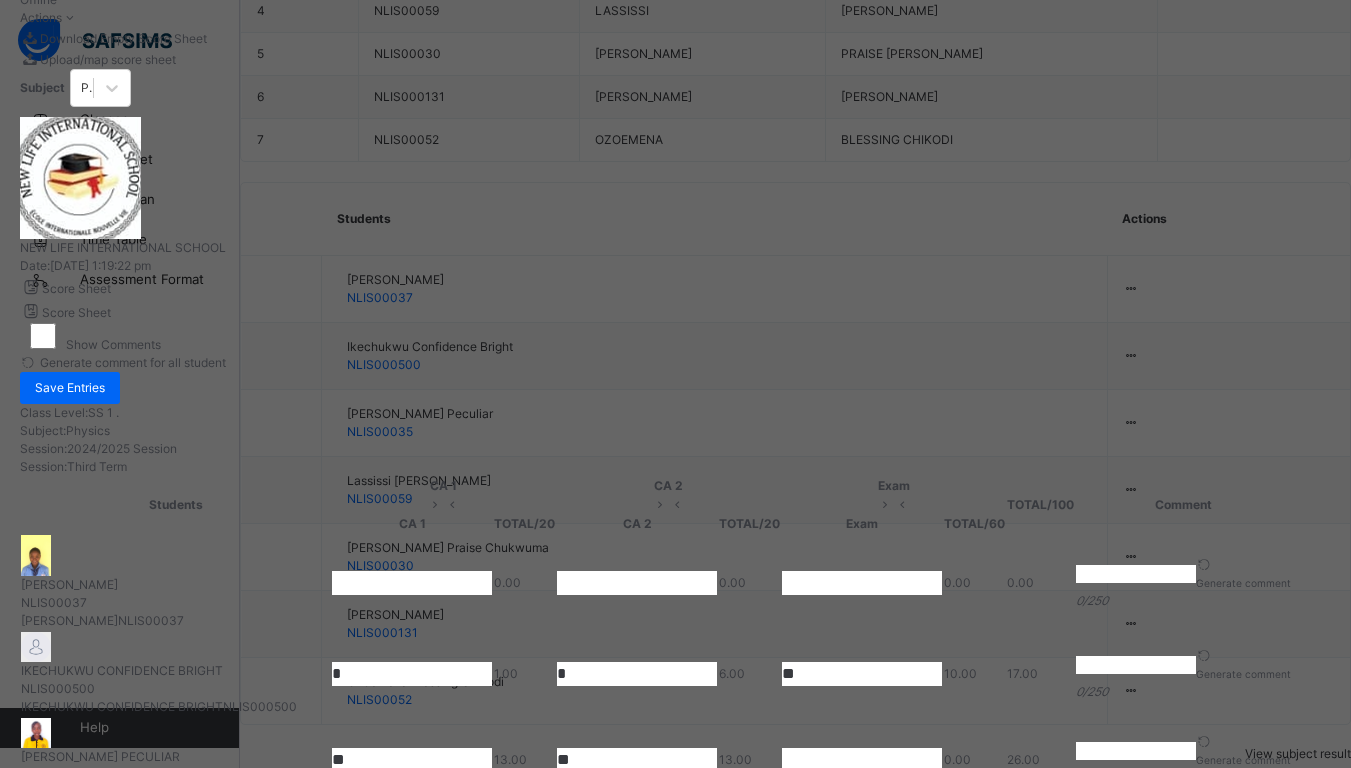 type on "**" 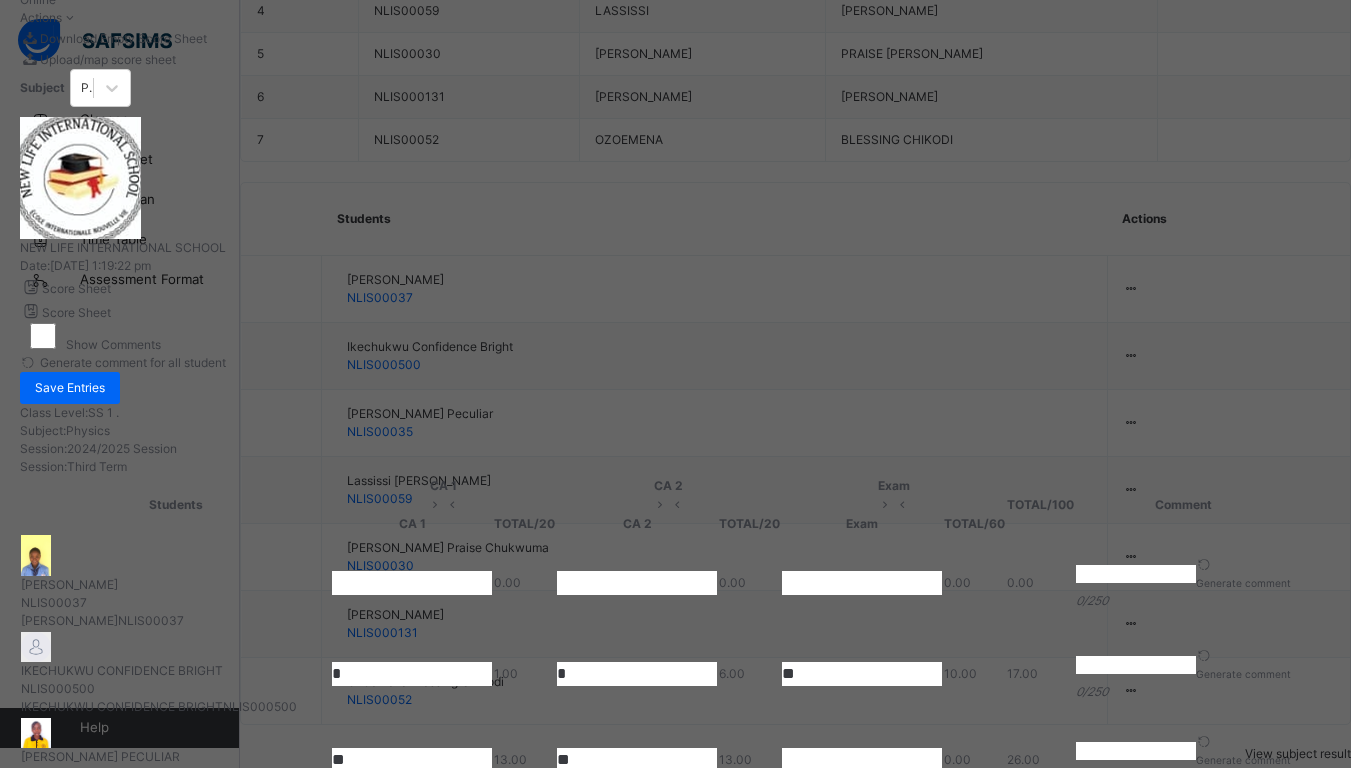 click at bounding box center (862, 760) 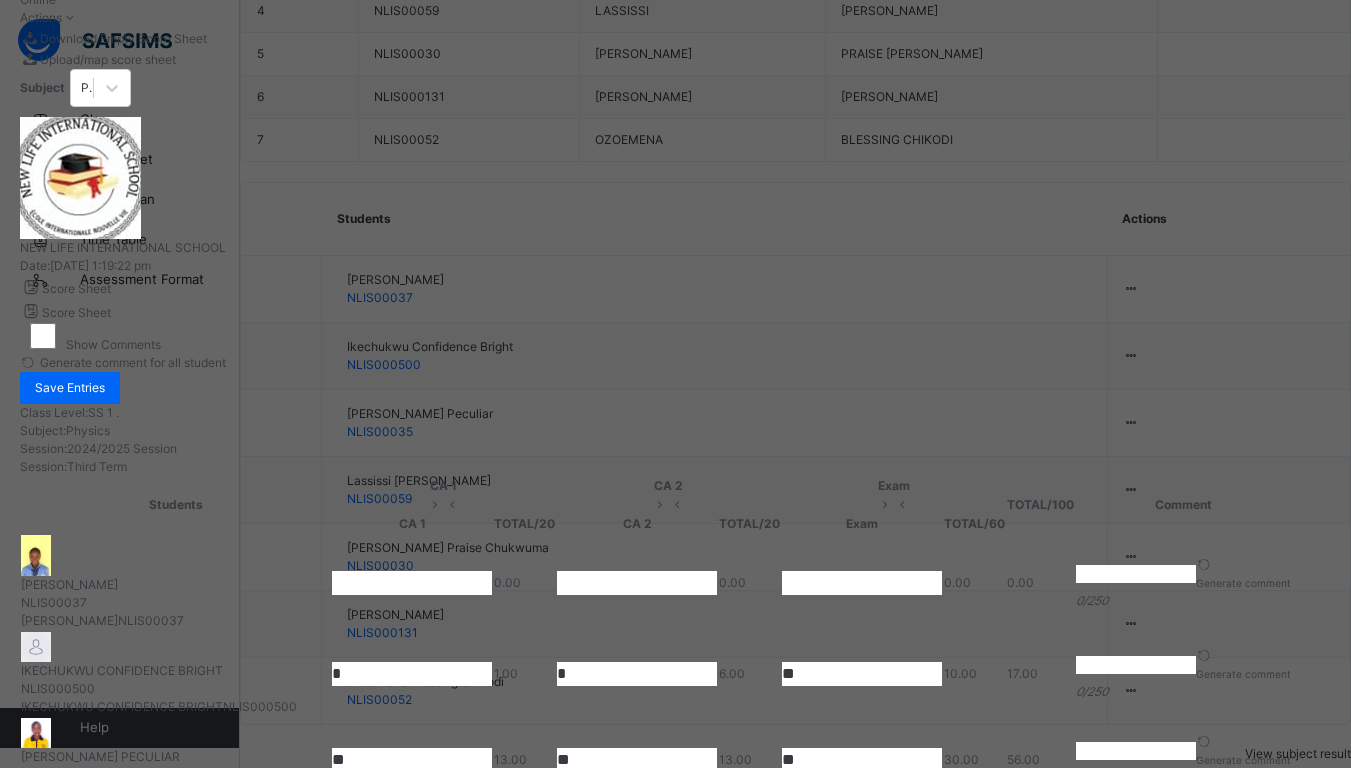 type on "**" 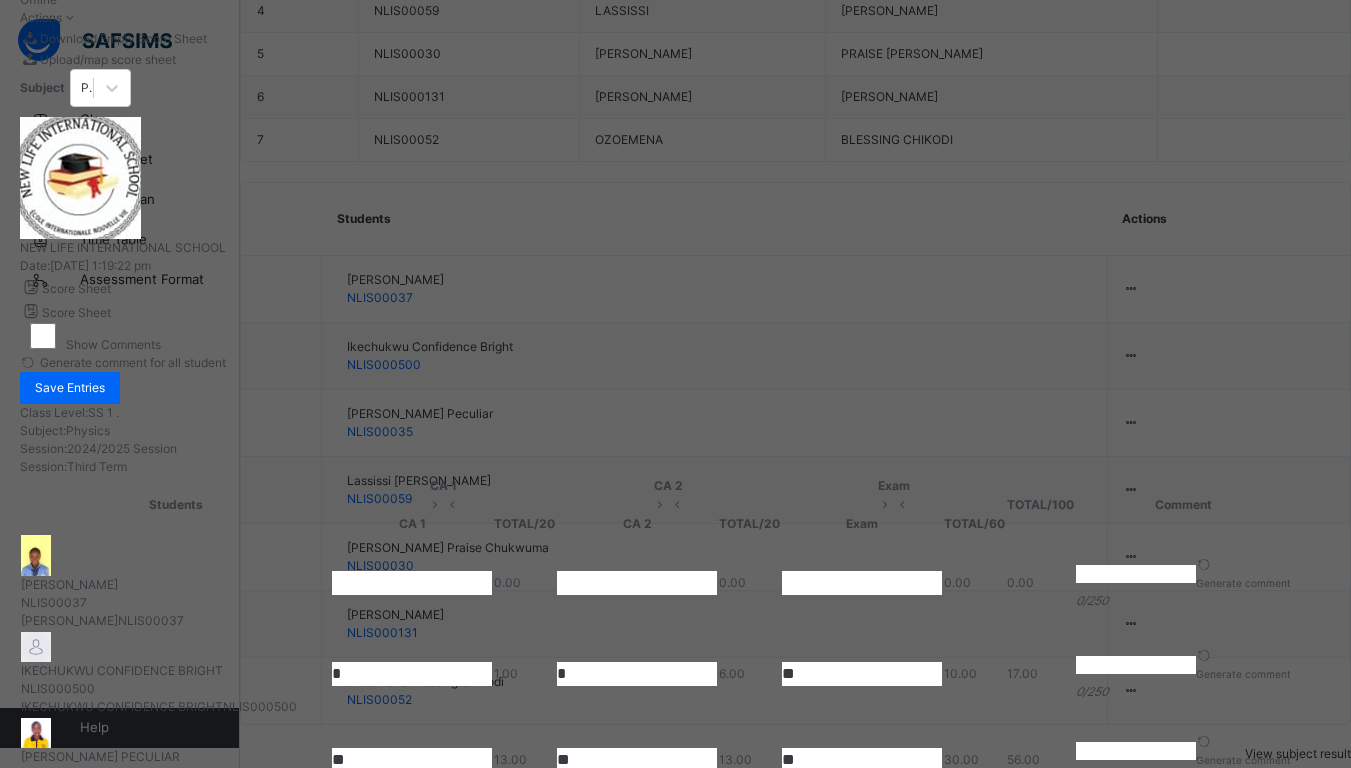click at bounding box center (862, 1119) 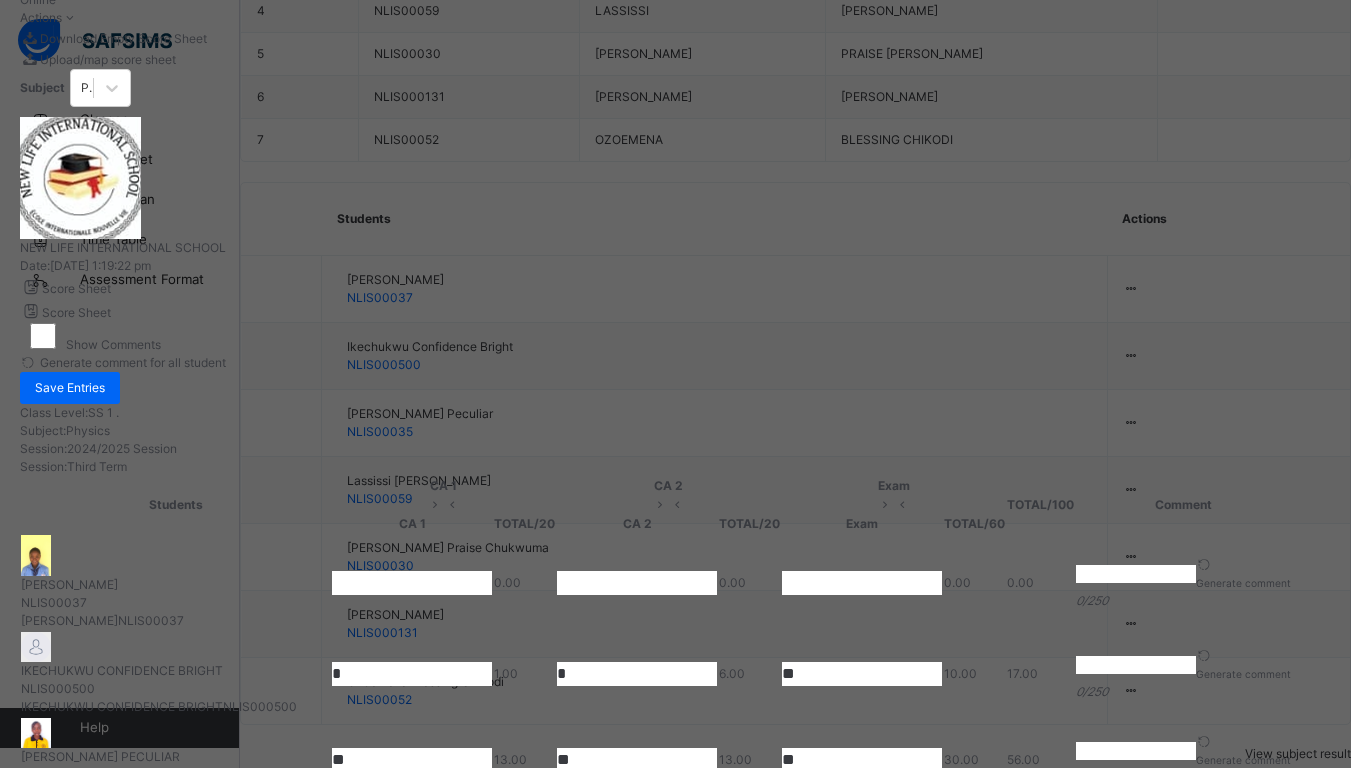click on "Generate comment for all student" at bounding box center (131, 362) 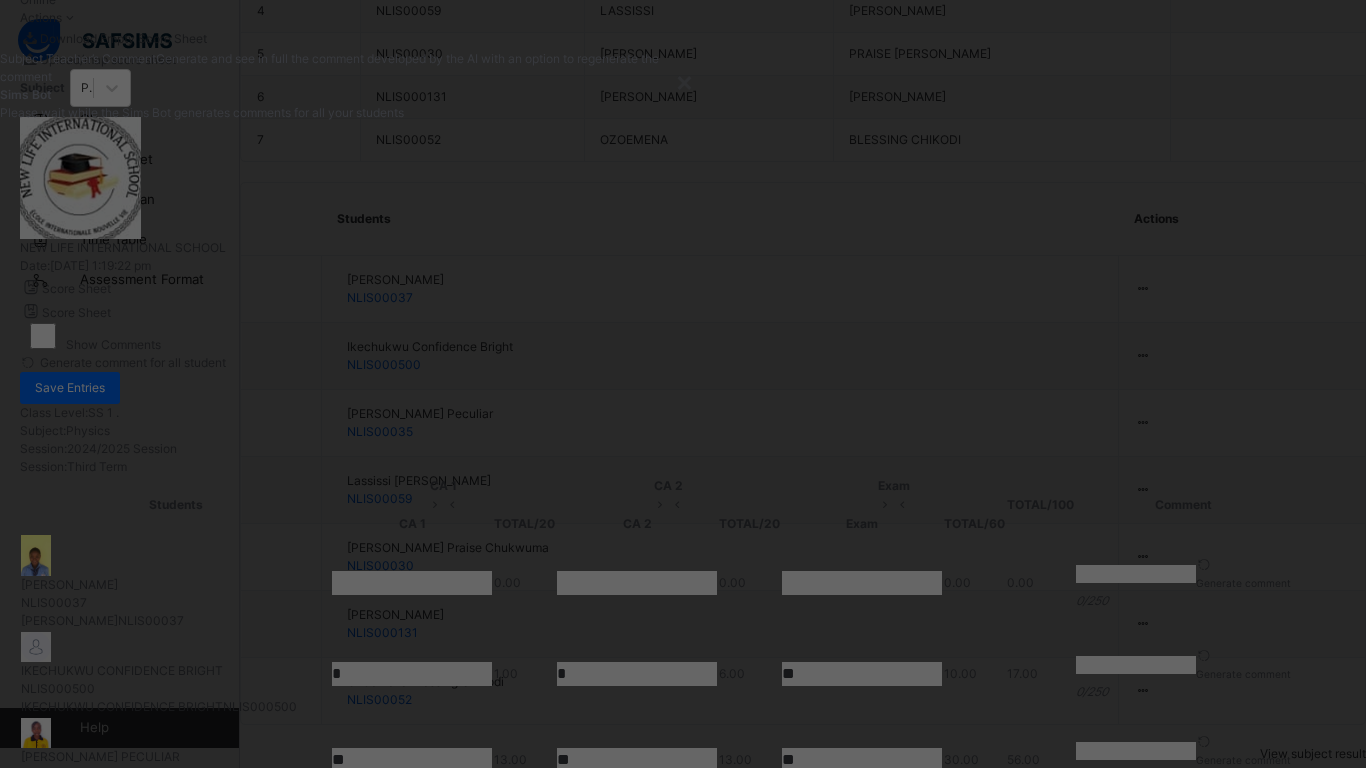 type on "**********" 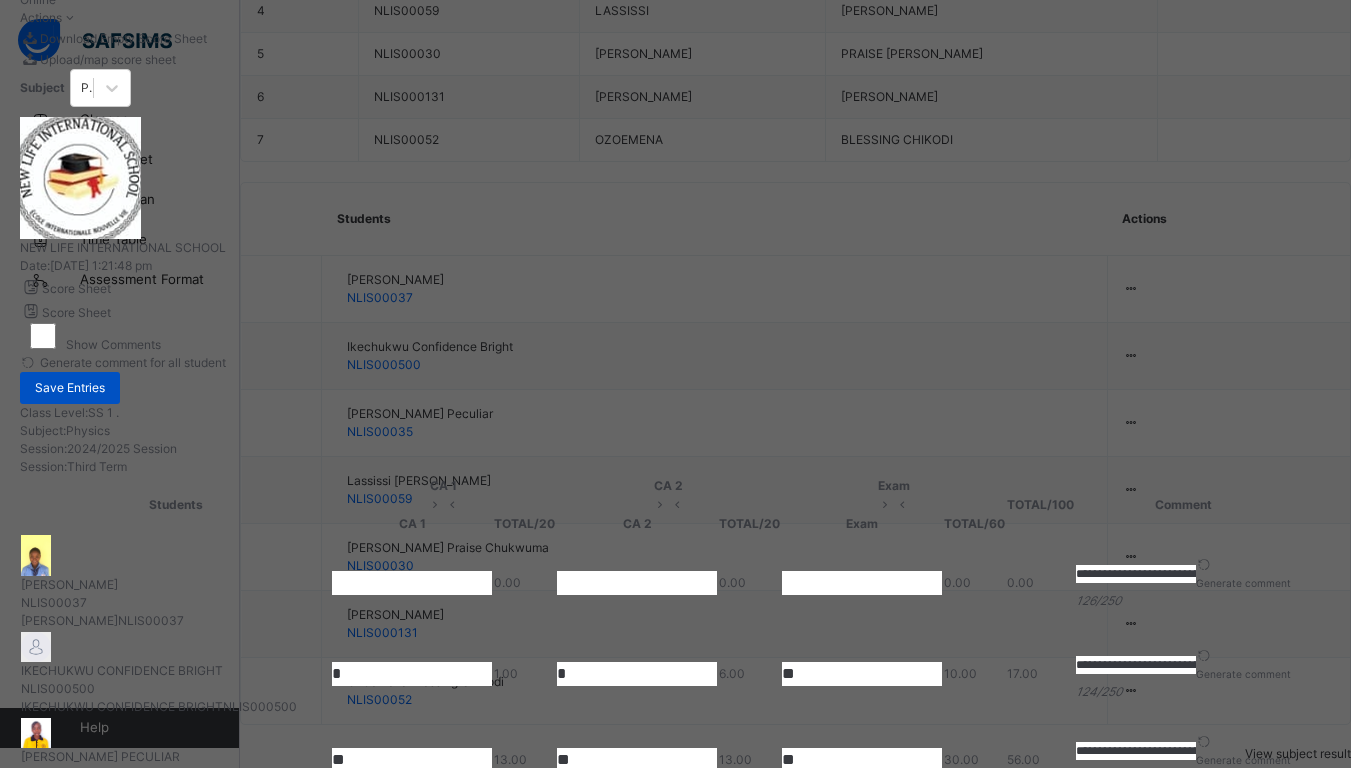 click on "Save Entries" at bounding box center (70, 388) 